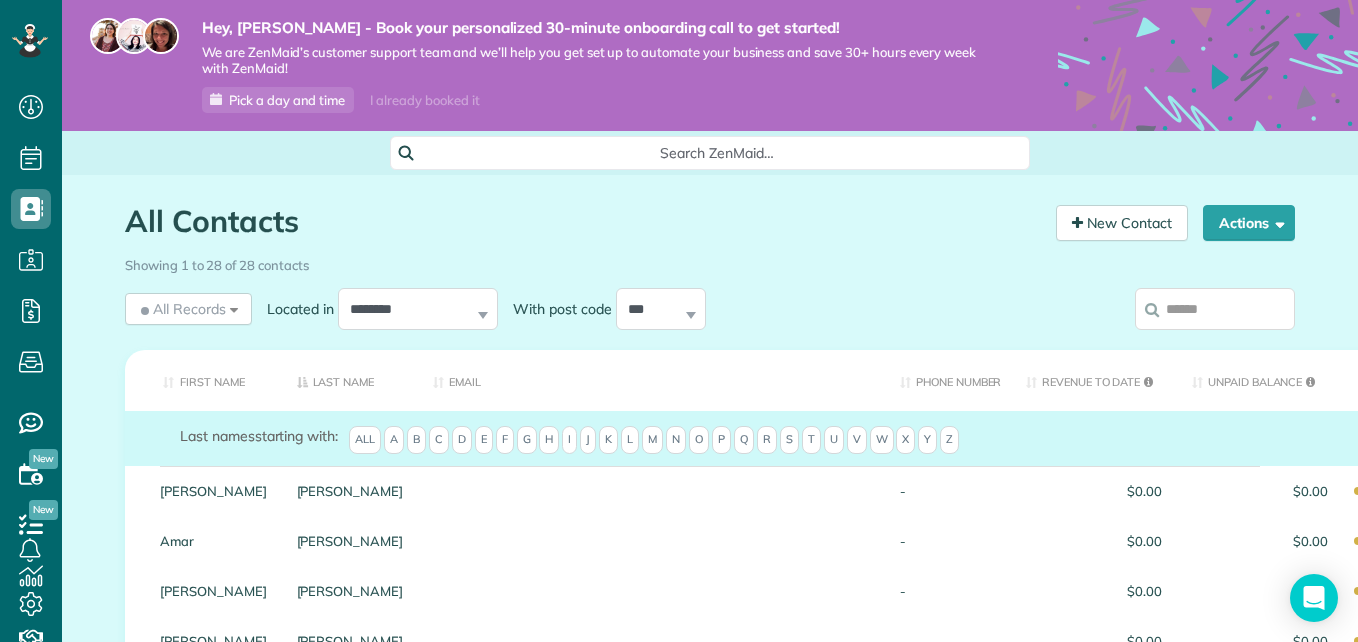 scroll, scrollTop: 0, scrollLeft: 0, axis: both 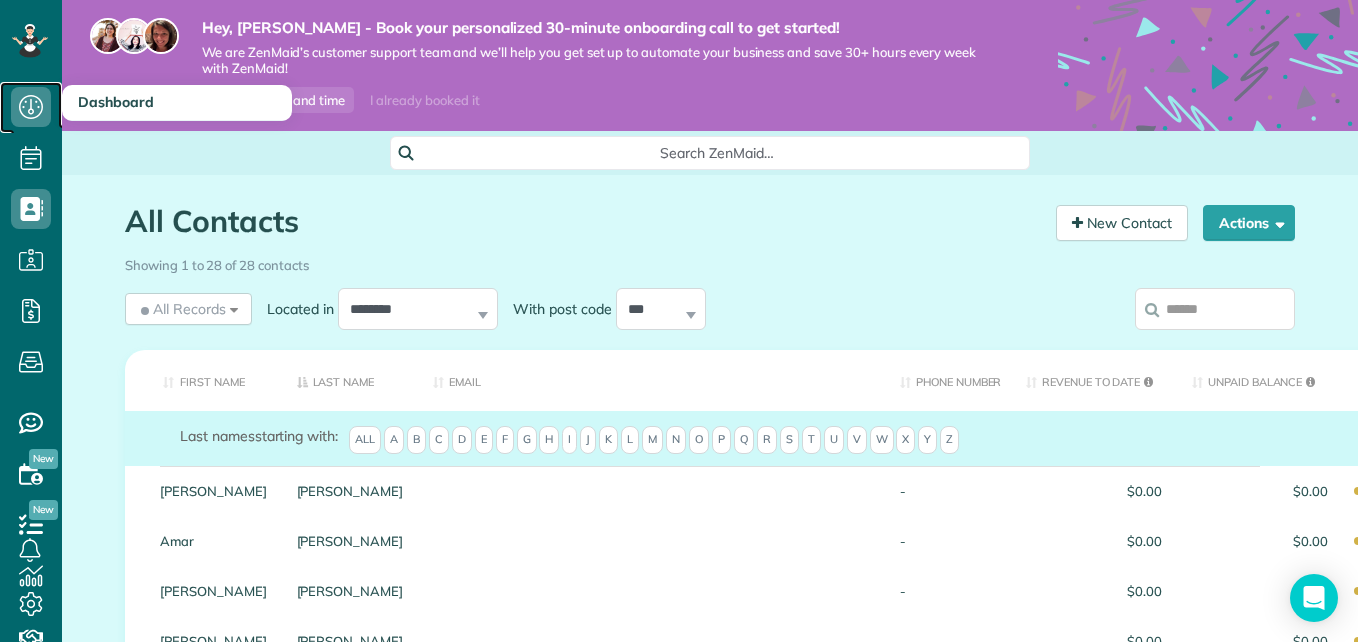 click 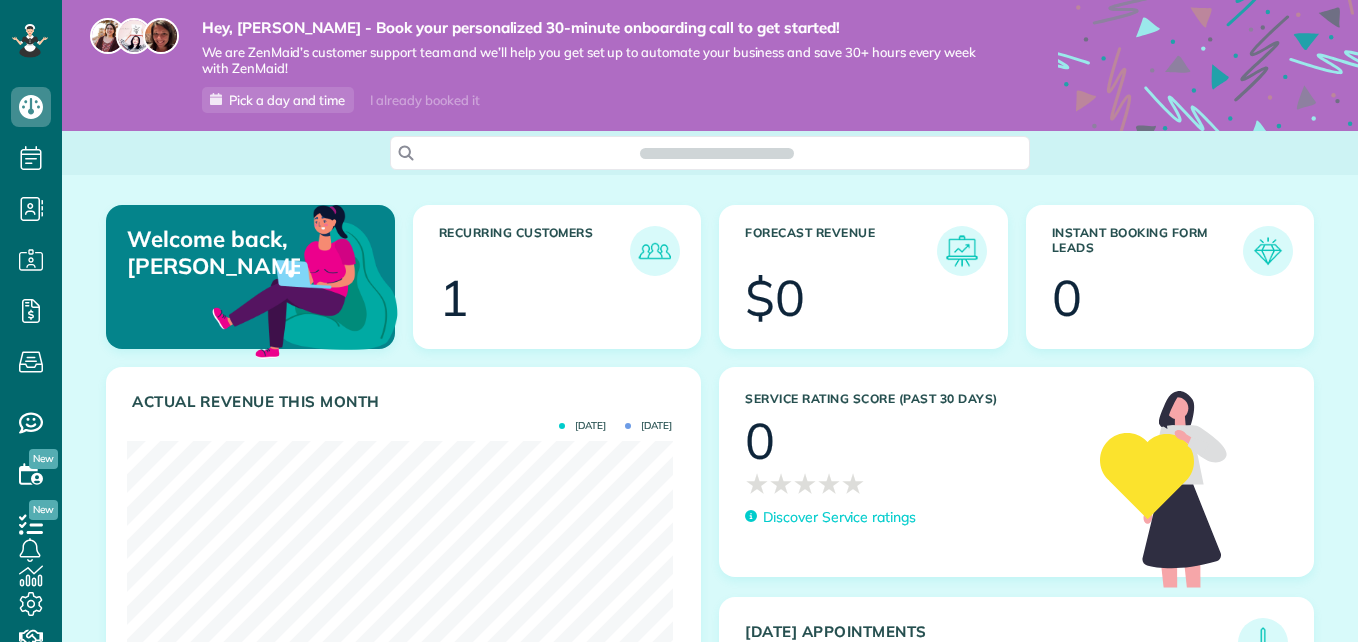 scroll, scrollTop: 0, scrollLeft: 0, axis: both 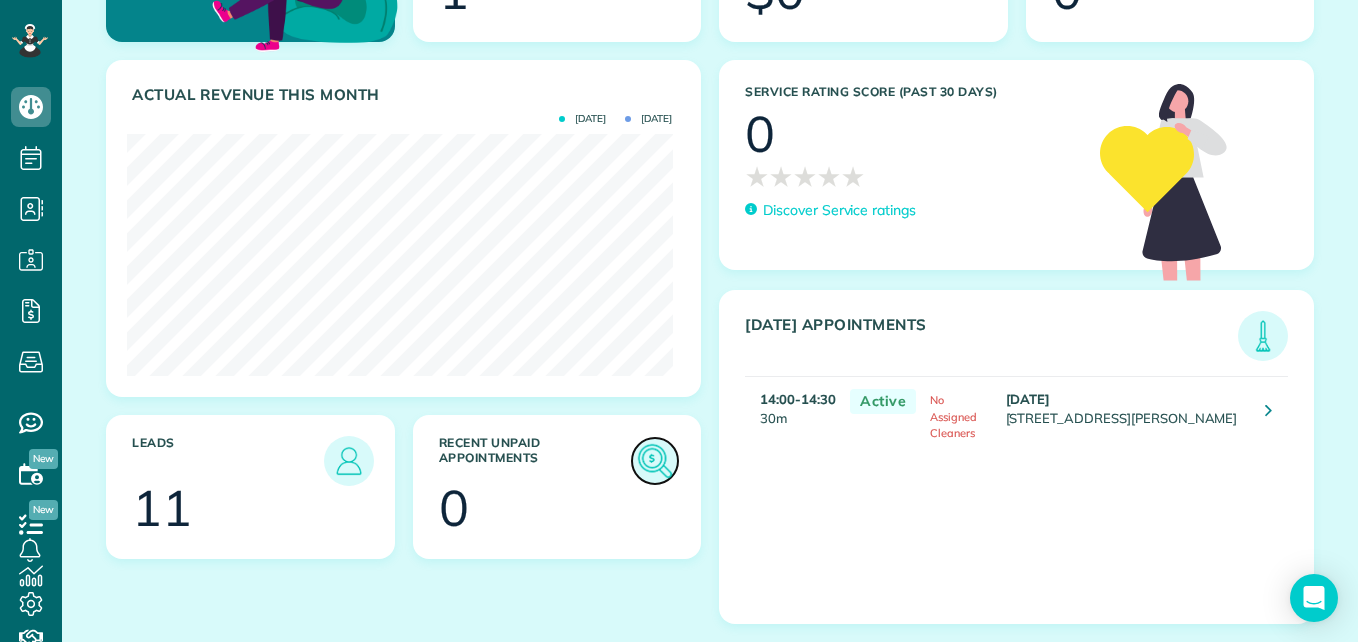 click at bounding box center [655, 461] 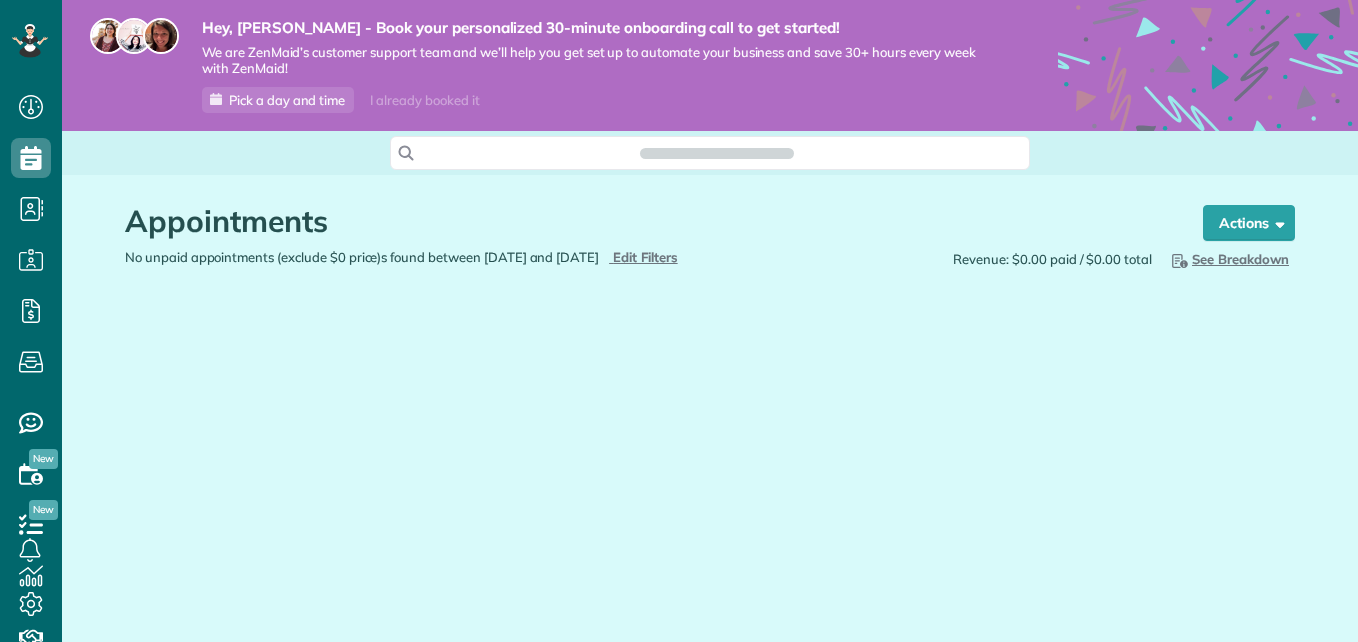 scroll, scrollTop: 0, scrollLeft: 0, axis: both 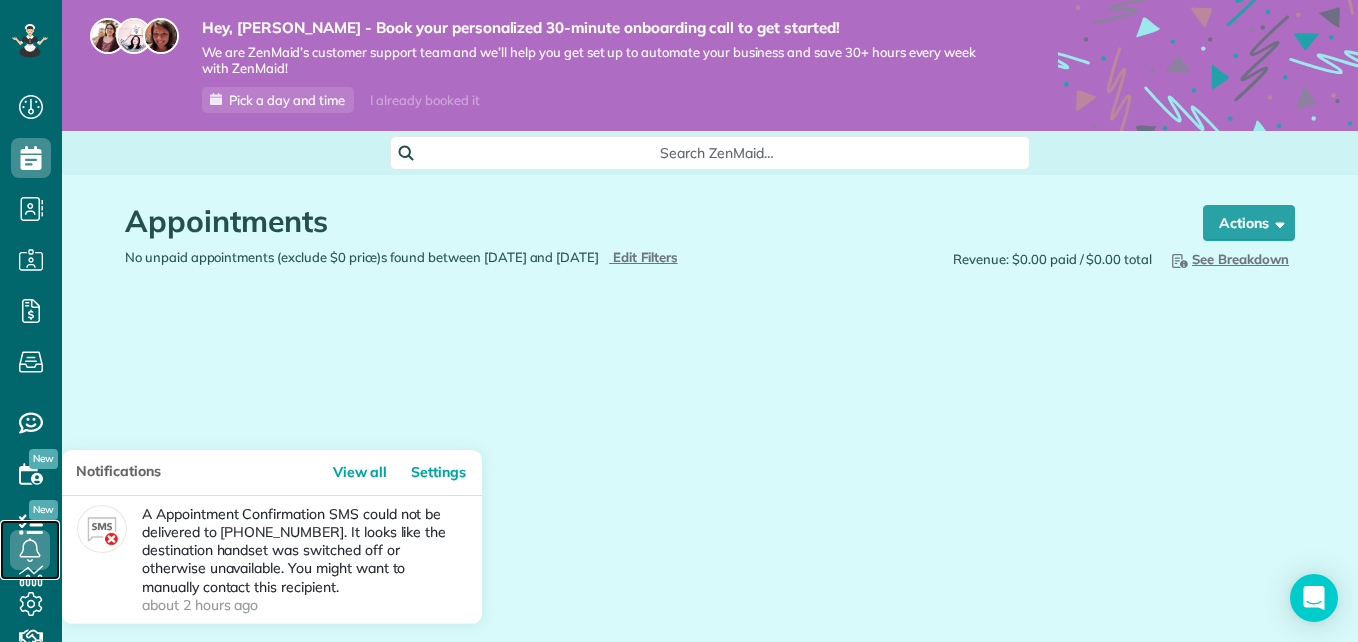 click 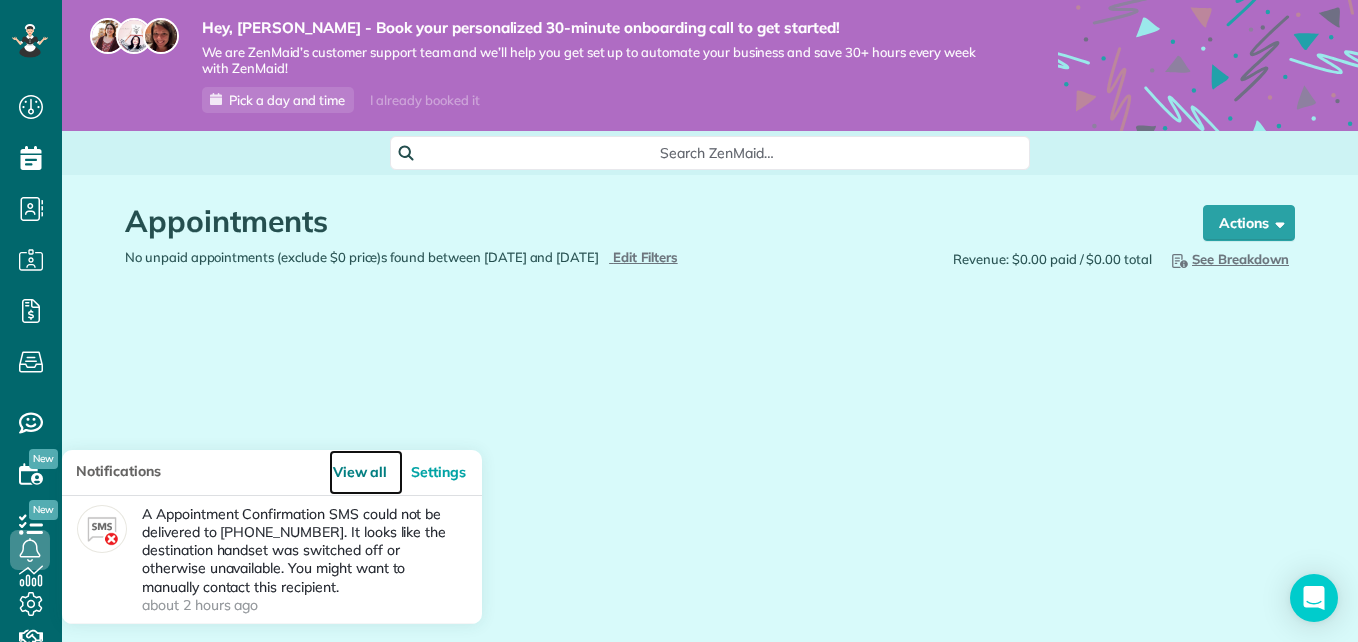 click on "View all" at bounding box center [366, 472] 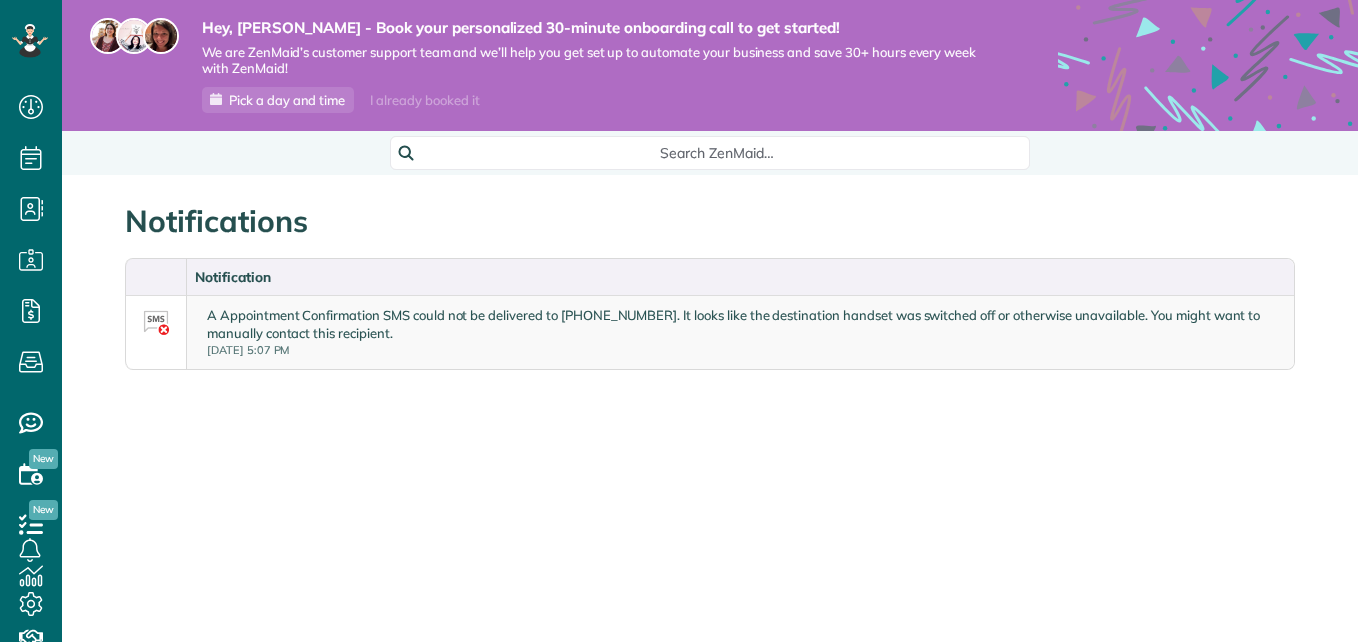 scroll, scrollTop: 0, scrollLeft: 0, axis: both 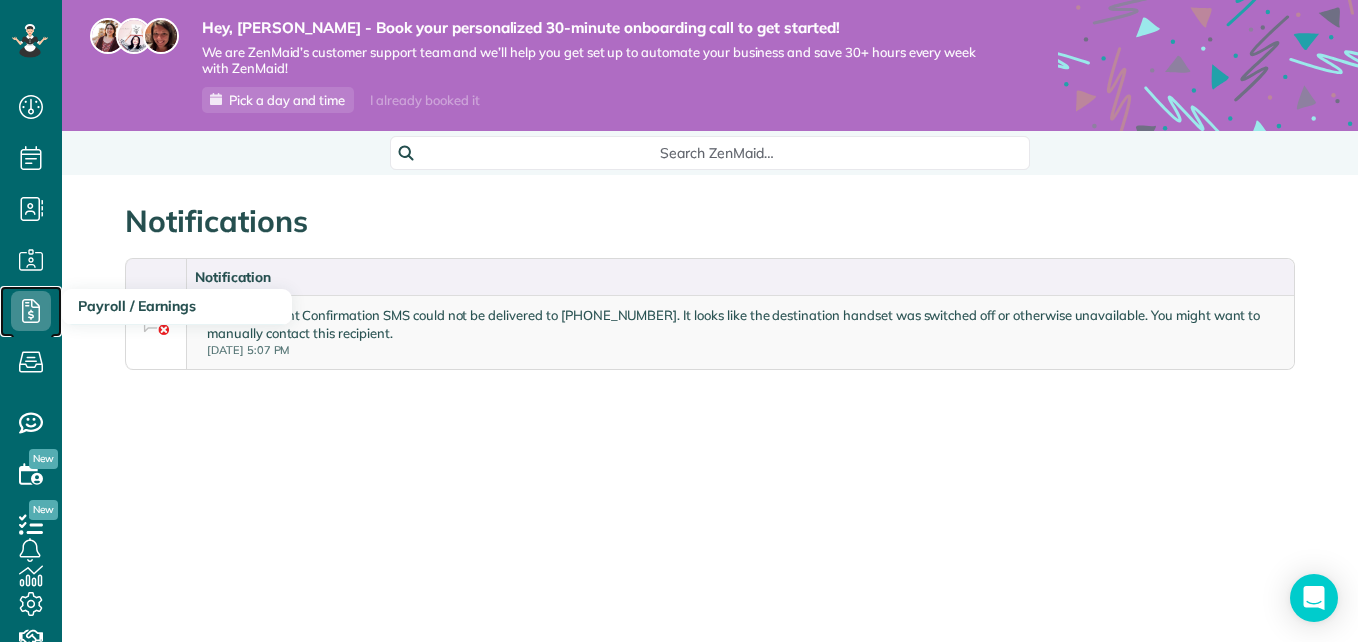 click 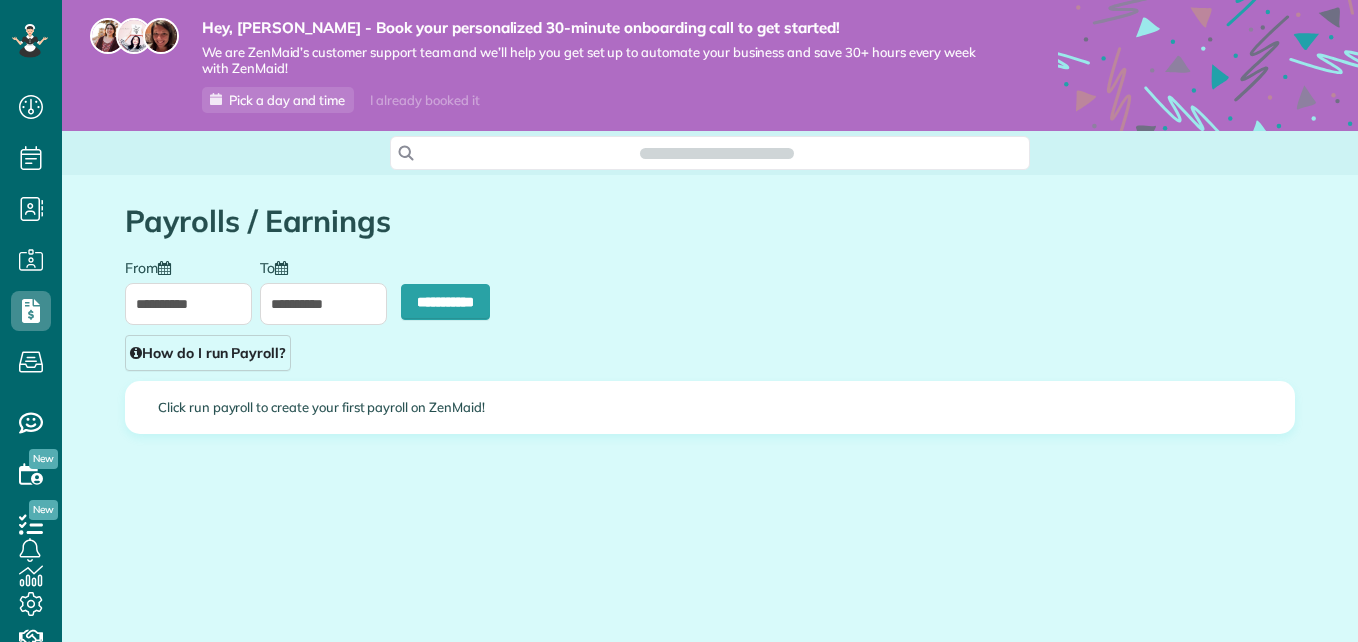 scroll, scrollTop: 0, scrollLeft: 0, axis: both 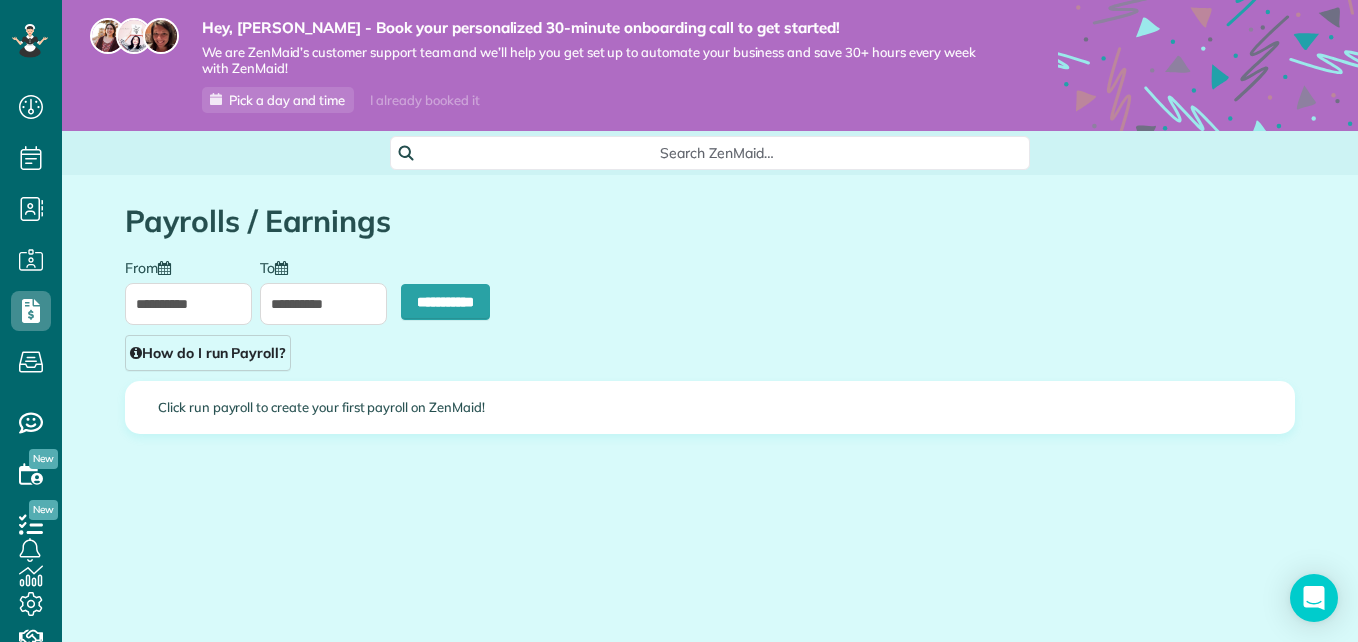 click on "Click run payroll to create your first payroll on ZenMaid!" at bounding box center [710, 407] 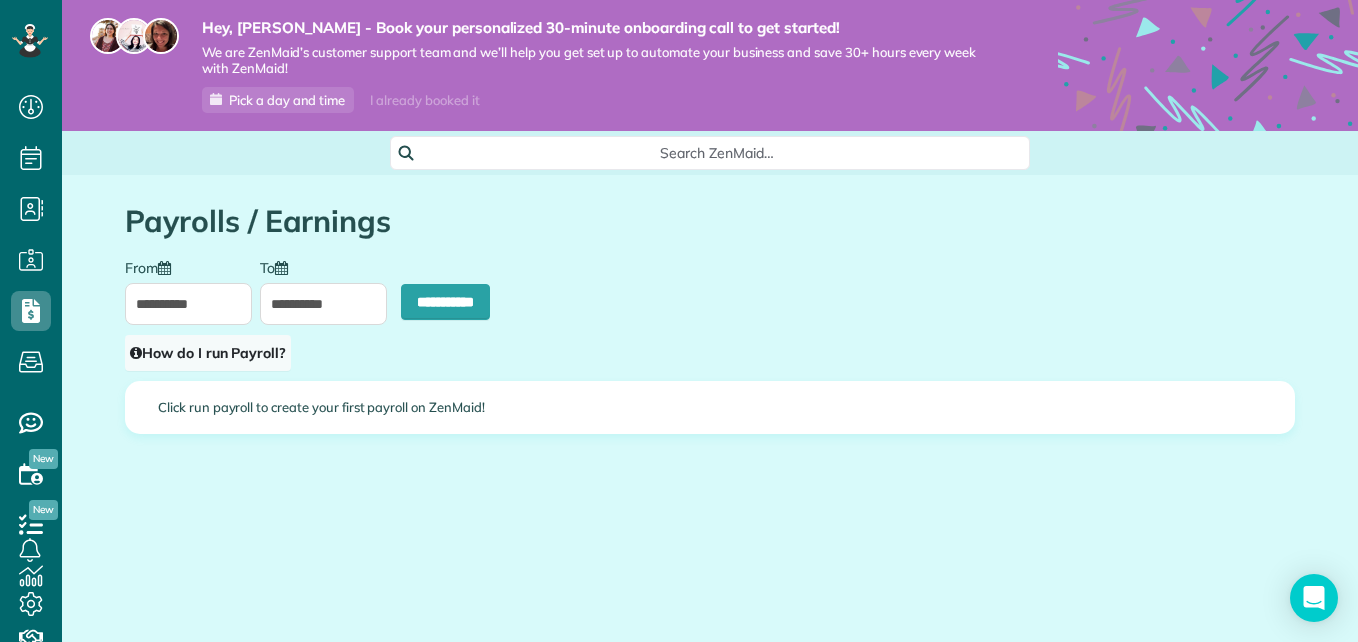 click on "How do I run Payroll?" at bounding box center (208, 353) 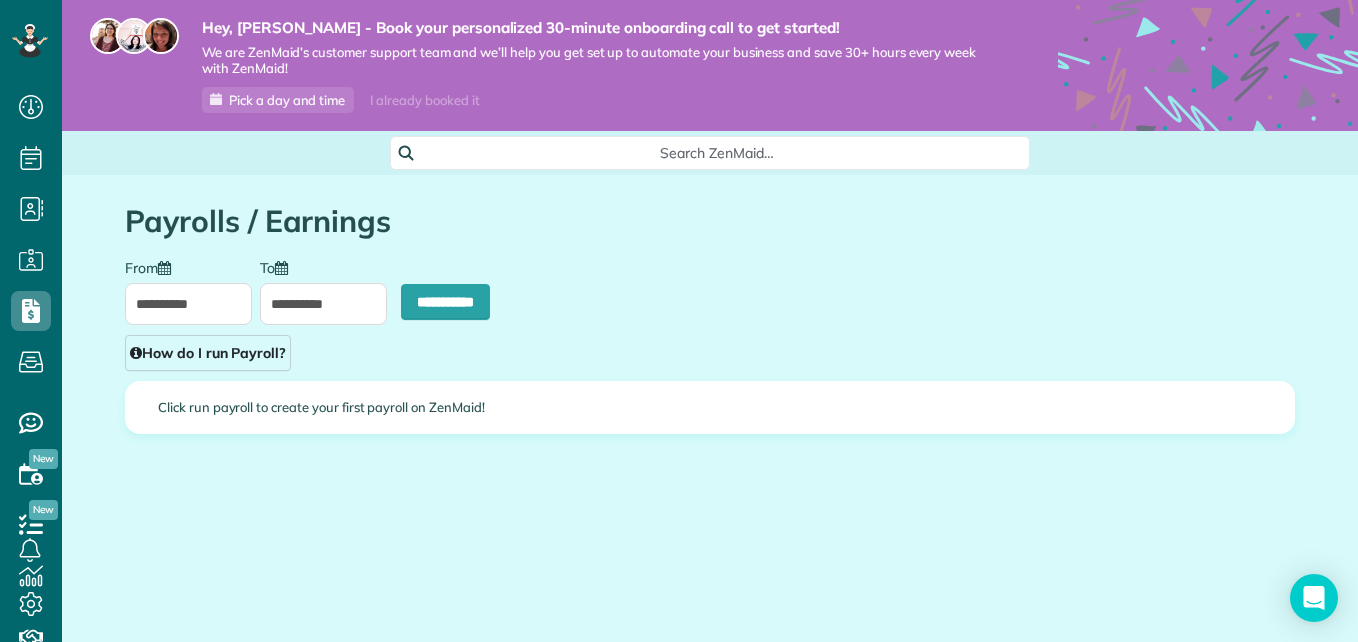 click on "Close
How do I run payroll?
Payroll
You can calculate how much you owe your cleaners for any given 'payment period' using your existing calendar. Just set the pay rate for each cleaner (revenue share, hourly, or flat rate) and we'll calculate how much you owe them based on their assigned appointments.
Example
You can even allow your cleaners to login to ZenMaid and record their 'clock-in' and 'clock-out' times for each appointment to save yourself more time (click the 'Edit' button on the cleaner you want to let clock in and out)!" at bounding box center (679, 321) 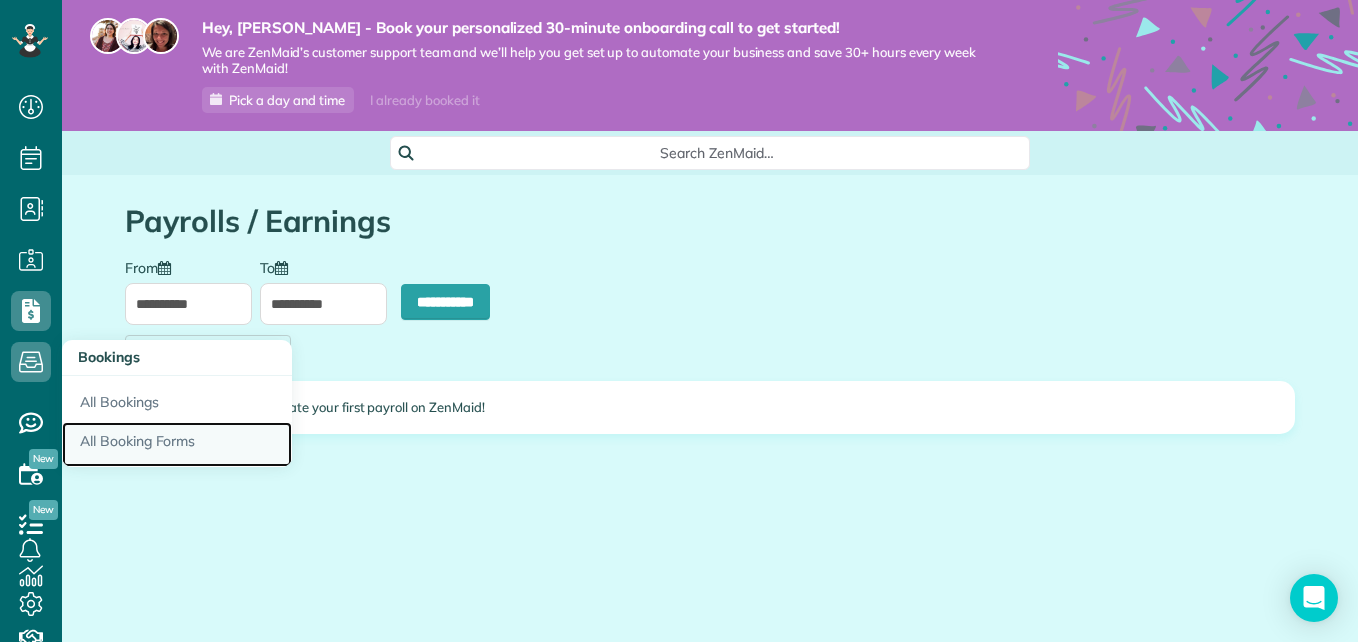 click on "All Booking Forms" at bounding box center [177, 445] 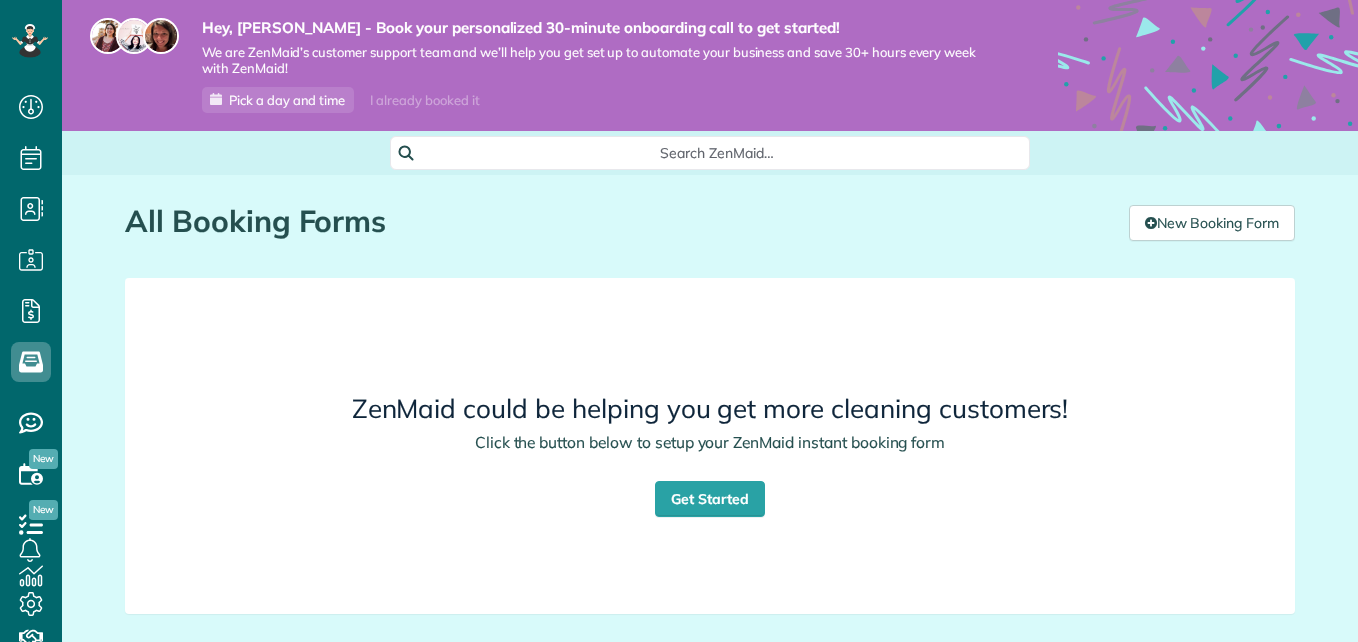 scroll, scrollTop: 0, scrollLeft: 0, axis: both 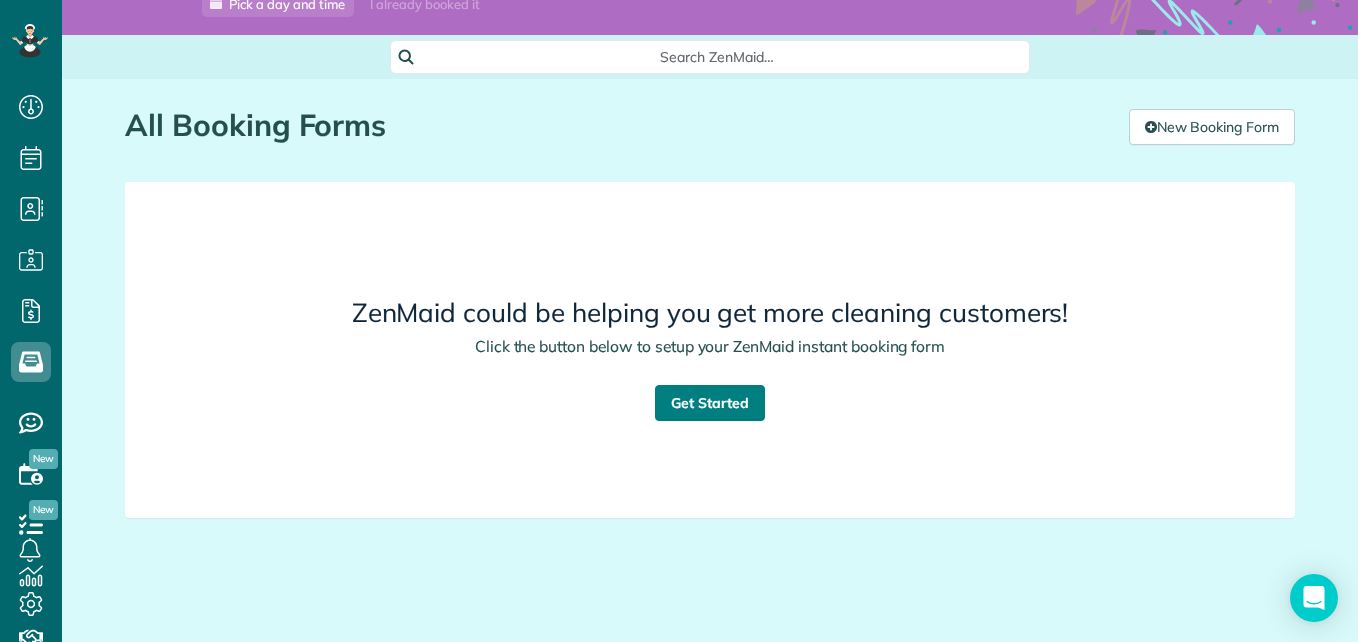 click on "Get Started" at bounding box center (710, 403) 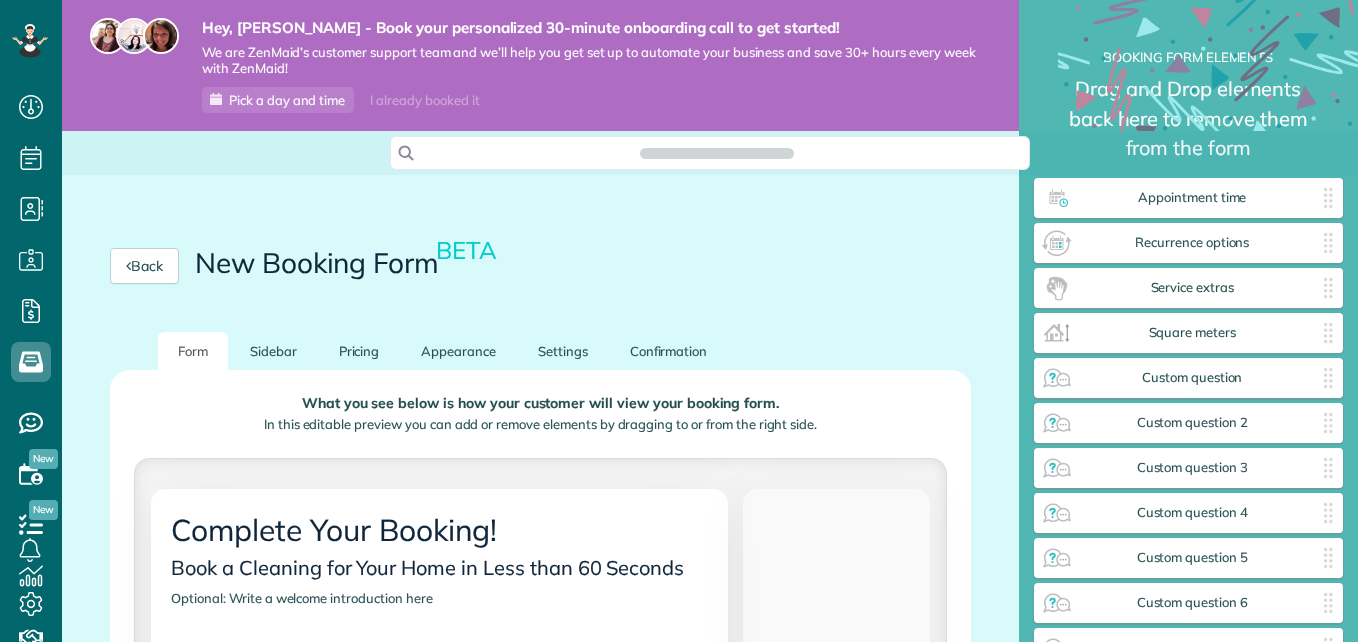 scroll, scrollTop: 0, scrollLeft: 0, axis: both 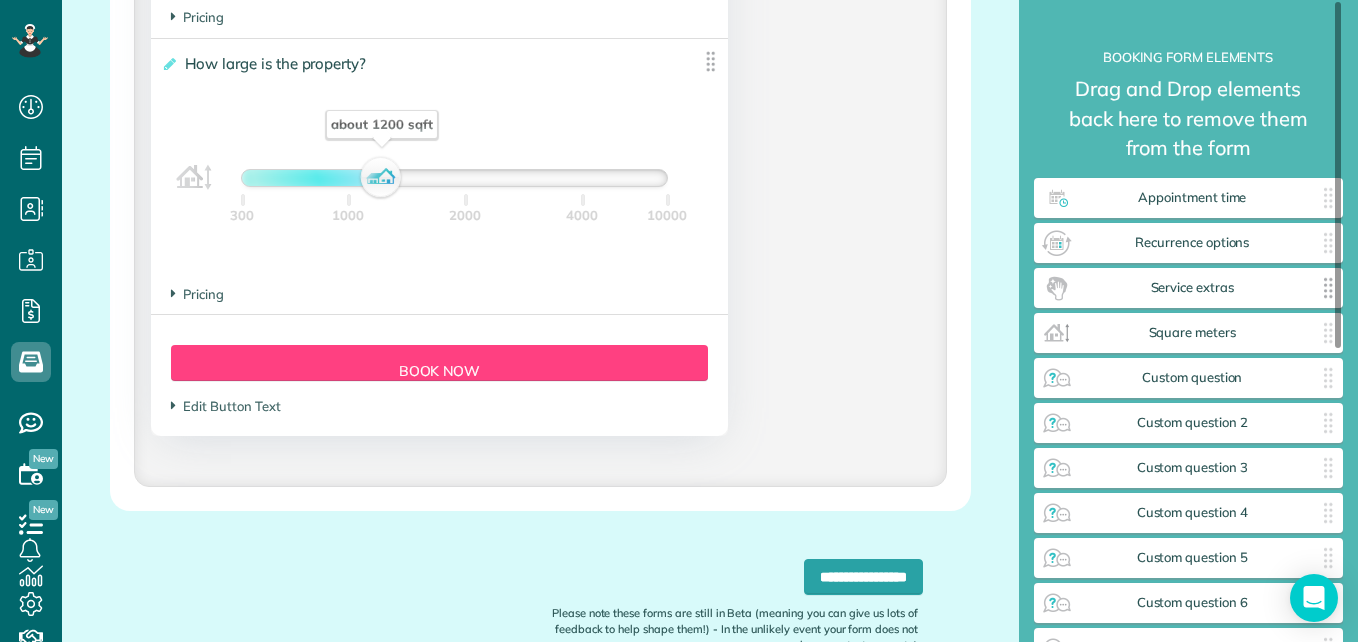 click at bounding box center [1328, 288] 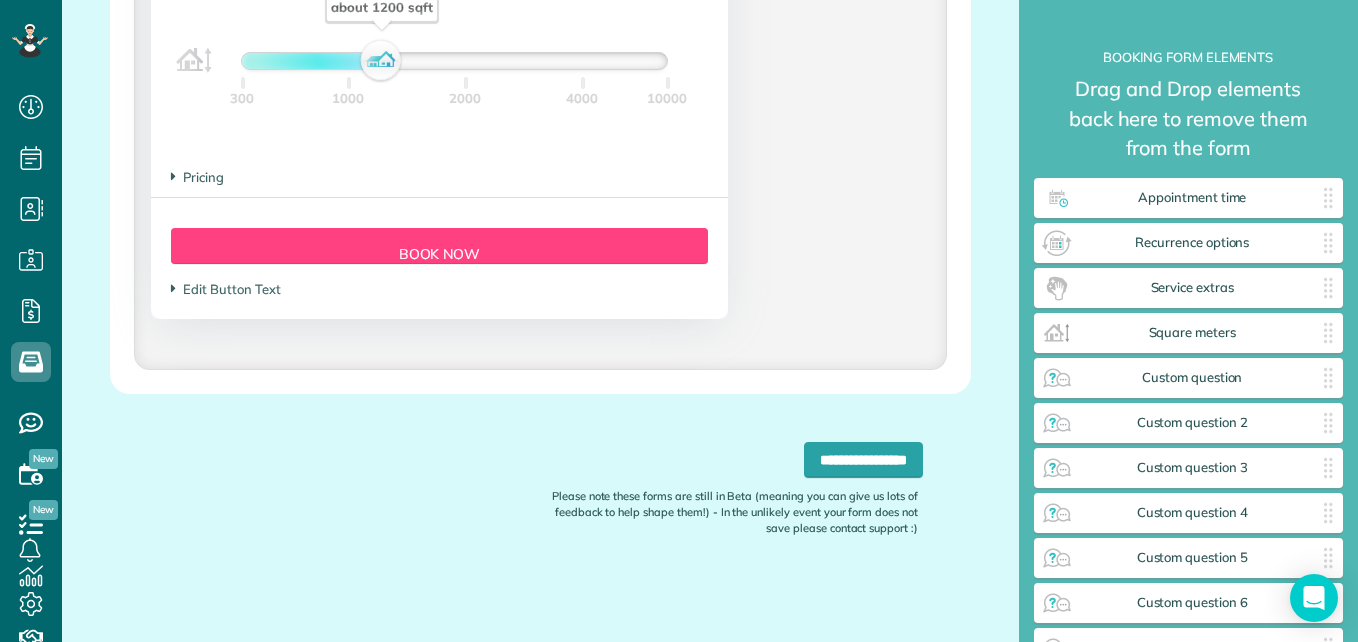 scroll, scrollTop: 2128, scrollLeft: 0, axis: vertical 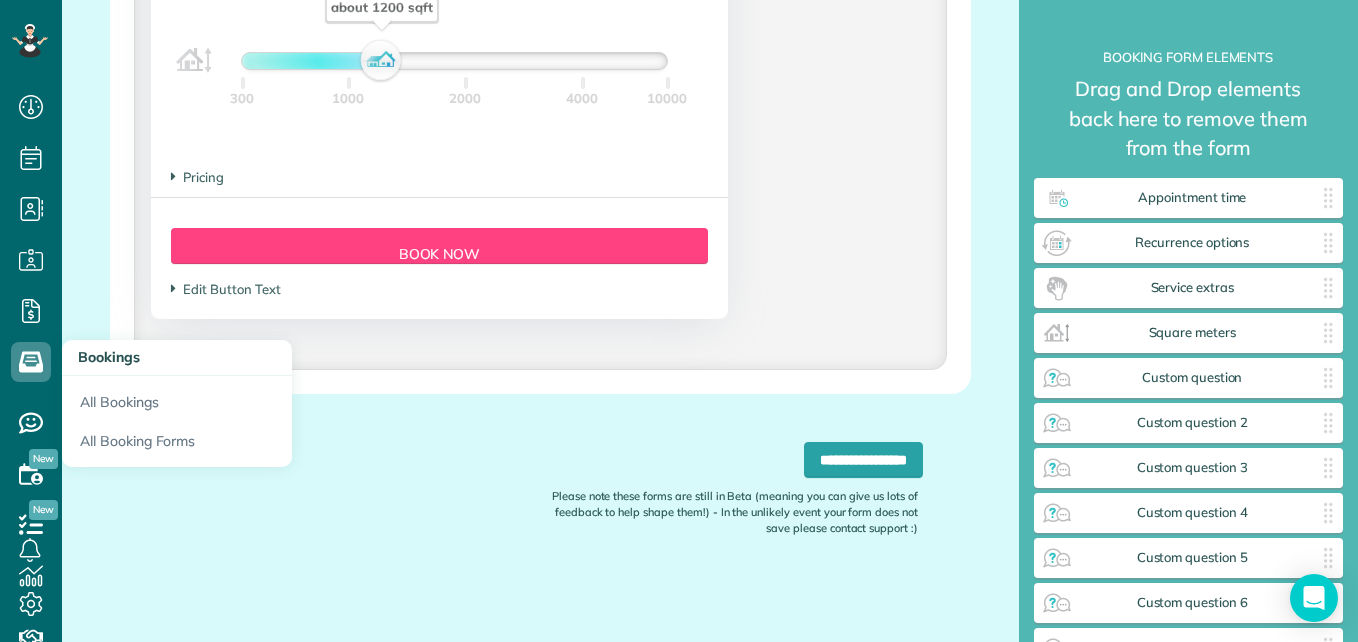 click on "Bookings" at bounding box center [109, 357] 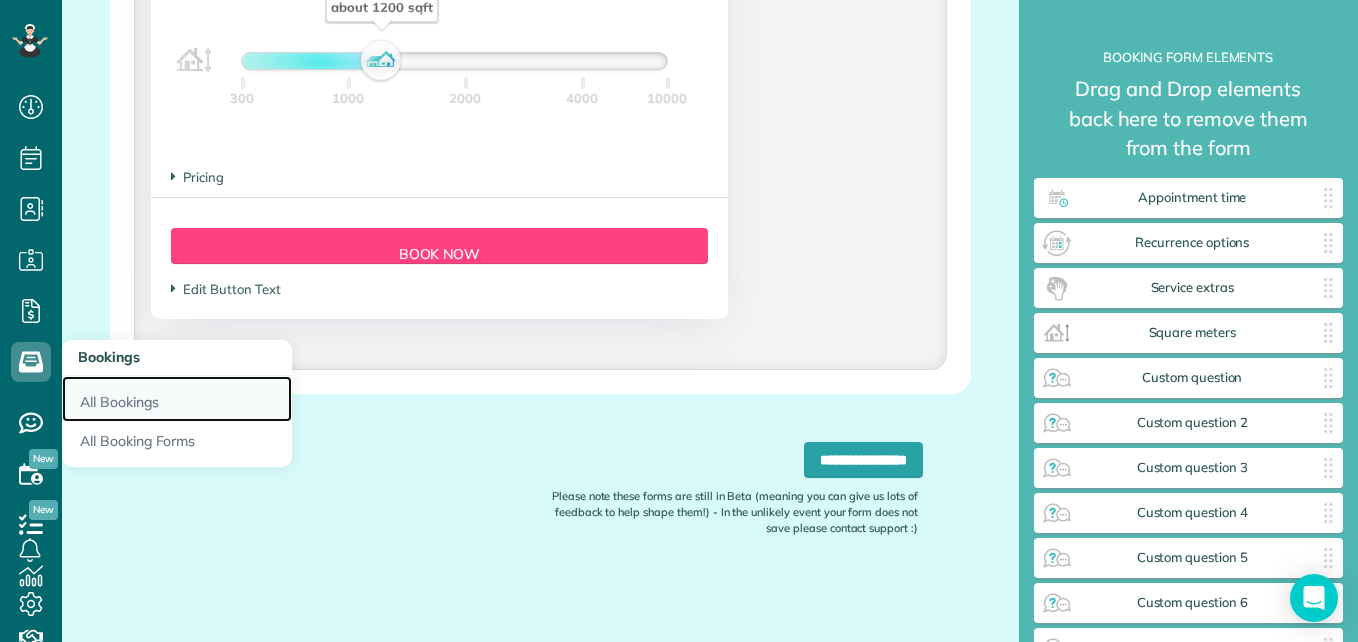click on "All Bookings" at bounding box center [177, 399] 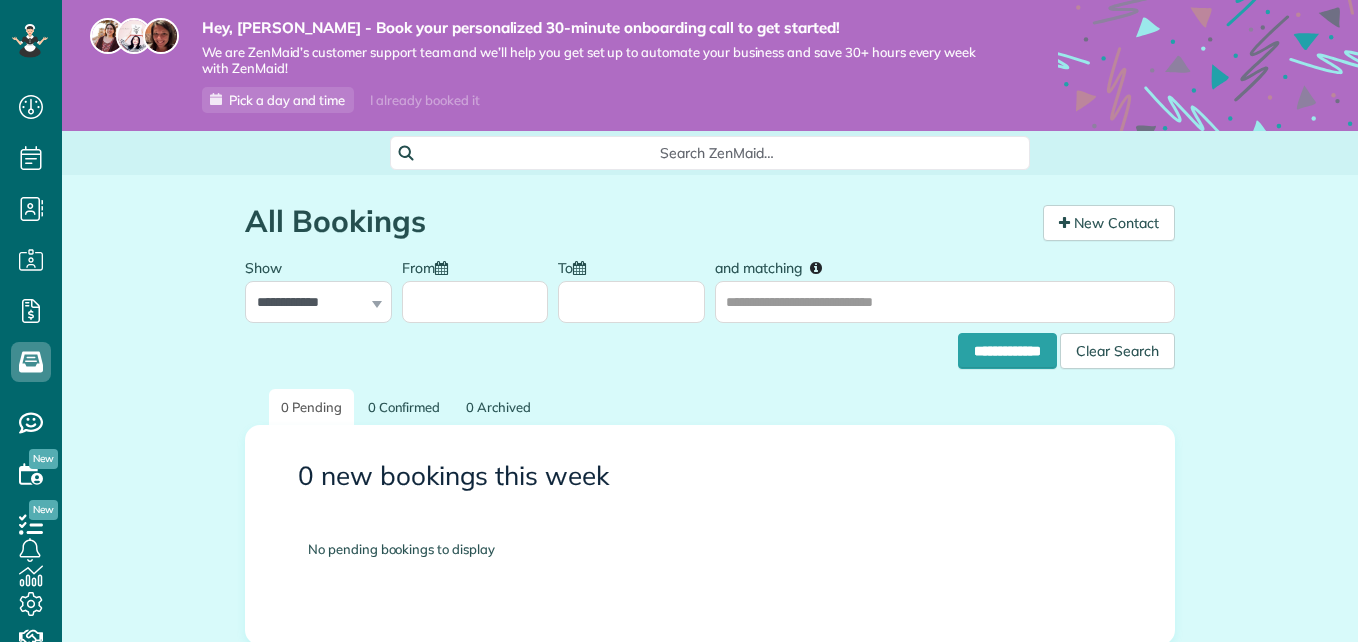 scroll, scrollTop: 0, scrollLeft: 0, axis: both 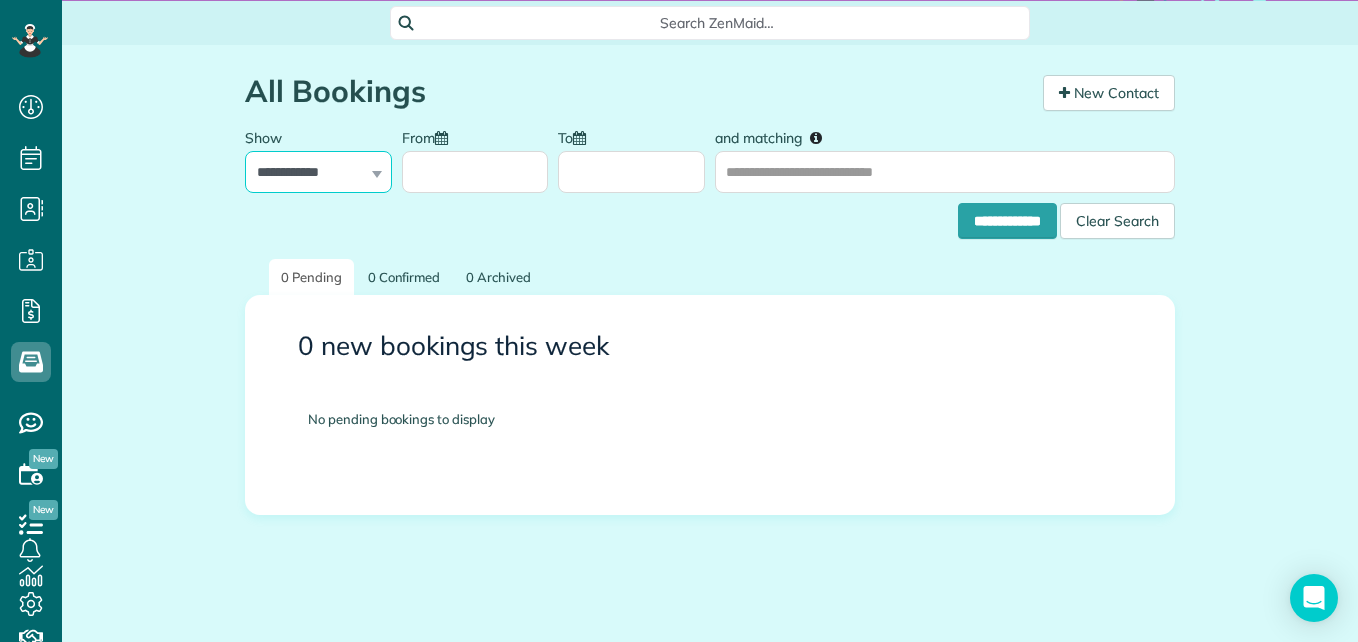 click on "**********" at bounding box center (318, 172) 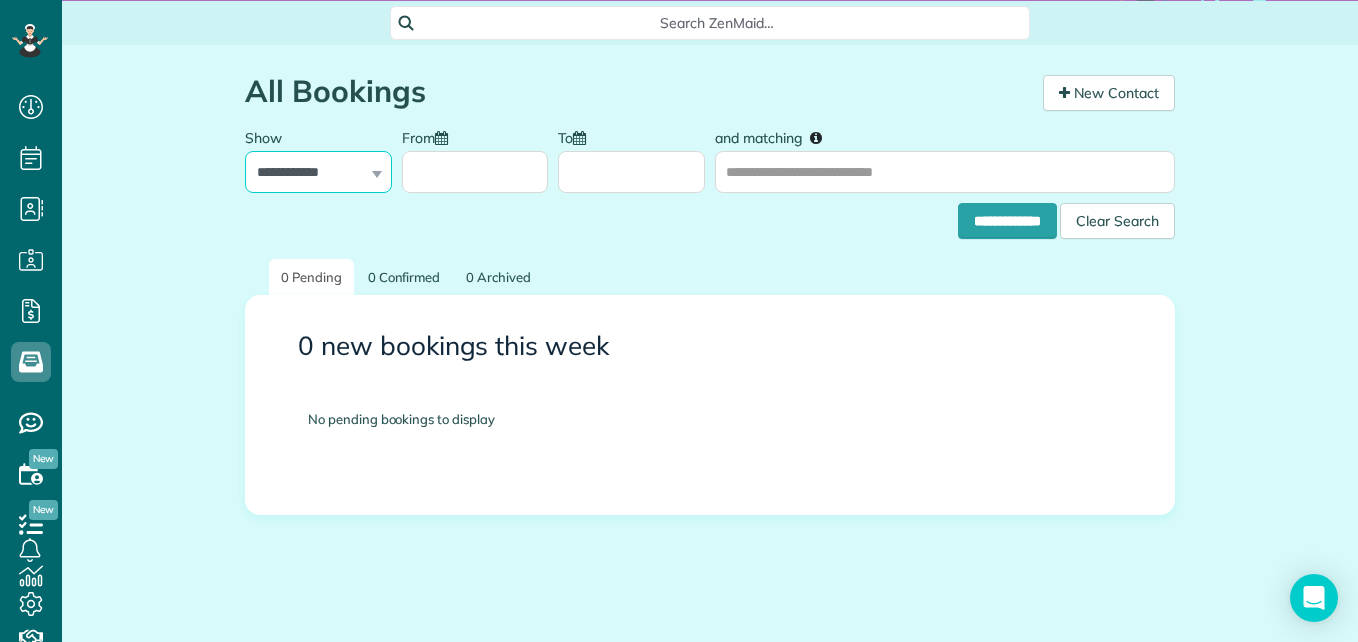 select on "*********" 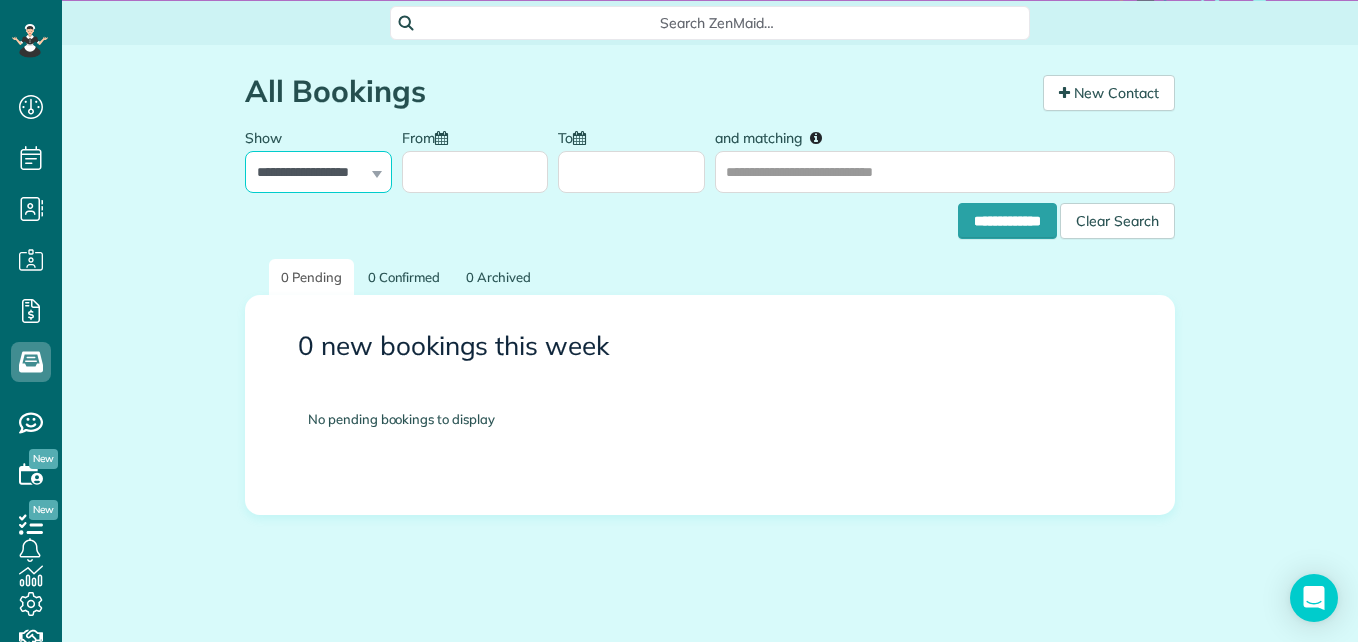 click on "**********" at bounding box center [318, 172] 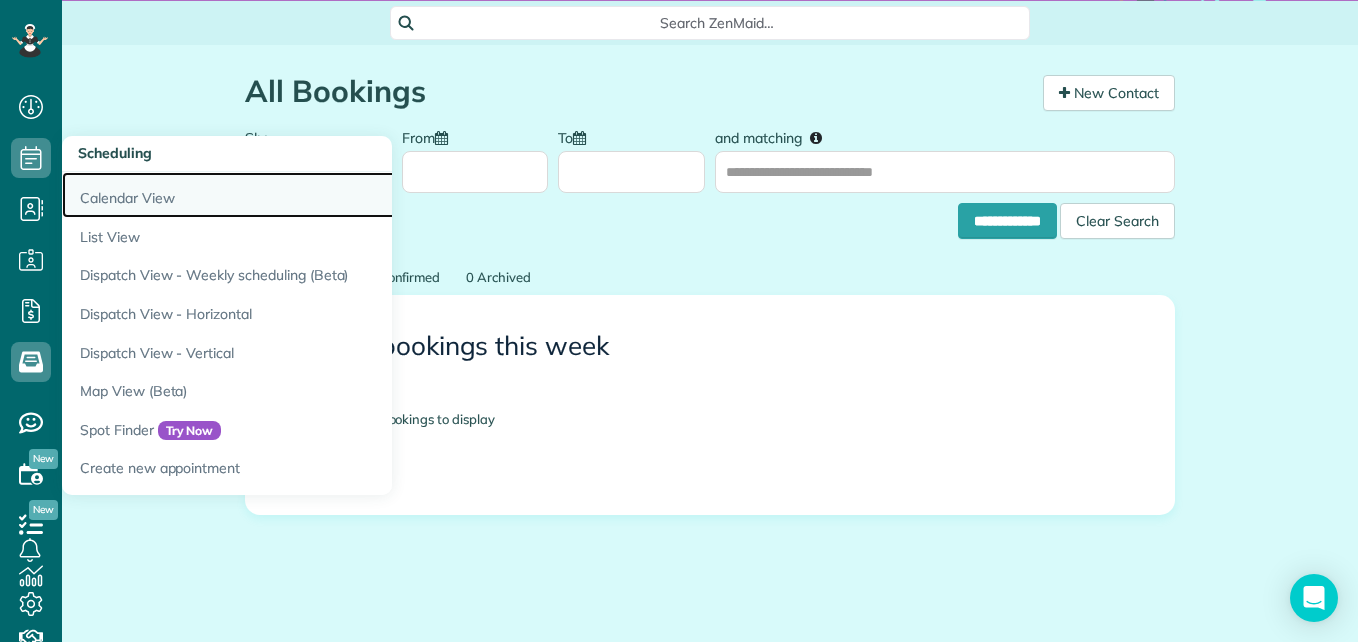 click on "Calendar View" at bounding box center [312, 195] 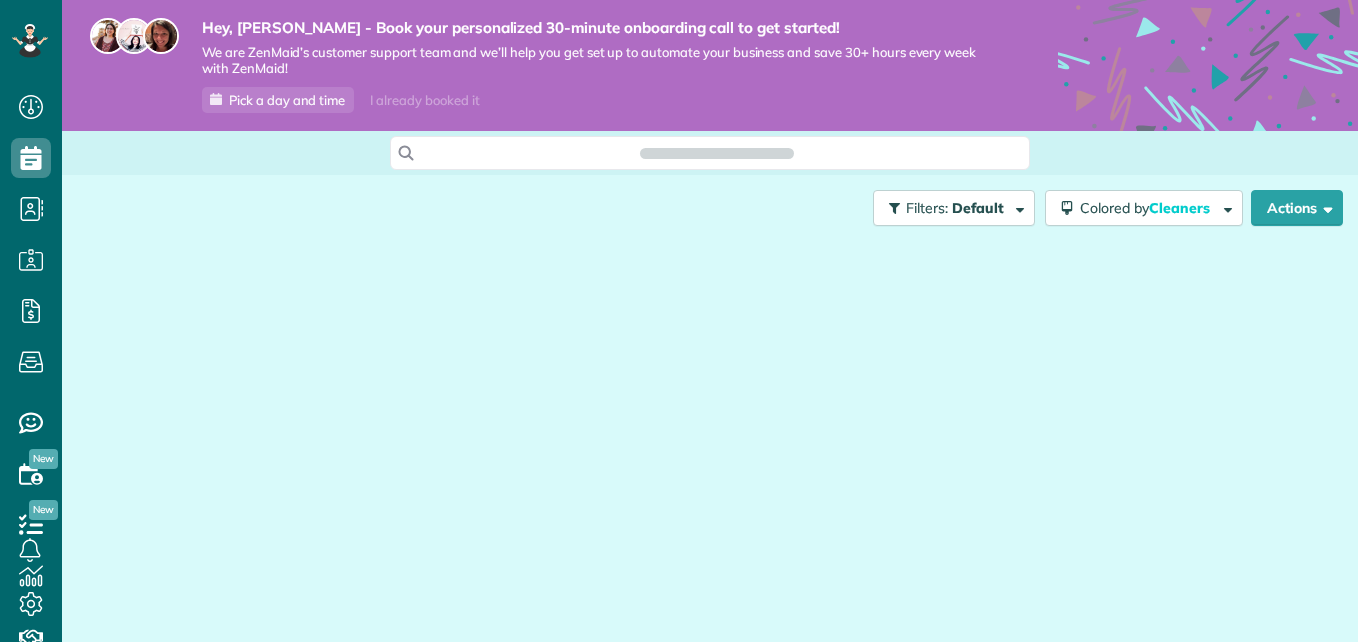 scroll, scrollTop: 0, scrollLeft: 0, axis: both 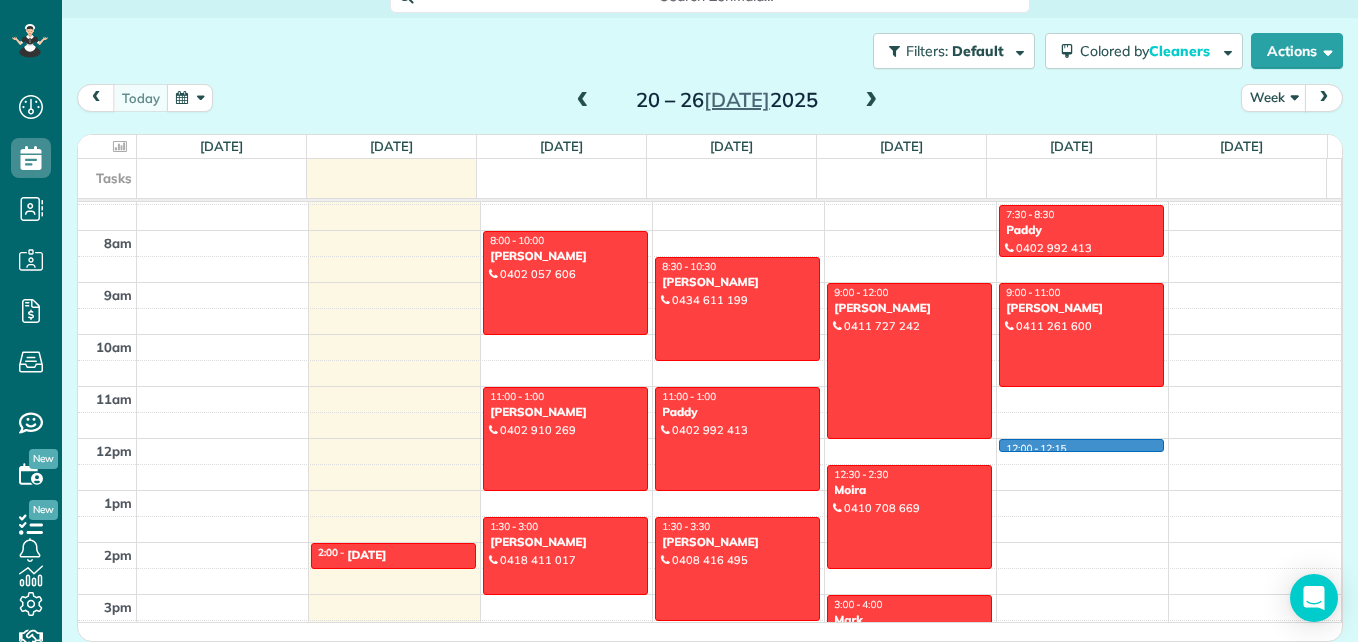 click on "12am 1am 2am 3am 4am 5am 6am 7am 8am 9am 10am 11am 12pm 1pm 2pm 3pm 4pm 5pm 6pm 7pm 8pm 9pm 10pm 11pm 2:00 - 2:30 Jul 0451 055 683 16 Parr Parade Narraweena, NSW 2099 8:00 - 10:00 Nelly 0402 057 606 1 Rickard Street Balgowlah, NSW 2093 11:00 - 1:00 Shelly 0402 910 269 47 Nareen Parade North Narrabeen, NSW 2101 1:30 - 3:00 Darren 0418 411 017 103 Mallard Lane Warriewood, NSW 2102 8:30 - 10:30 Sarah 0434 611 199 83 Riverview Road Avalon Beach, NSW 2107 11:00 - 1:00 Paddy 0402 992 413 75 Palmgrove Road Avalon Beach, NSW 2107 1:30 - 3:30 Sandy 0408 416 495 11 Plateau Road Avalon Beach, NSW 2107 9:00 - 12:00 Gordon 0411 727 242 22 Cynthea Road Palm Beach, NSW 2108 12:30 - 2:30 Moira 0410 708 669 41 Hilltop Road Avalon Beach, NSW 2107 3:00 - 4:00 Mark 0488 040 255 4-10 The Avenue Collaroy, NSW 2097 12:00 - 12:15 7:30 - 8:30 Paddy 0402 992 413 75 Palmgrove Road Avalon Beach, NSW 2107 9:00 - 11:00 Mike 0411 261 600 50 Hilltop Road Avalon Beach, NSW 2107" at bounding box center (709, 438) 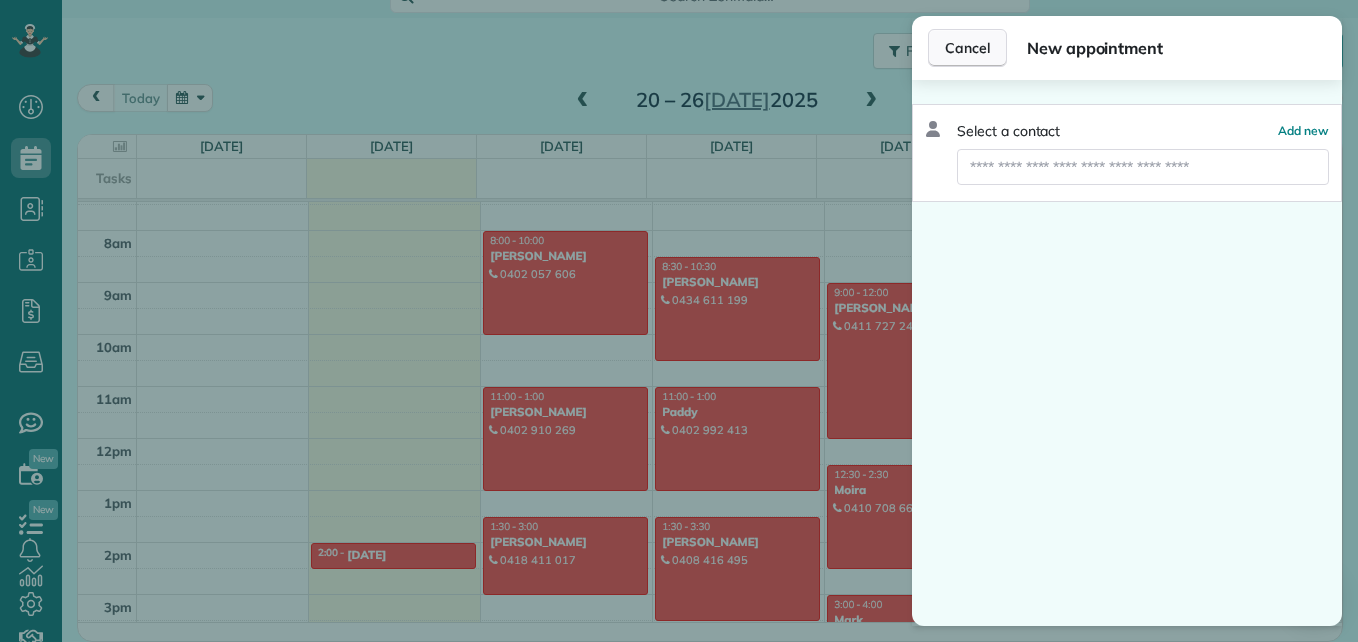 click on "Cancel" at bounding box center (967, 48) 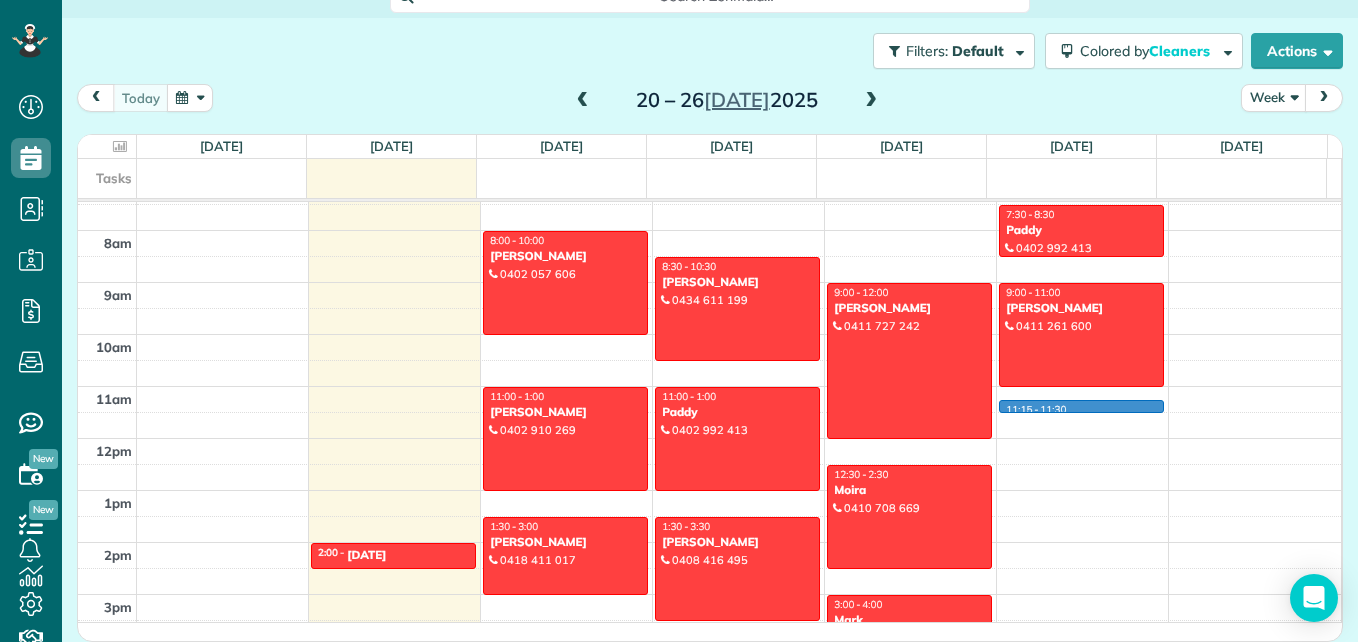 click on "12am 1am 2am 3am 4am 5am 6am 7am 8am 9am 10am 11am 12pm 1pm 2pm 3pm 4pm 5pm 6pm 7pm 8pm 9pm 10pm 11pm 2:00 - 2:30 Jul 0451 055 683 16 Parr Parade Narraweena, NSW 2099 8:00 - 10:00 Nelly 0402 057 606 1 Rickard Street Balgowlah, NSW 2093 11:00 - 1:00 Shelly 0402 910 269 47 Nareen Parade North Narrabeen, NSW 2101 1:30 - 3:00 Darren 0418 411 017 103 Mallard Lane Warriewood, NSW 2102 8:30 - 10:30 Sarah 0434 611 199 83 Riverview Road Avalon Beach, NSW 2107 11:00 - 1:00 Paddy 0402 992 413 75 Palmgrove Road Avalon Beach, NSW 2107 1:30 - 3:30 Sandy 0408 416 495 11 Plateau Road Avalon Beach, NSW 2107 9:00 - 12:00 Gordon 0411 727 242 22 Cynthea Road Palm Beach, NSW 2108 12:30 - 2:30 Moira 0410 708 669 41 Hilltop Road Avalon Beach, NSW 2107 3:00 - 4:00 Mark 0488 040 255 4-10 The Avenue Collaroy, NSW 2097 11:15 - 11:30 7:30 - 8:30 Paddy 0402 992 413 75 Palmgrove Road Avalon Beach, NSW 2107 9:00 - 11:00 Mike 0411 261 600 50 Hilltop Road Avalon Beach, NSW 2107" at bounding box center [709, 438] 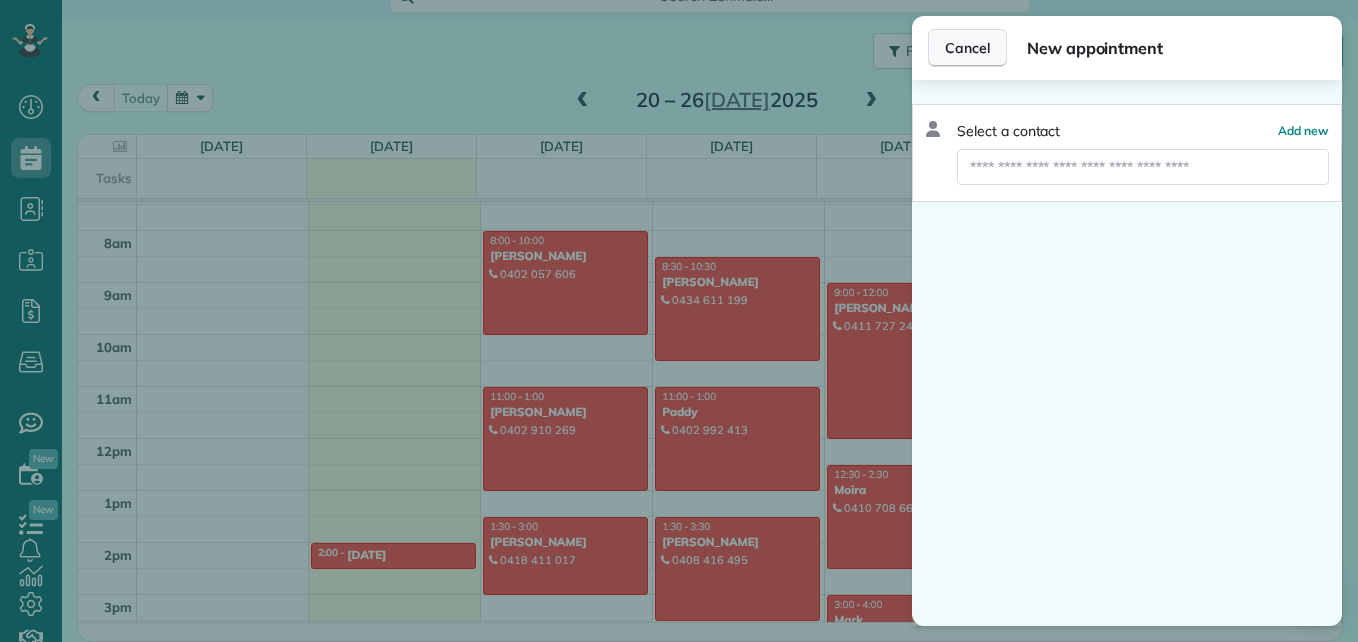 click on "Cancel" at bounding box center (967, 48) 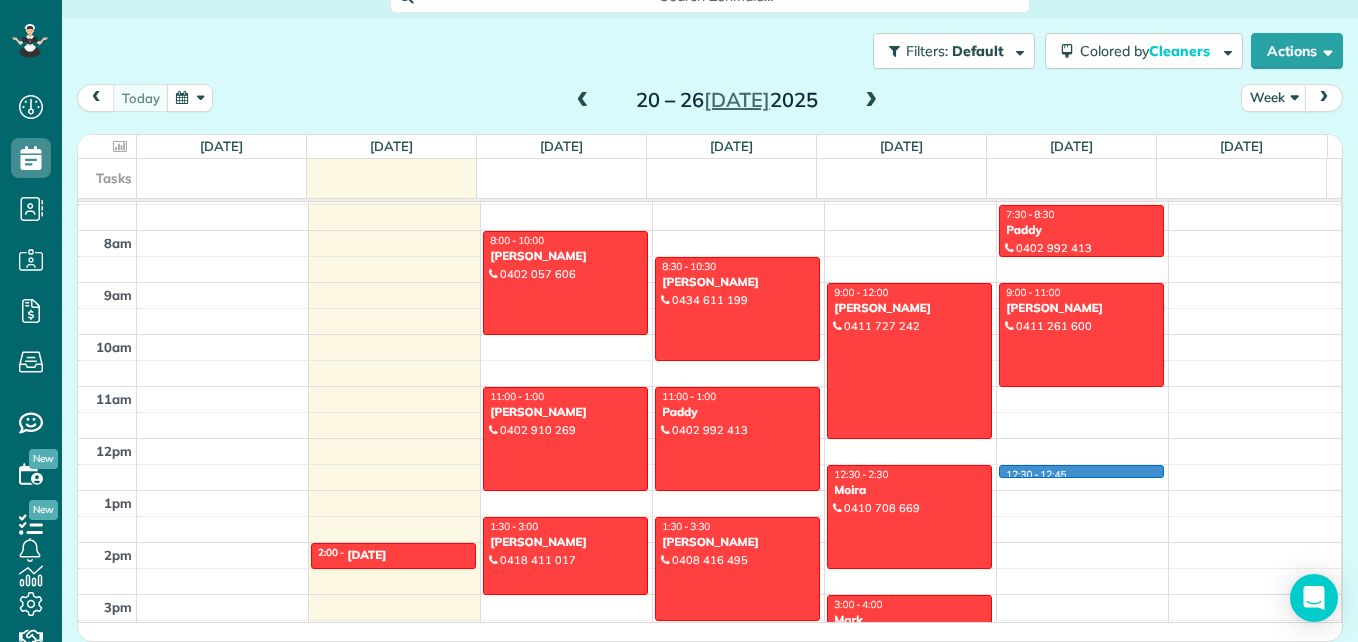 click on "12am 1am 2am 3am 4am 5am 6am 7am 8am 9am 10am 11am 12pm 1pm 2pm 3pm 4pm 5pm 6pm 7pm 8pm 9pm 10pm 11pm 2:00 - 2:30 Jul 0451 055 683 16 Parr Parade Narraweena, NSW 2099 8:00 - 10:00 Nelly 0402 057 606 1 Rickard Street Balgowlah, NSW 2093 11:00 - 1:00 Shelly 0402 910 269 47 Nareen Parade North Narrabeen, NSW 2101 1:30 - 3:00 Darren 0418 411 017 103 Mallard Lane Warriewood, NSW 2102 8:30 - 10:30 Sarah 0434 611 199 83 Riverview Road Avalon Beach, NSW 2107 11:00 - 1:00 Paddy 0402 992 413 75 Palmgrove Road Avalon Beach, NSW 2107 1:30 - 3:30 Sandy 0408 416 495 11 Plateau Road Avalon Beach, NSW 2107 9:00 - 12:00 Gordon 0411 727 242 22 Cynthea Road Palm Beach, NSW 2108 12:30 - 2:30 Moira 0410 708 669 41 Hilltop Road Avalon Beach, NSW 2107 3:00 - 4:00 Mark 0488 040 255 4-10 The Avenue Collaroy, NSW 2097 12:30 - 12:45 7:30 - 8:30 Paddy 0402 992 413 75 Palmgrove Road Avalon Beach, NSW 2107 9:00 - 11:00 Mike 0411 261 600 50 Hilltop Road Avalon Beach, NSW 2107" at bounding box center [709, 438] 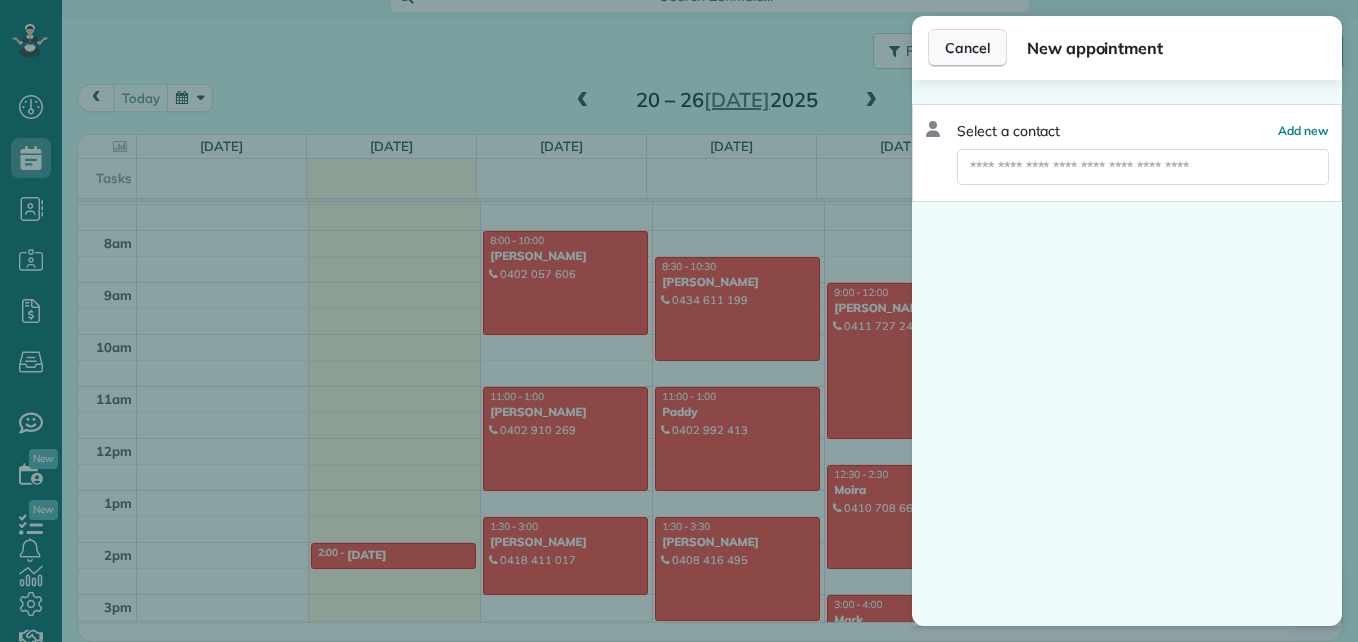 click on "Cancel" at bounding box center [967, 48] 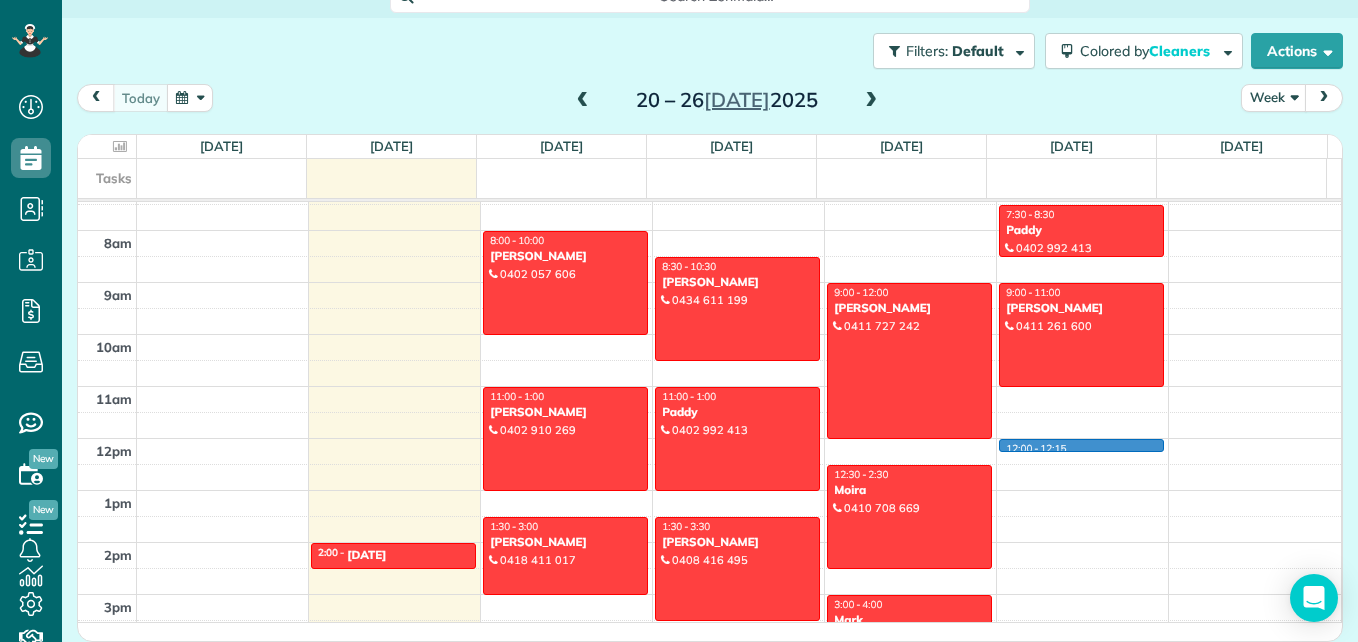 click on "12am 1am 2am 3am 4am 5am 6am 7am 8am 9am 10am 11am 12pm 1pm 2pm 3pm 4pm 5pm 6pm 7pm 8pm 9pm 10pm 11pm 2:00 - 2:30 Jul 0451 055 683 16 Parr Parade Narraweena, NSW 2099 8:00 - 10:00 Nelly 0402 057 606 1 Rickard Street Balgowlah, NSW 2093 11:00 - 1:00 Shelly 0402 910 269 47 Nareen Parade North Narrabeen, NSW 2101 1:30 - 3:00 Darren 0418 411 017 103 Mallard Lane Warriewood, NSW 2102 8:30 - 10:30 Sarah 0434 611 199 83 Riverview Road Avalon Beach, NSW 2107 11:00 - 1:00 Paddy 0402 992 413 75 Palmgrove Road Avalon Beach, NSW 2107 1:30 - 3:30 Sandy 0408 416 495 11 Plateau Road Avalon Beach, NSW 2107 9:00 - 12:00 Gordon 0411 727 242 22 Cynthea Road Palm Beach, NSW 2108 12:30 - 2:30 Moira 0410 708 669 41 Hilltop Road Avalon Beach, NSW 2107 3:00 - 4:00 Mark 0488 040 255 4-10 The Avenue Collaroy, NSW 2097 12:00 - 12:15 7:30 - 8:30 Paddy 0402 992 413 75 Palmgrove Road Avalon Beach, NSW 2107 9:00 - 11:00 Mike 0411 261 600 50 Hilltop Road Avalon Beach, NSW 2107" at bounding box center [709, 438] 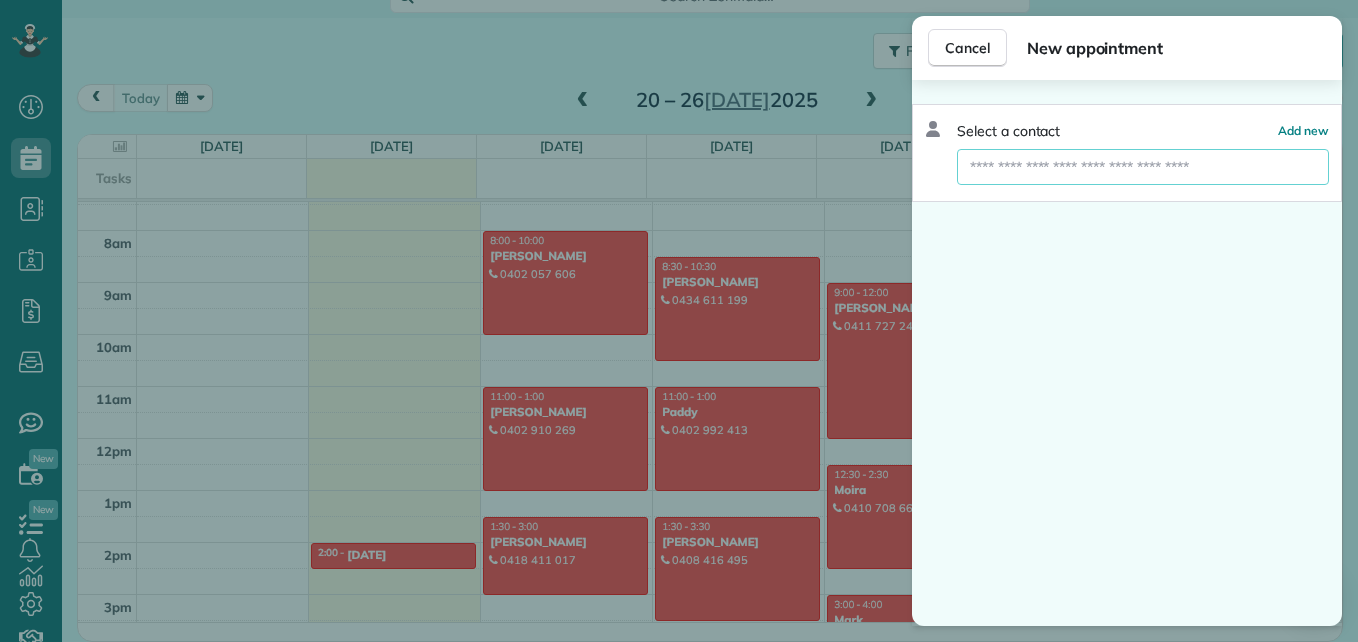 click at bounding box center [1143, 167] 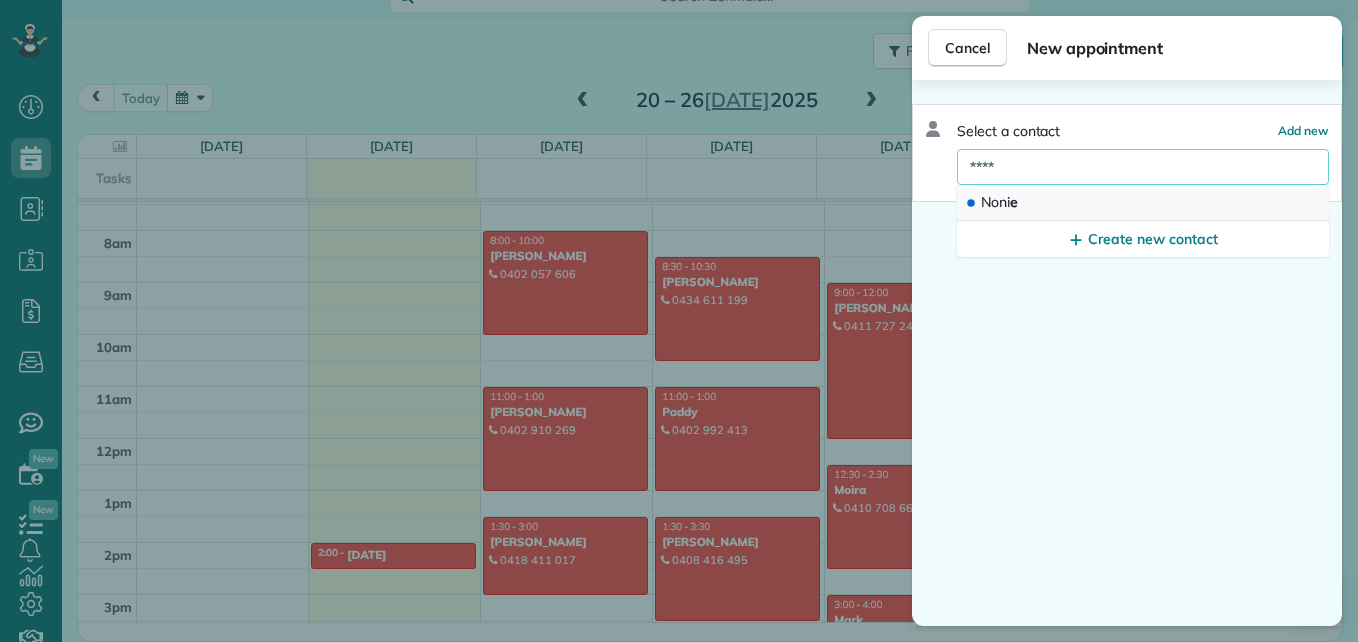 type on "****" 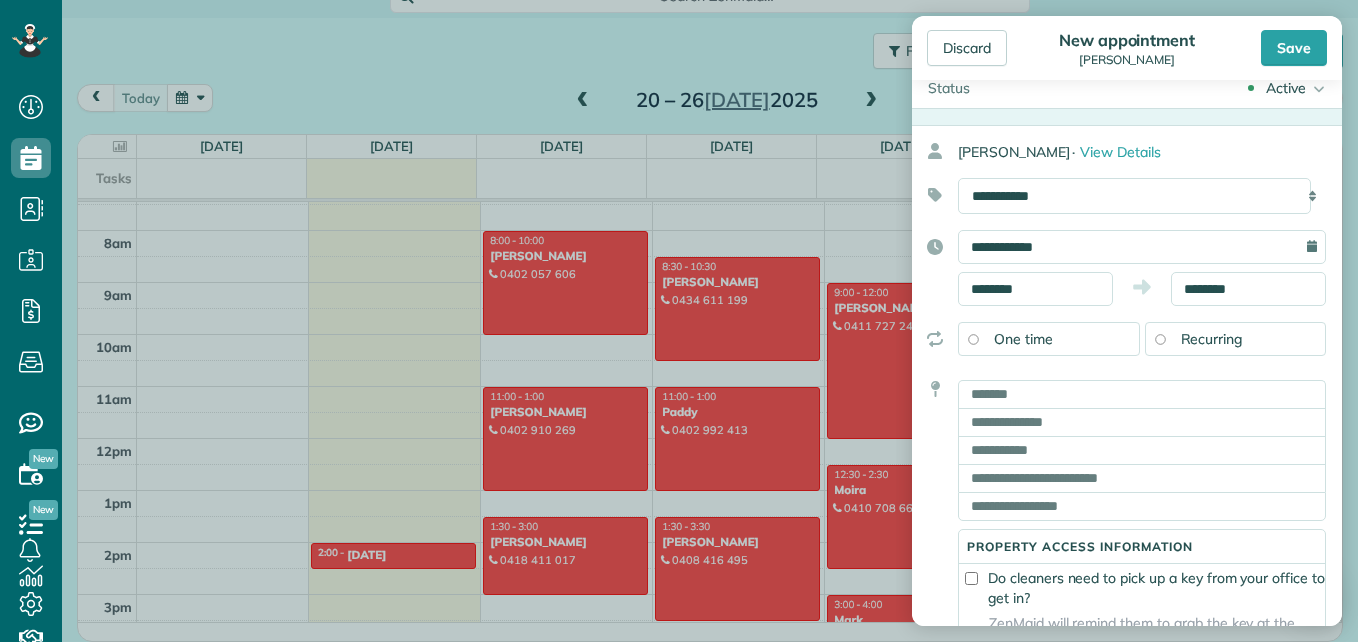 scroll, scrollTop: 40, scrollLeft: 0, axis: vertical 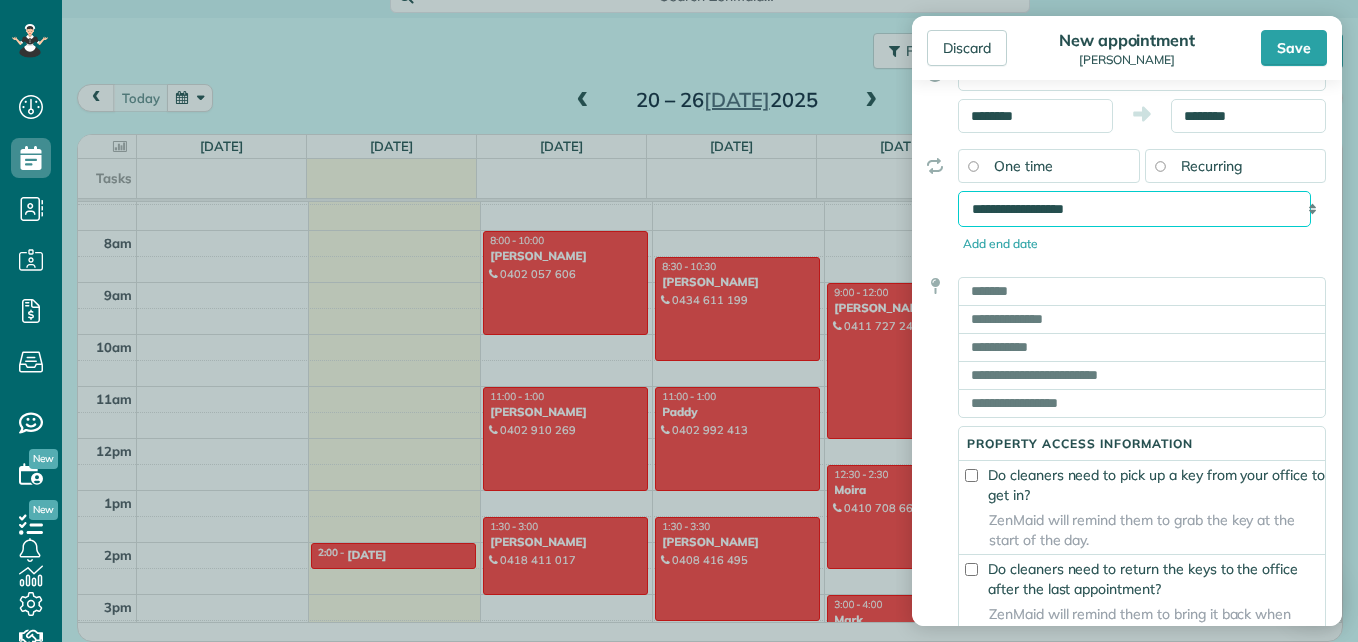 click on "**********" at bounding box center [1134, 209] 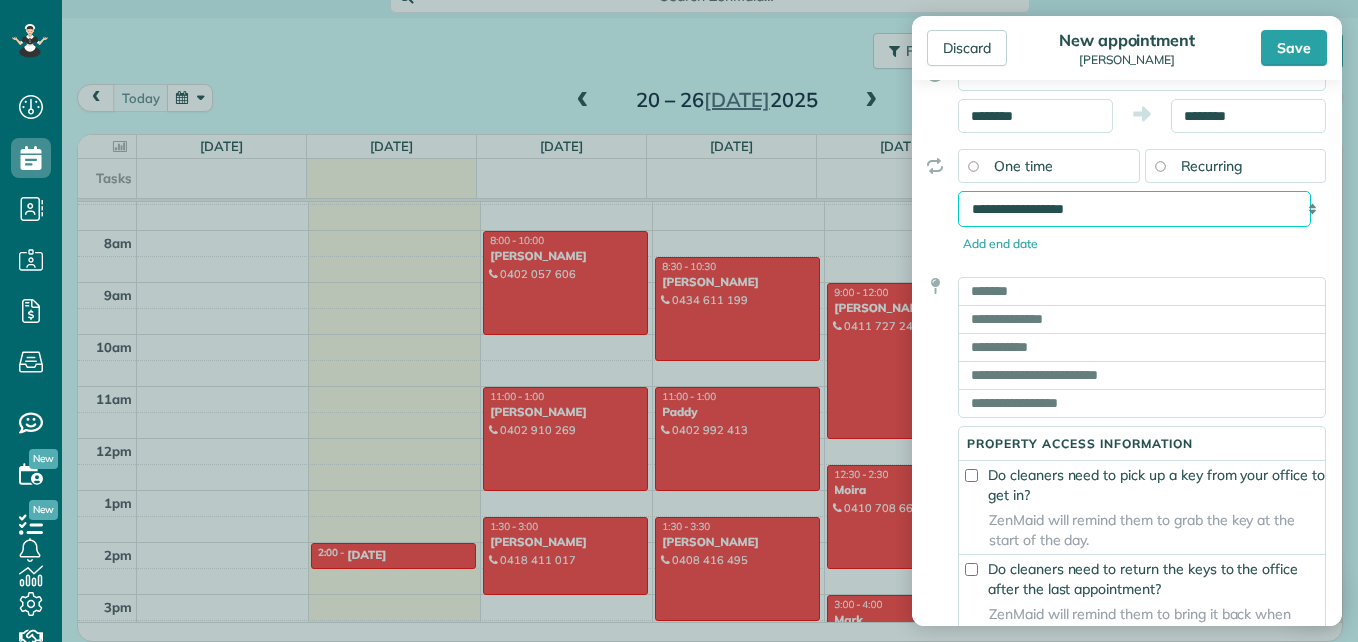 select on "**********" 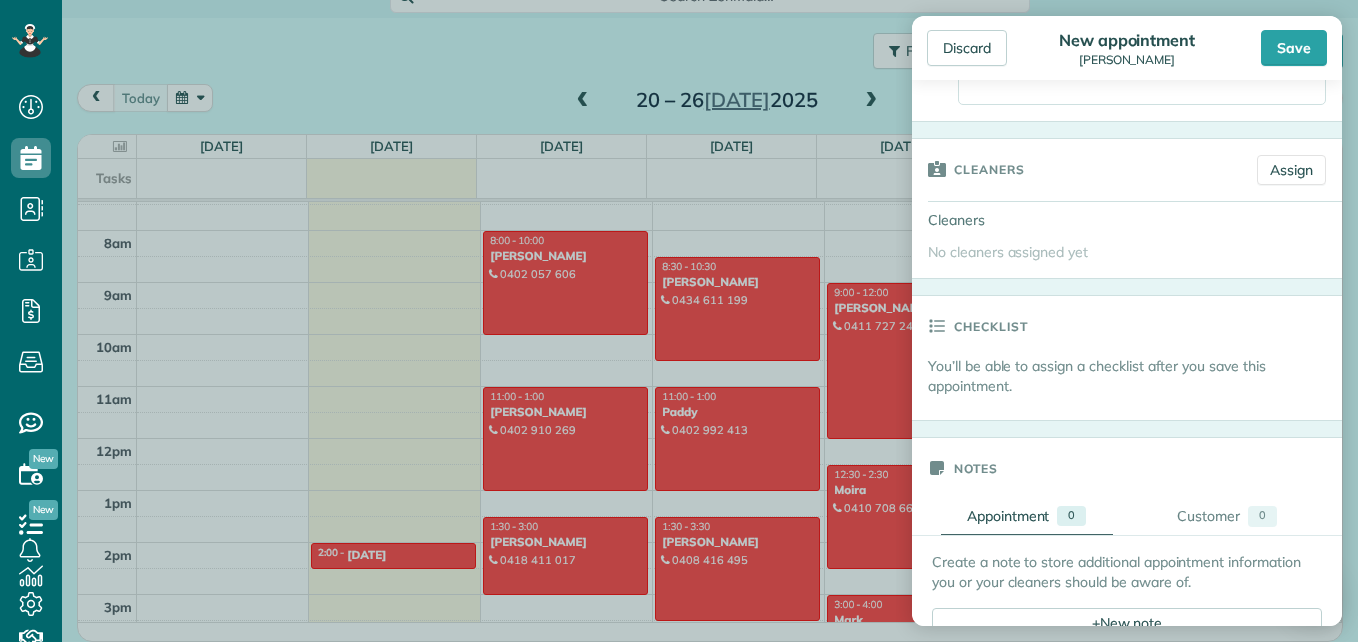 scroll, scrollTop: 874, scrollLeft: 0, axis: vertical 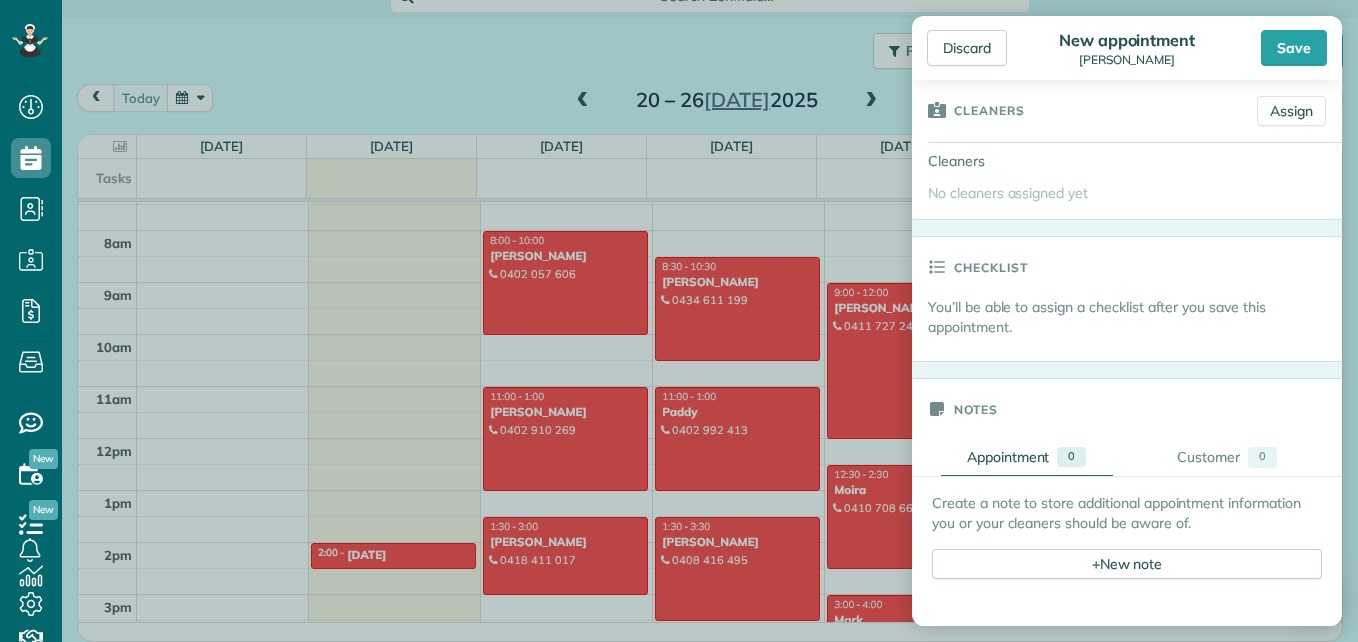 click on "Cleaners
Assign
Cleaners
No cleaners assigned yet" at bounding box center (1127, 149) 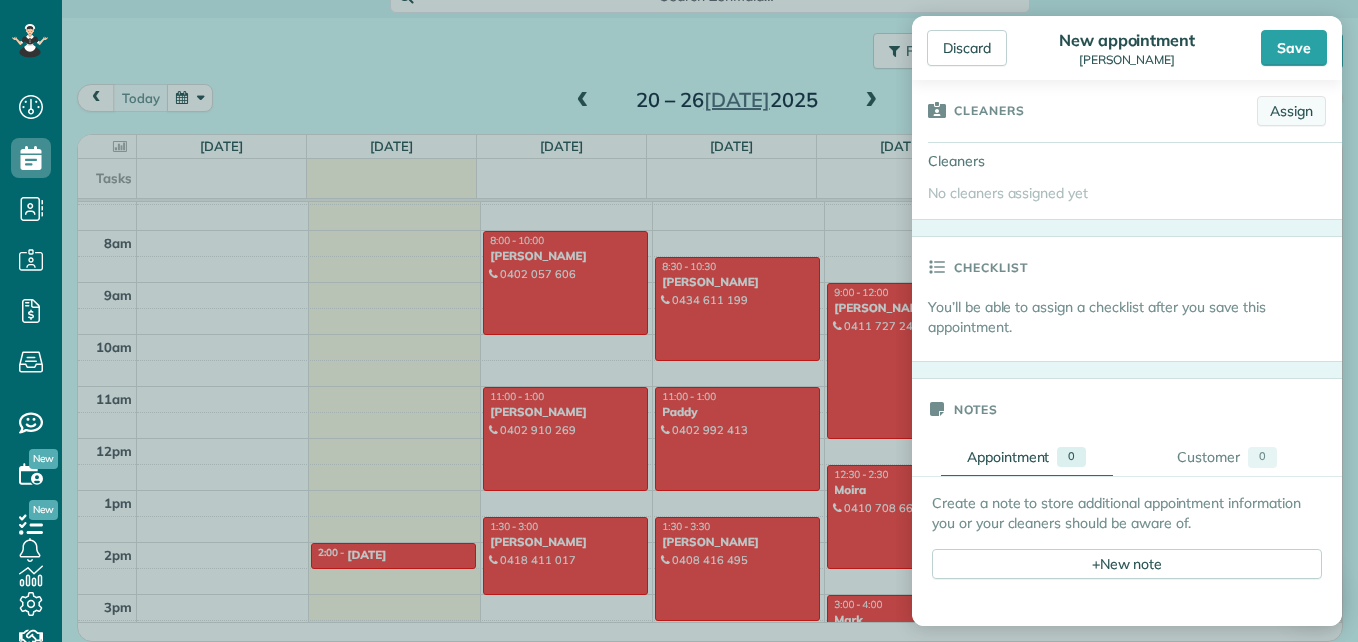 click on "Assign" at bounding box center [1291, 111] 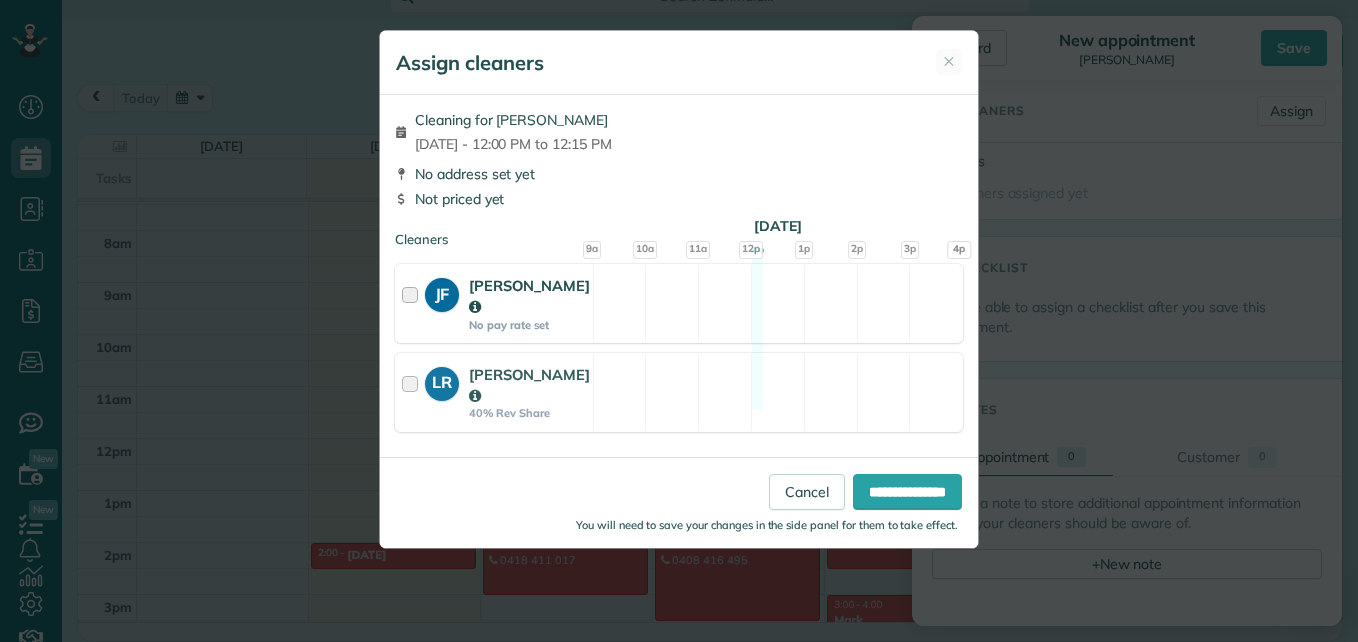 click at bounding box center (413, 303) 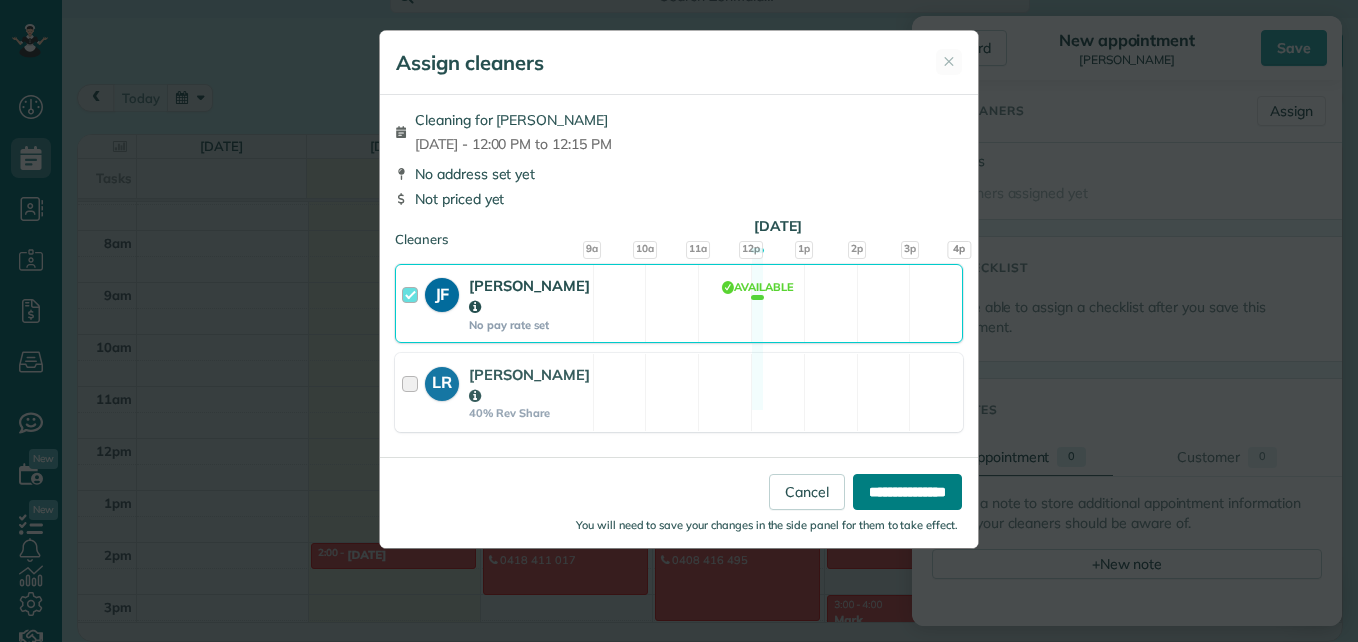 click on "**********" at bounding box center (907, 492) 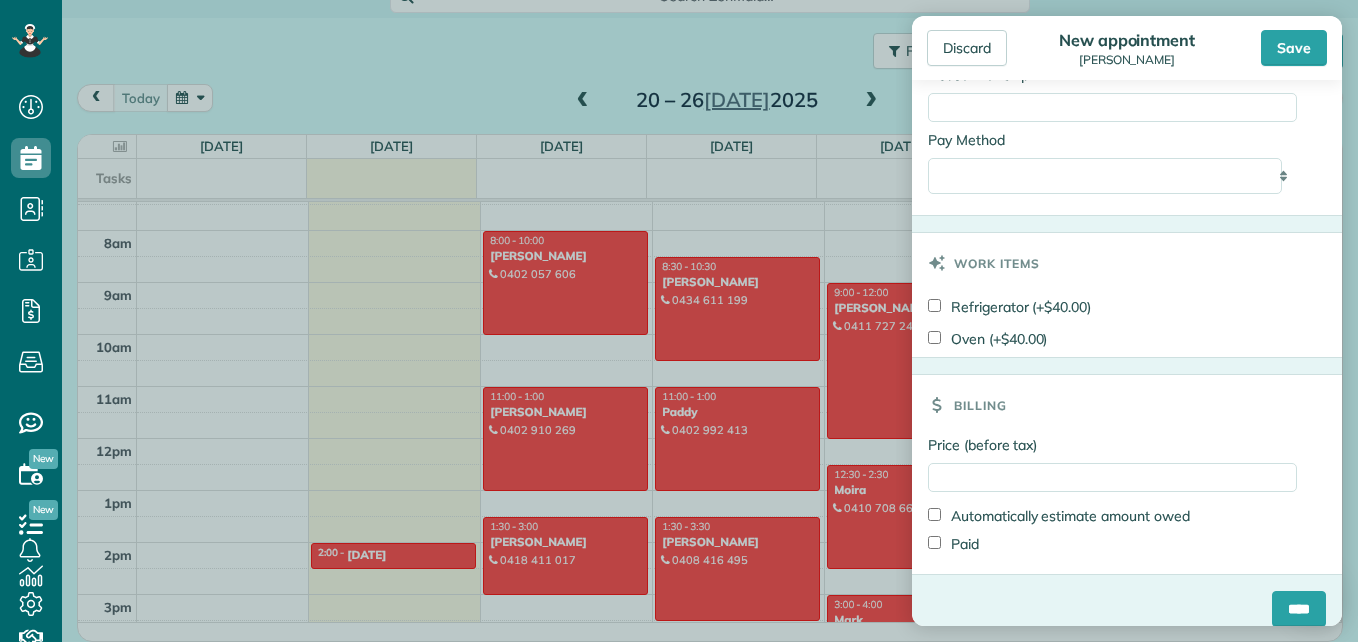 scroll, scrollTop: 1618, scrollLeft: 0, axis: vertical 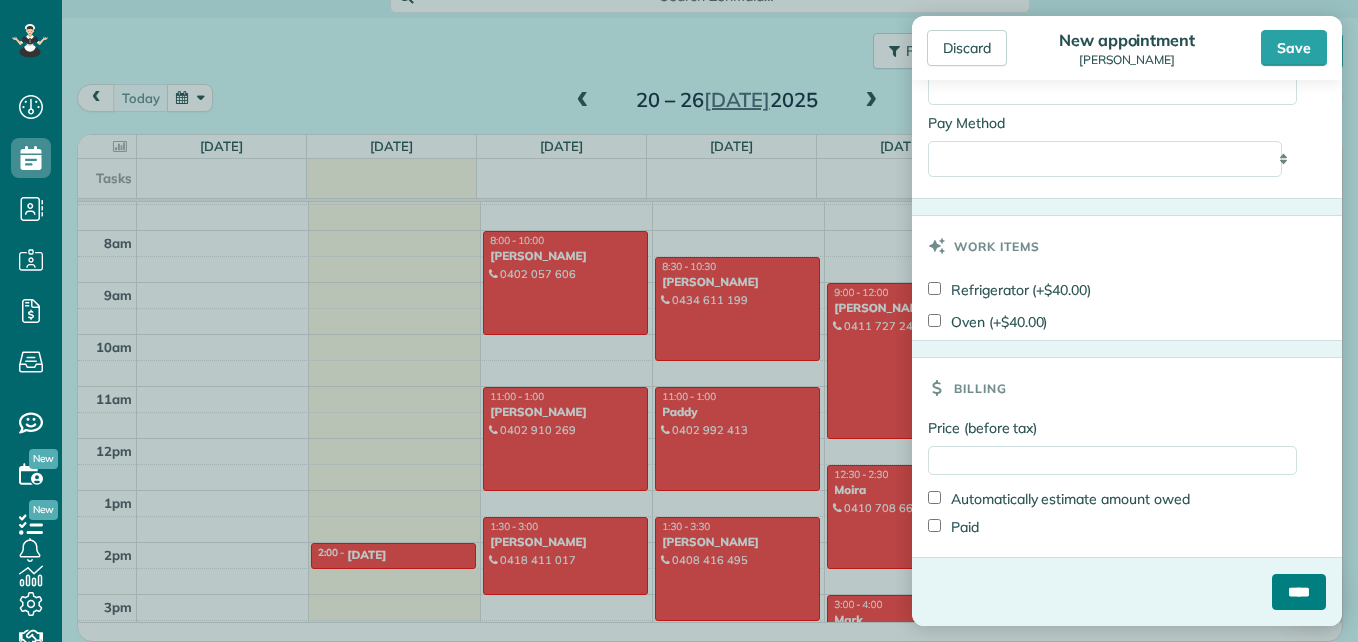 click on "****" at bounding box center (1299, 592) 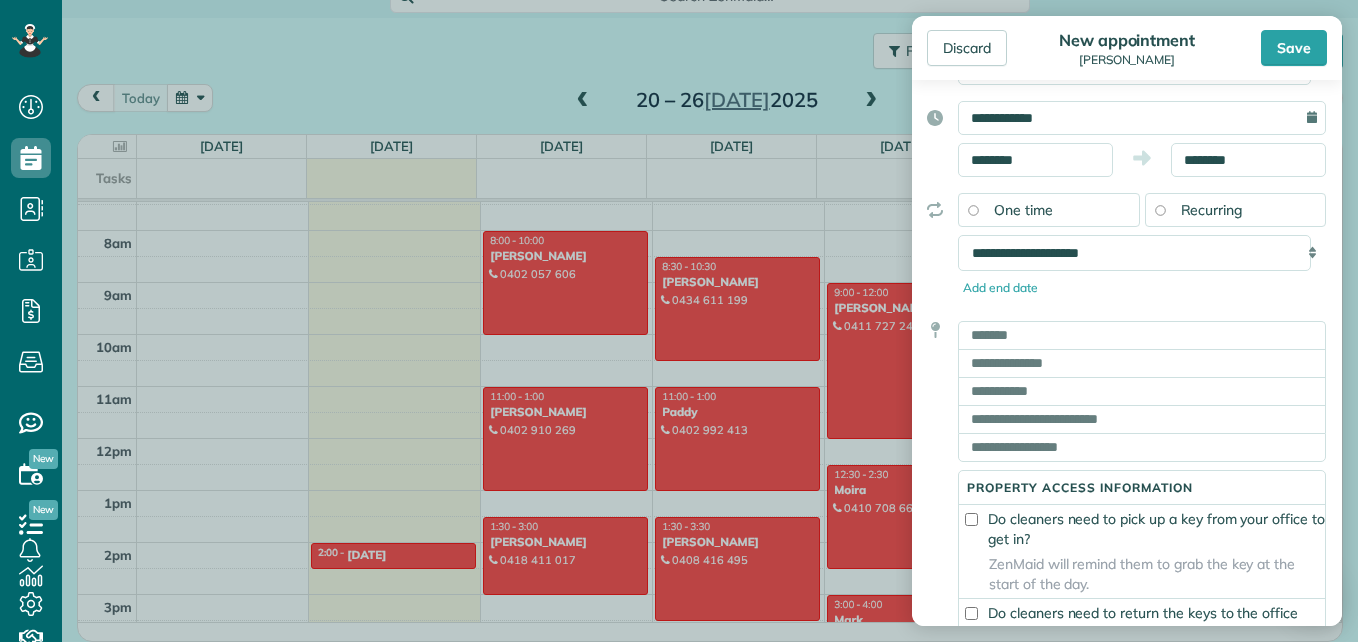 scroll, scrollTop: 347, scrollLeft: 0, axis: vertical 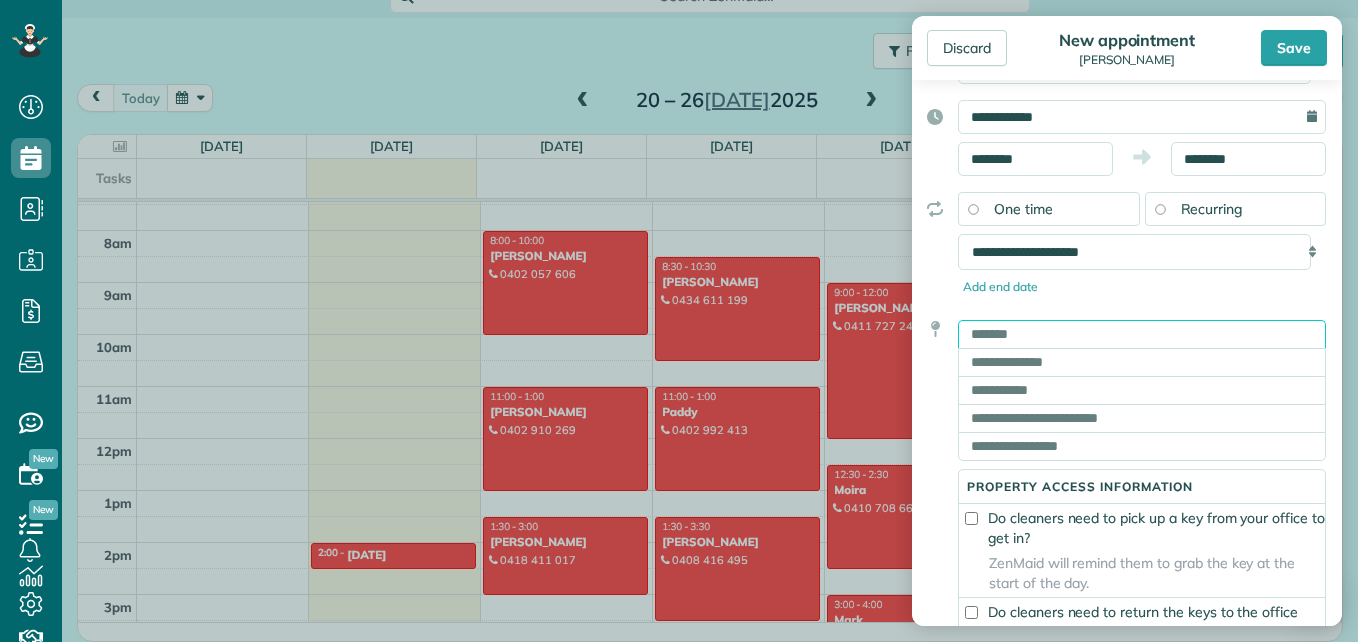 click at bounding box center [1142, 334] 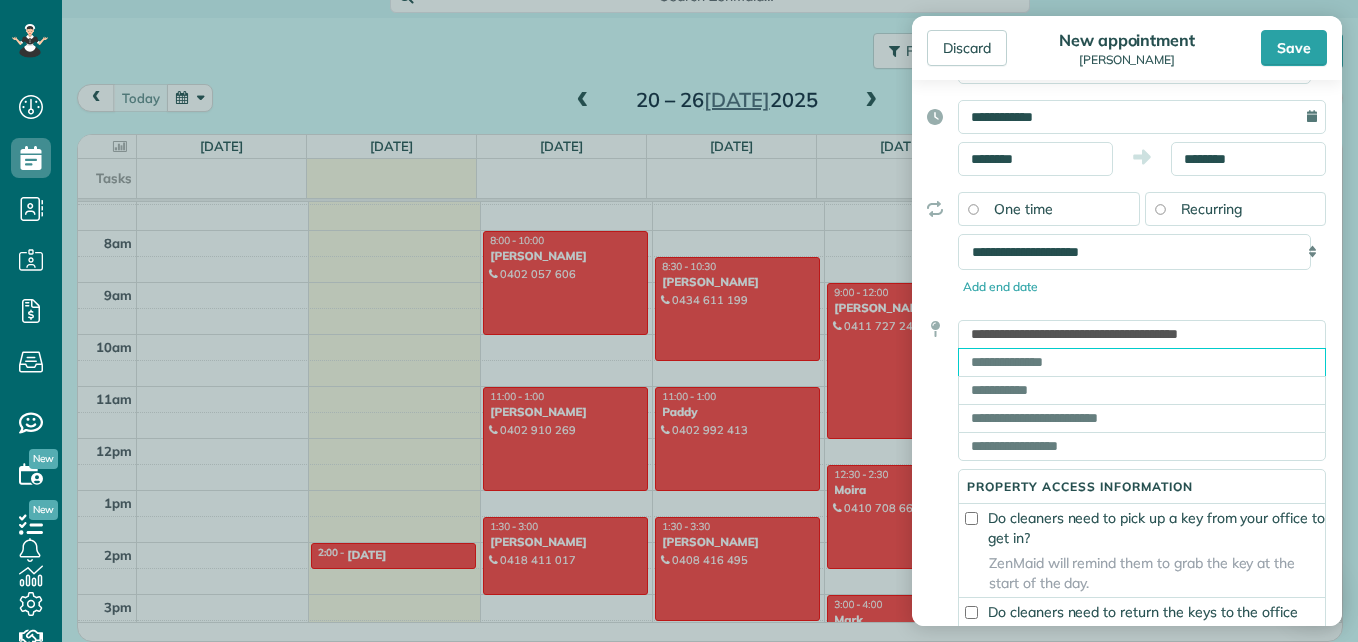 type on "**********" 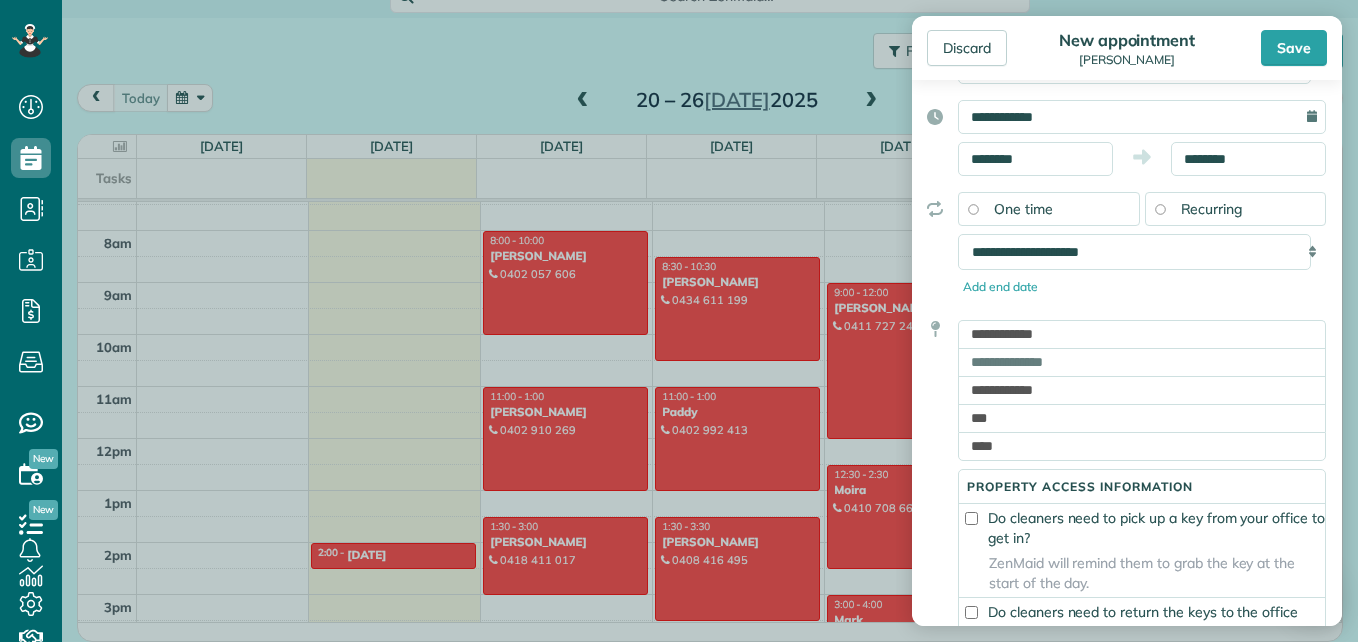 click on "**********" at bounding box center (1119, 532) 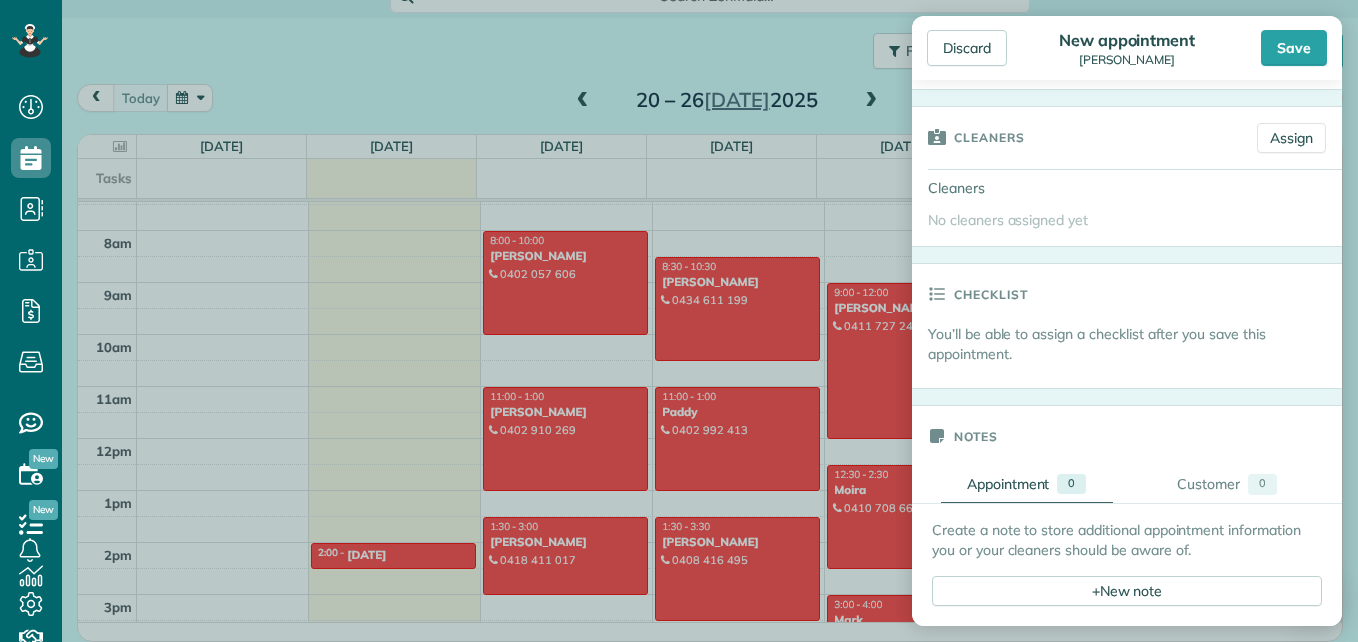 scroll, scrollTop: 1029, scrollLeft: 0, axis: vertical 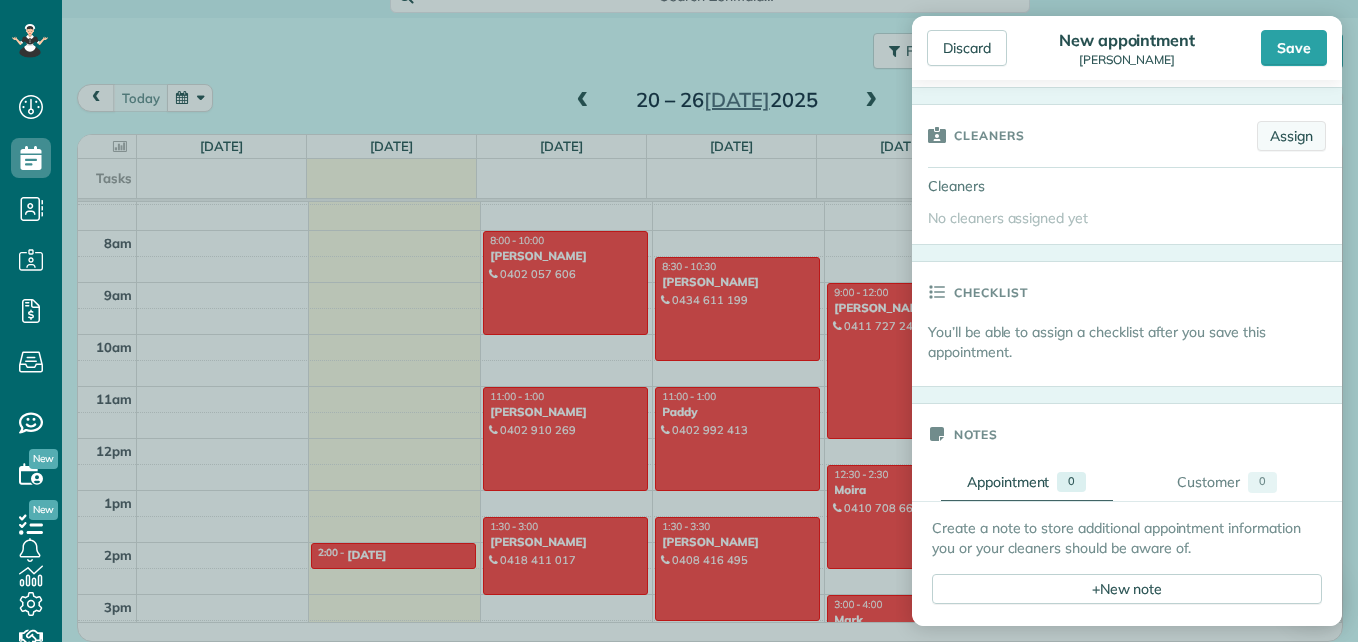 click on "Assign" at bounding box center (1291, 136) 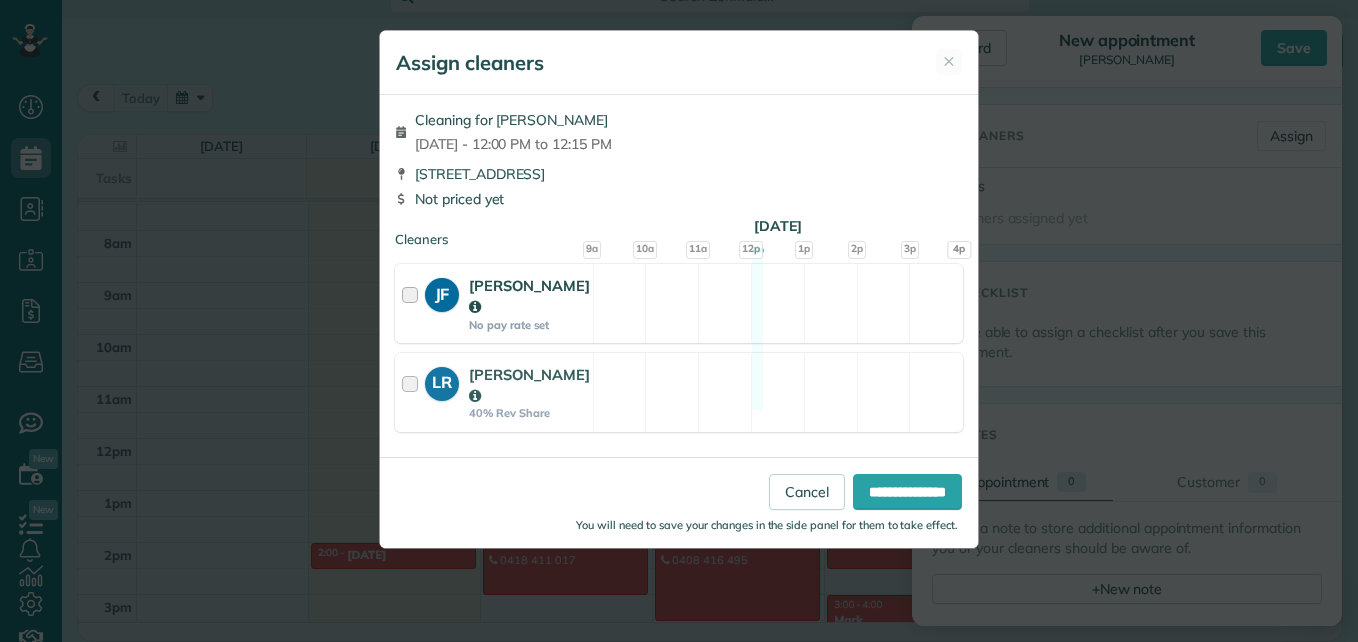 click at bounding box center (413, 303) 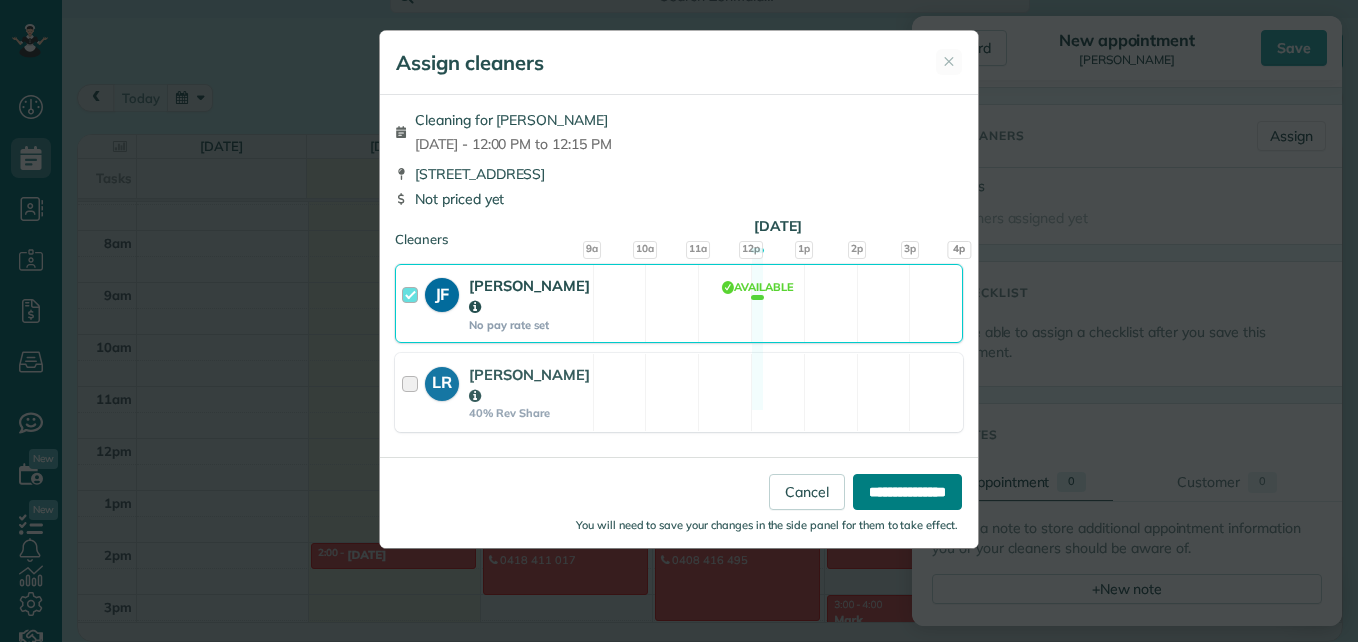 click on "**********" at bounding box center (907, 492) 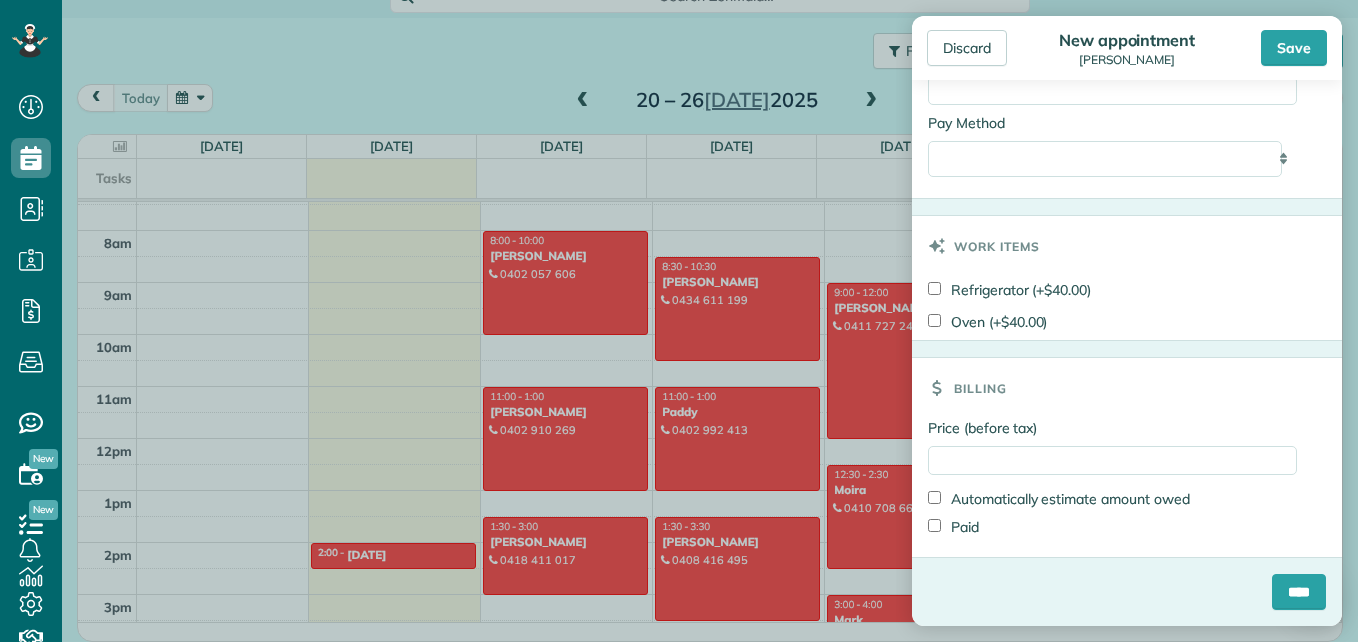 scroll, scrollTop: 1946, scrollLeft: 0, axis: vertical 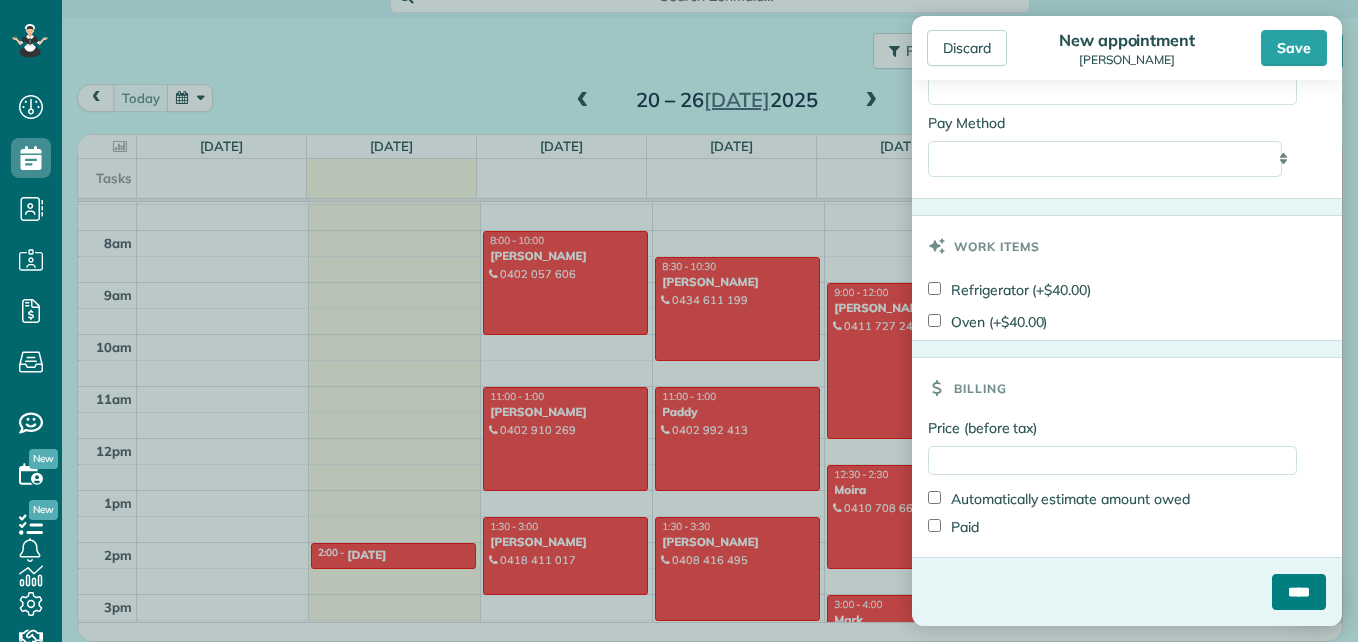 click on "****" at bounding box center (1299, 592) 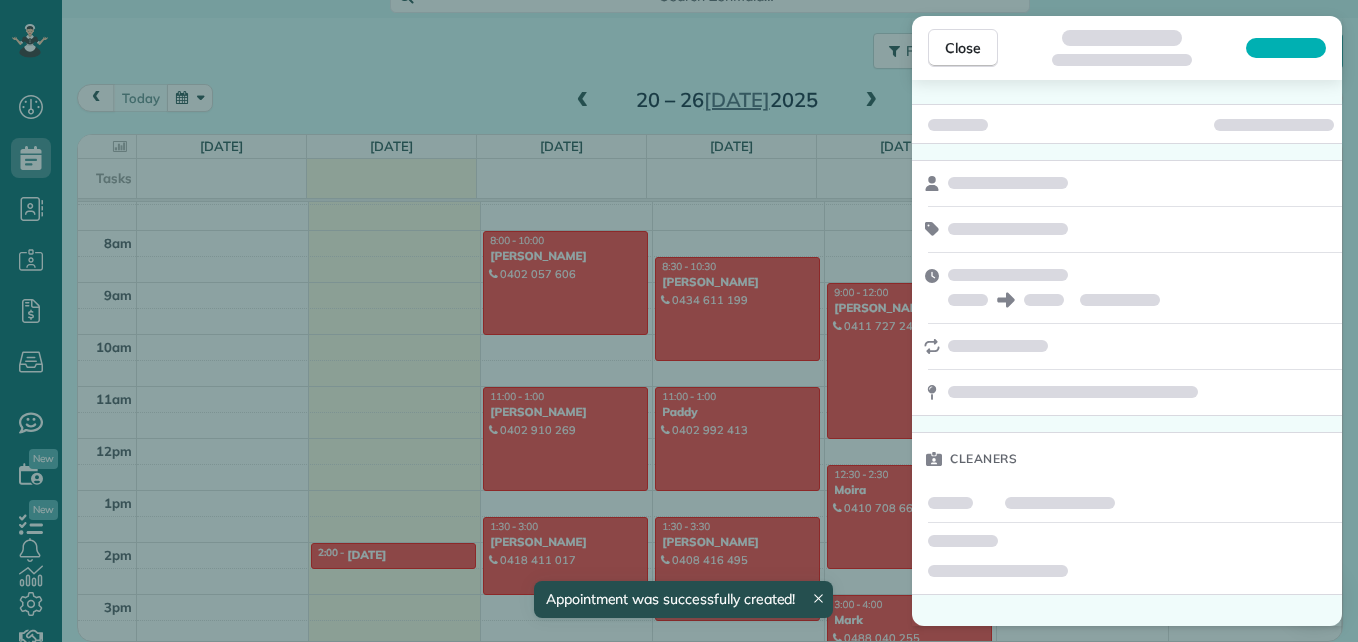 scroll, scrollTop: 155, scrollLeft: 0, axis: vertical 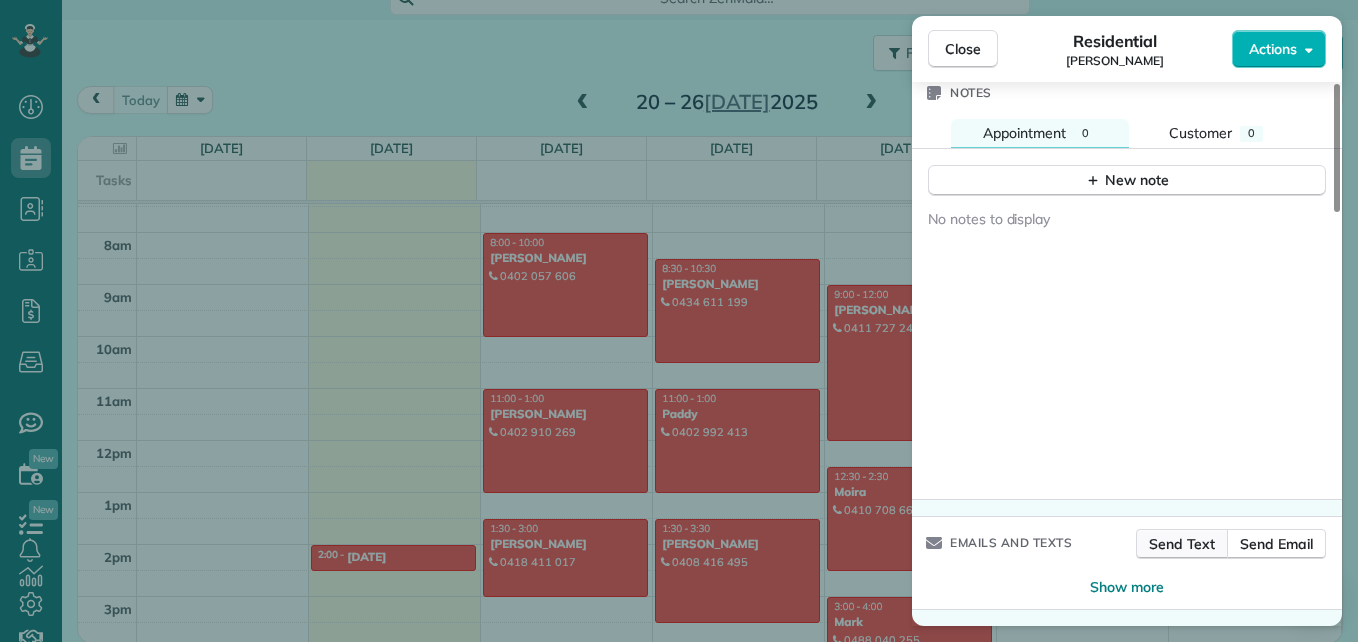 click on "Send Text" at bounding box center [1182, 544] 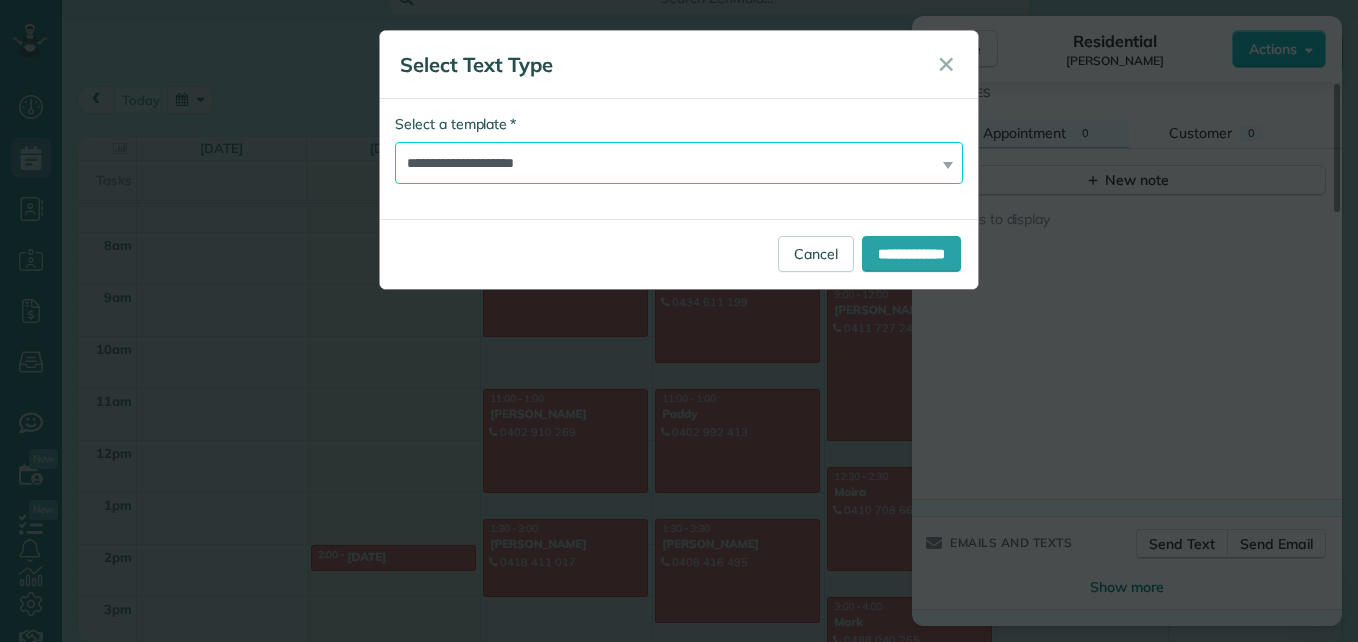 click on "**********" at bounding box center (679, 163) 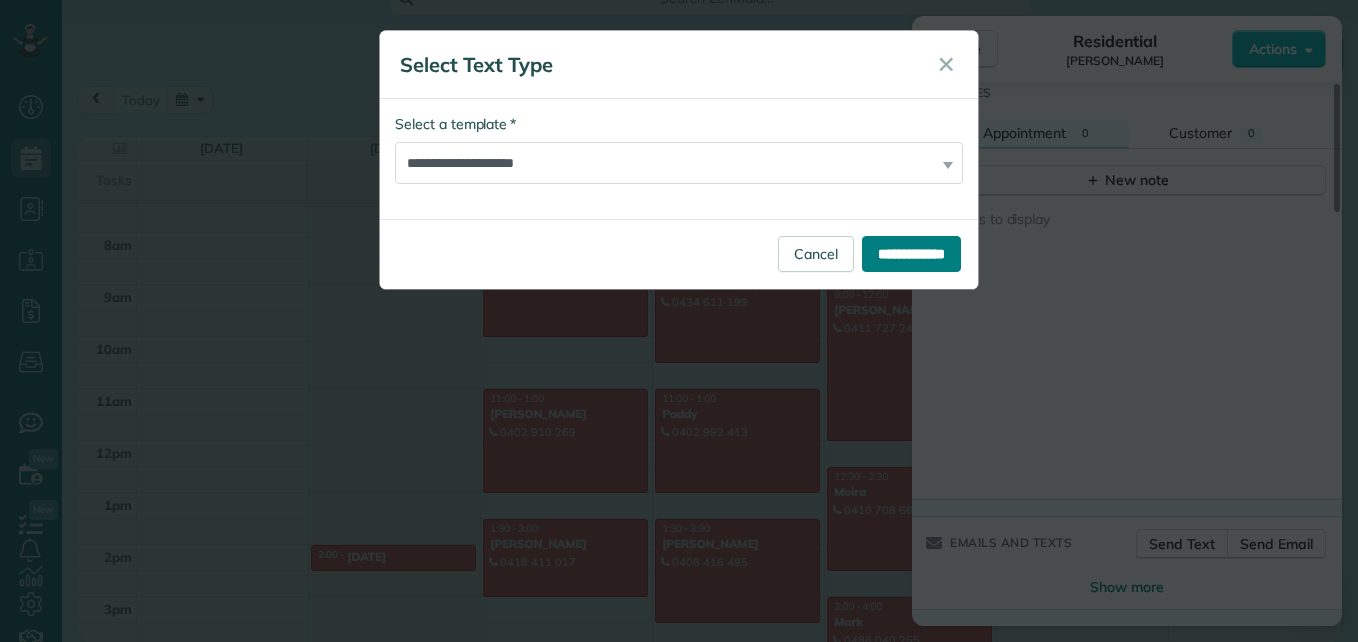 click on "**********" at bounding box center (911, 254) 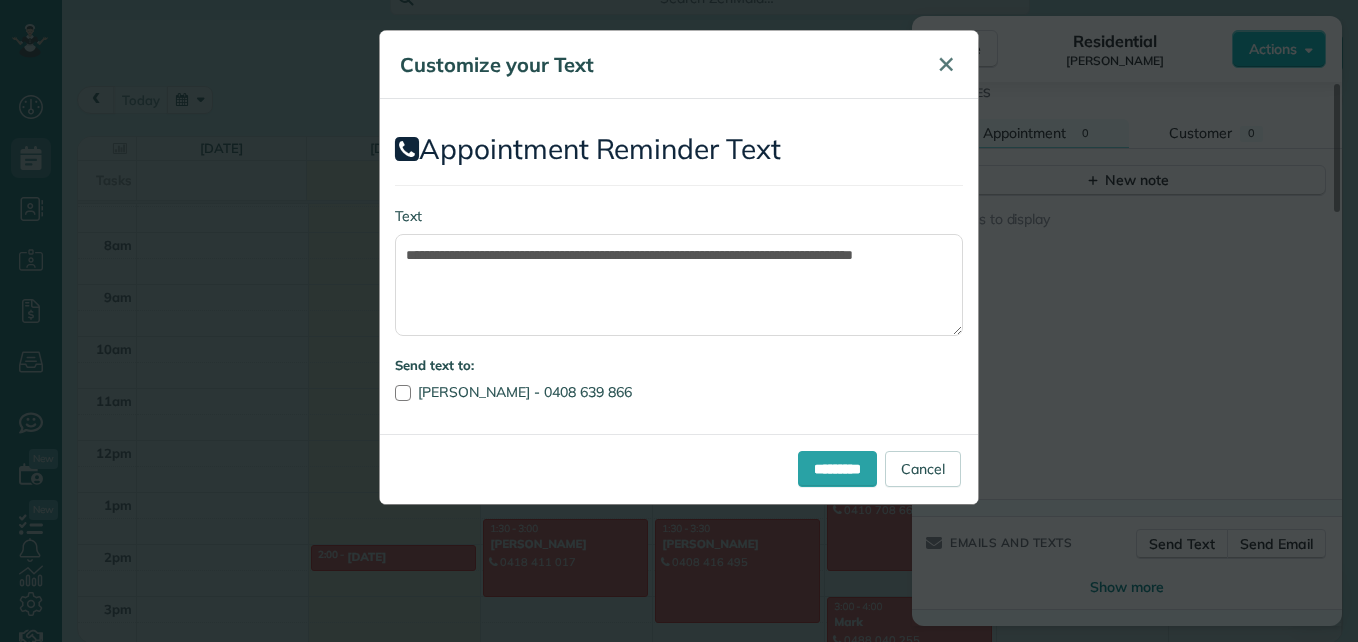 click on "✕" at bounding box center [946, 65] 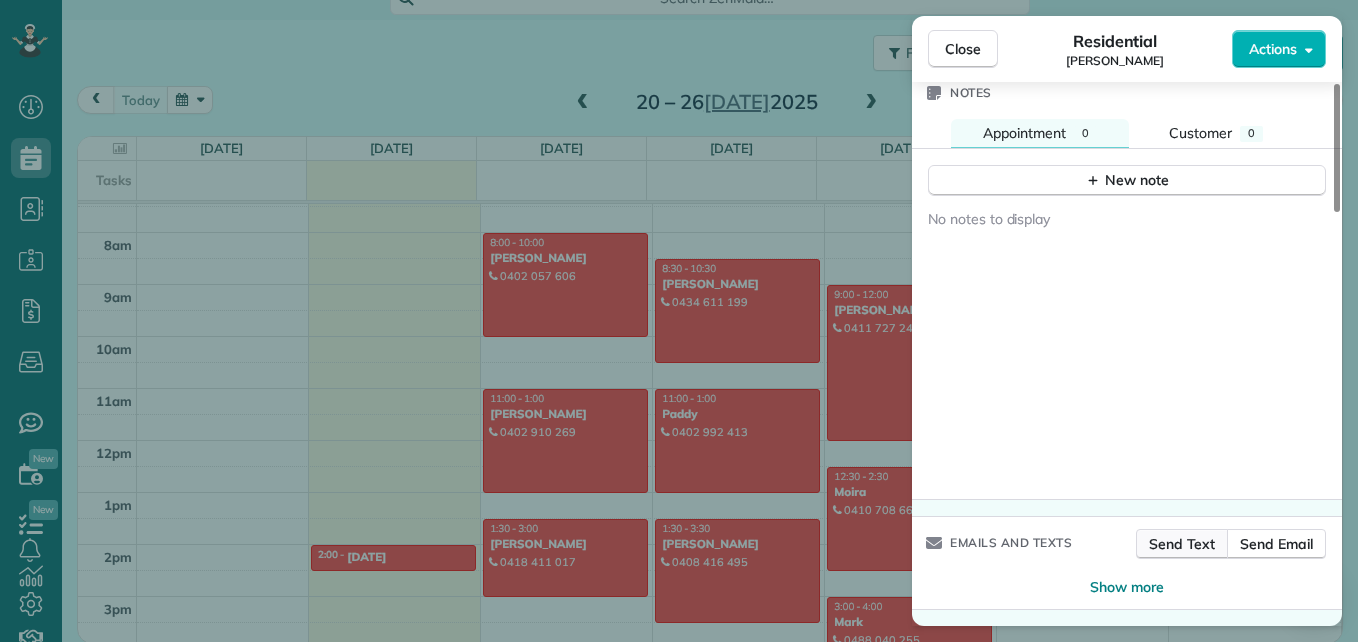 click on "Send Text" at bounding box center (1182, 544) 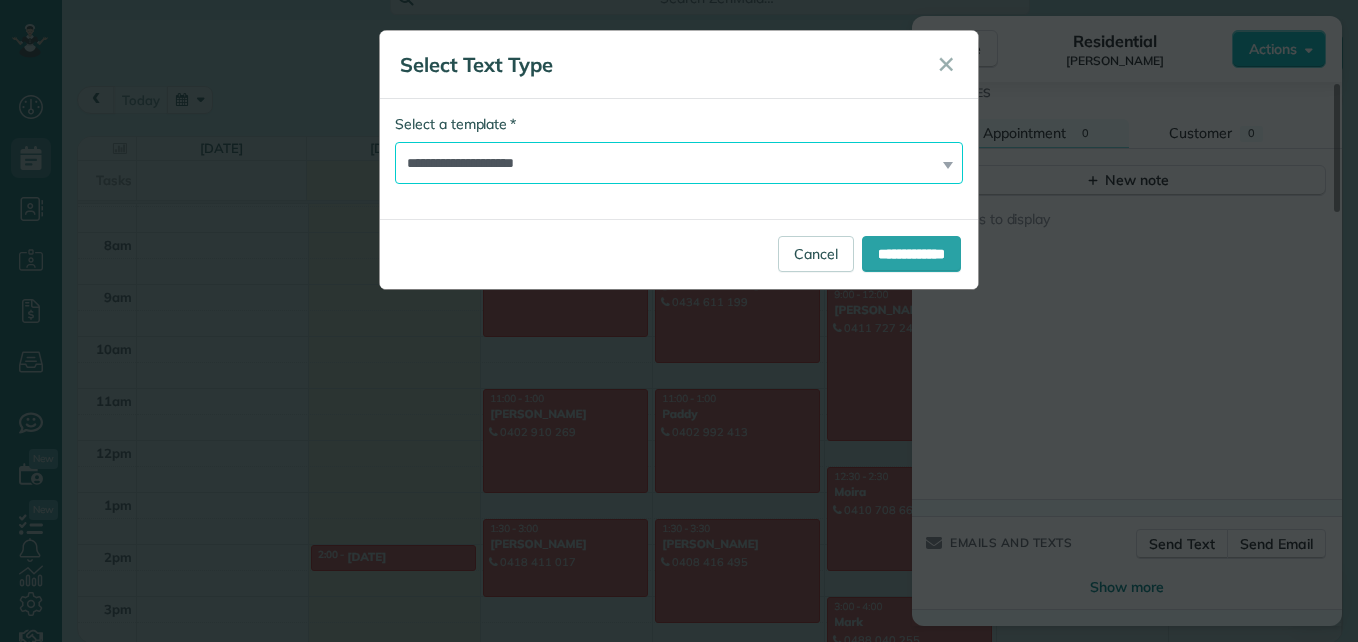 click on "**********" at bounding box center [679, 163] 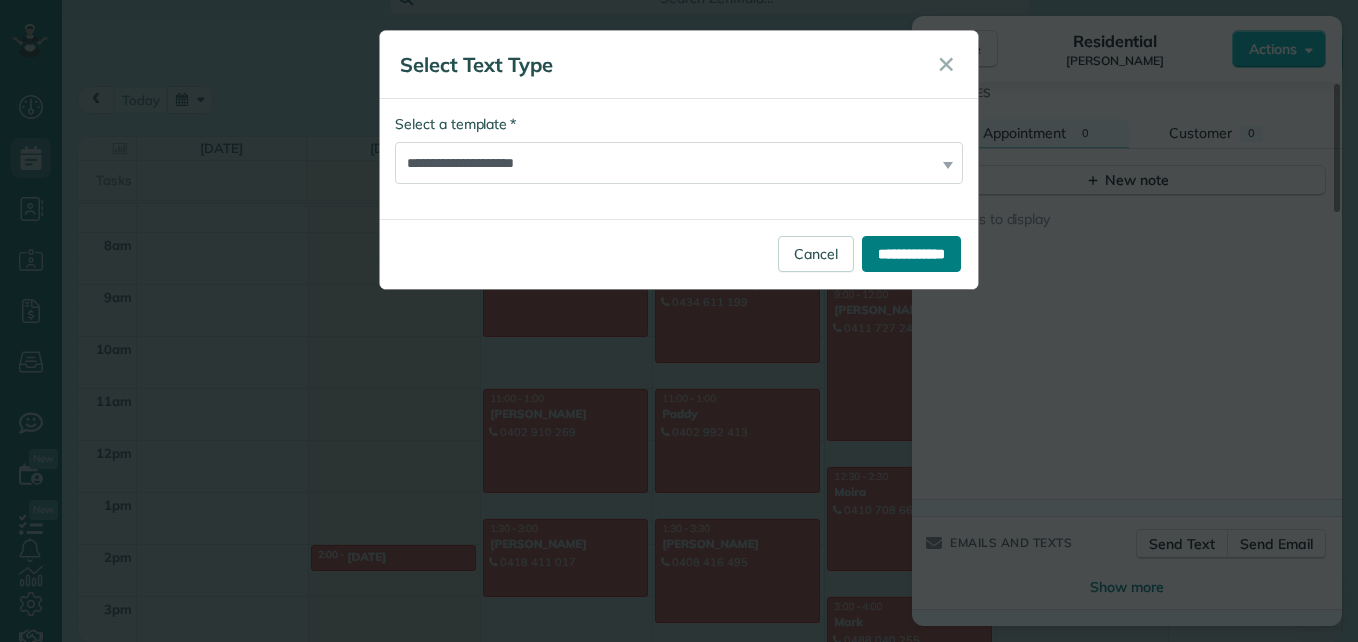 click on "**********" at bounding box center (911, 254) 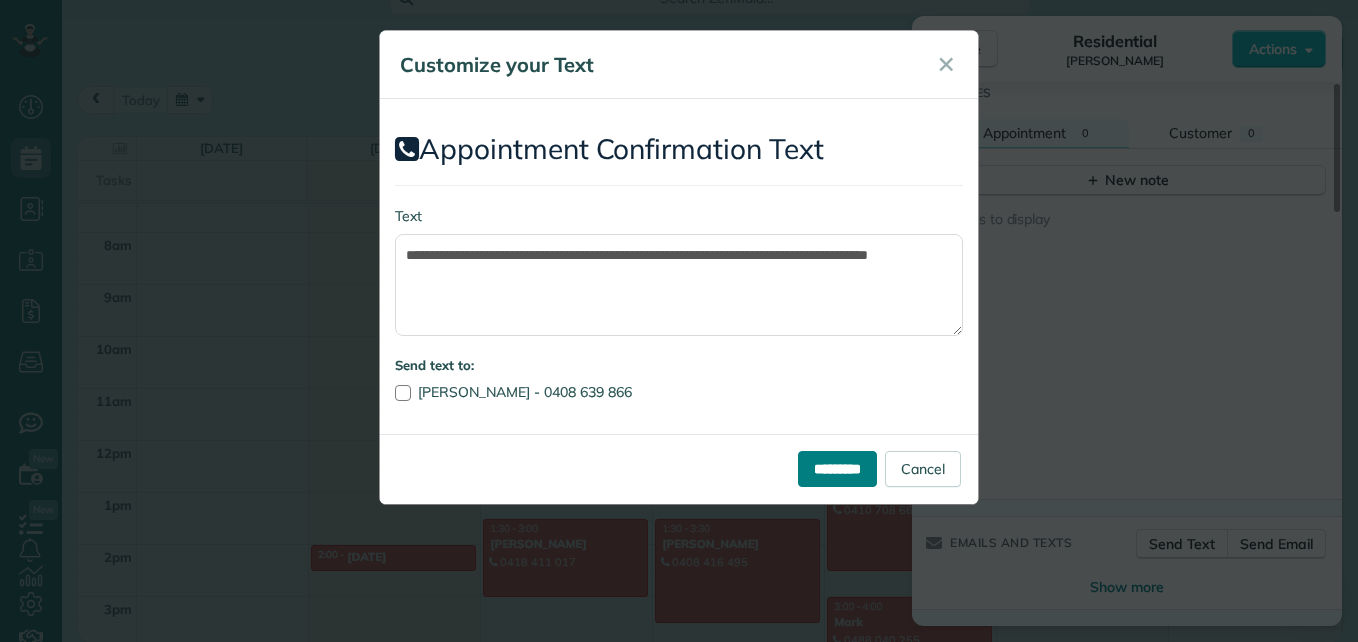 click on "*********" at bounding box center (837, 469) 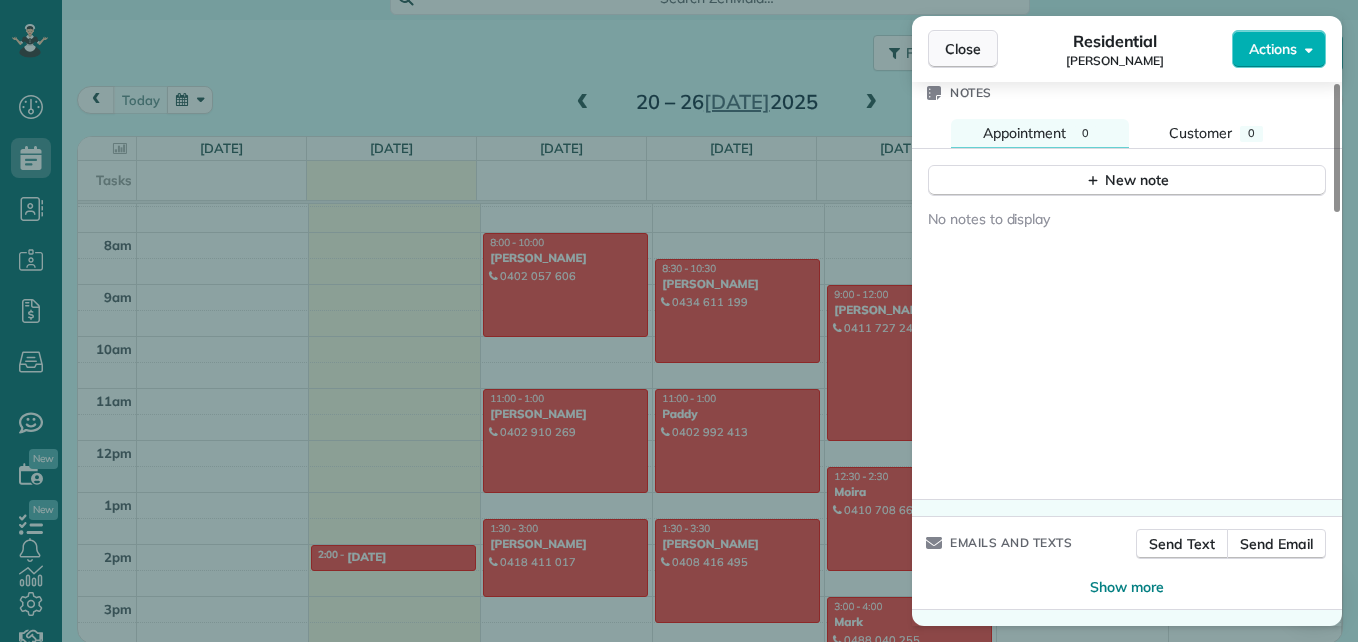 click on "Close" at bounding box center (963, 49) 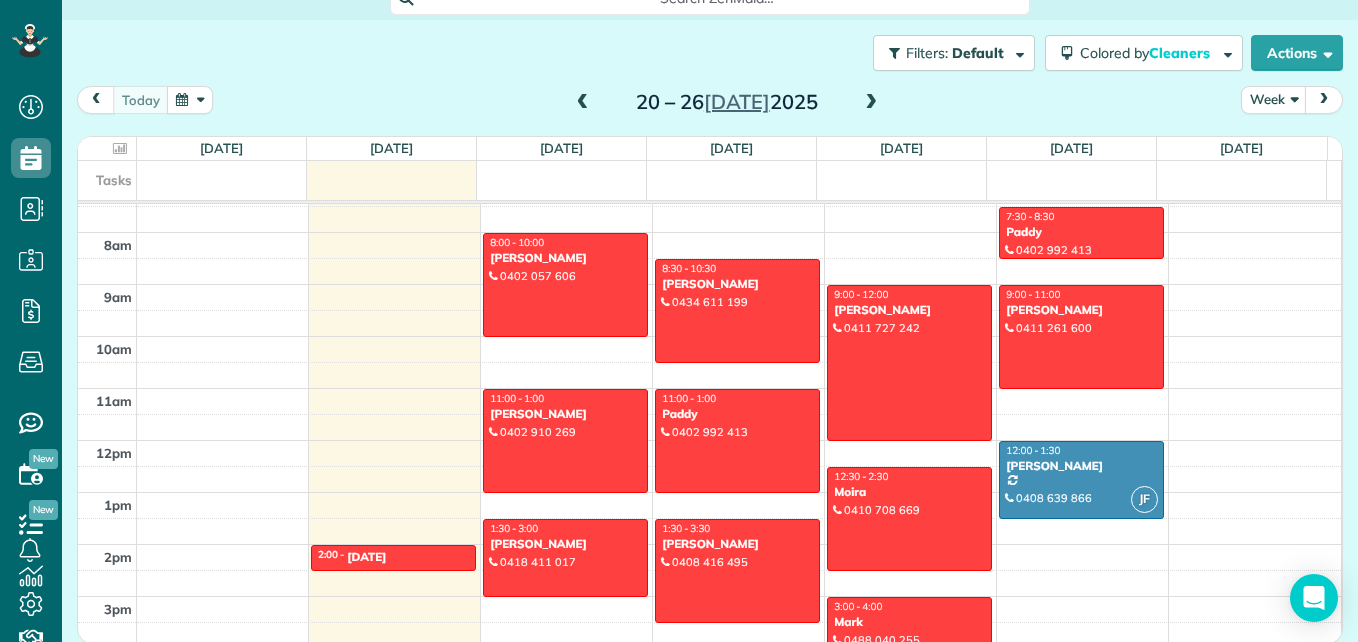 drag, startPoint x: 1045, startPoint y: 449, endPoint x: 1055, endPoint y: 513, distance: 64.77654 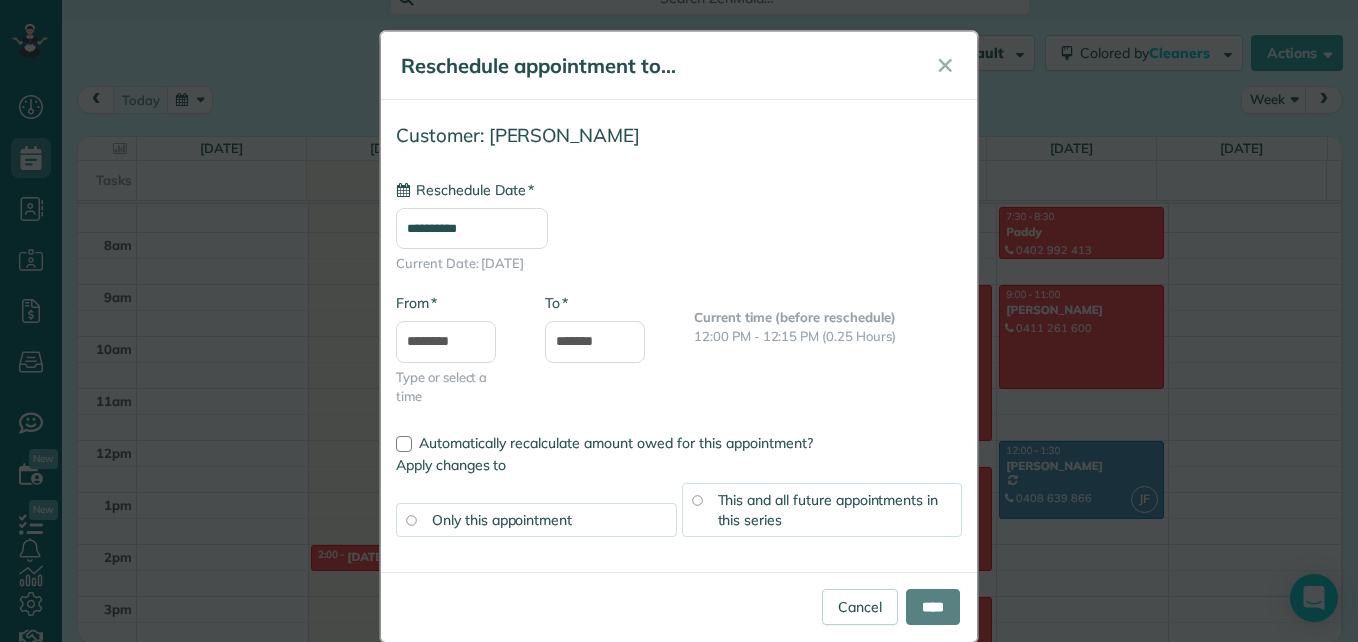 type on "**********" 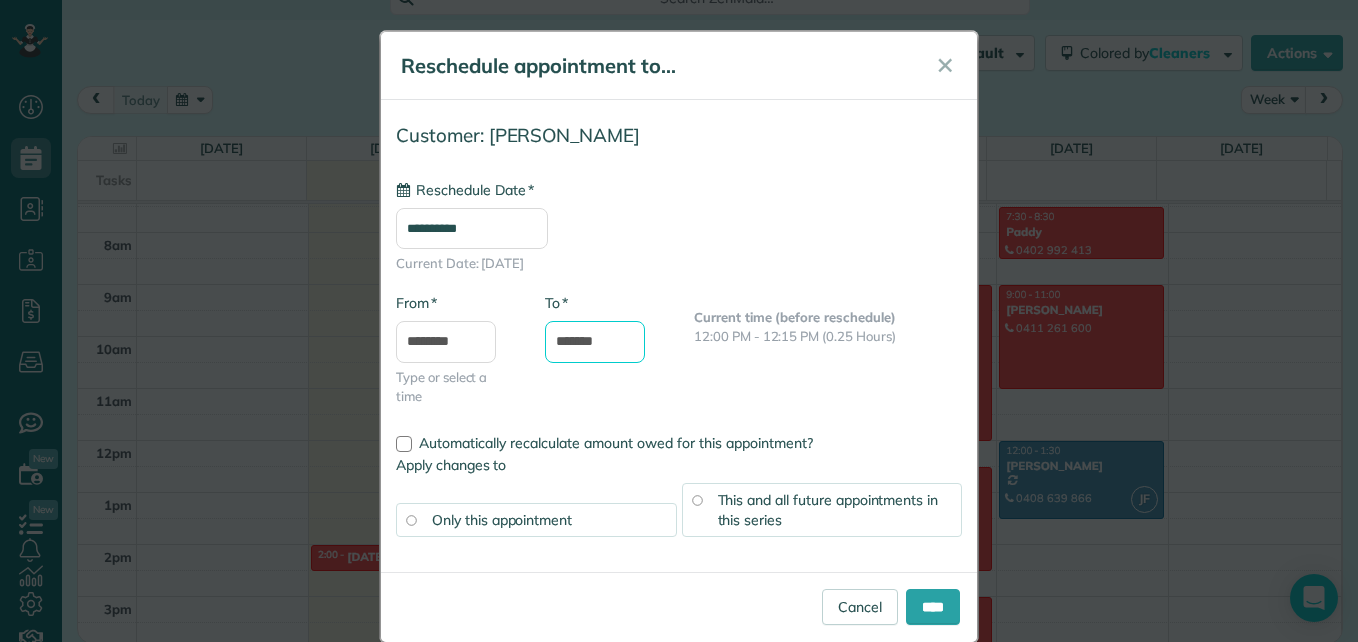click on "*******" at bounding box center [595, 342] 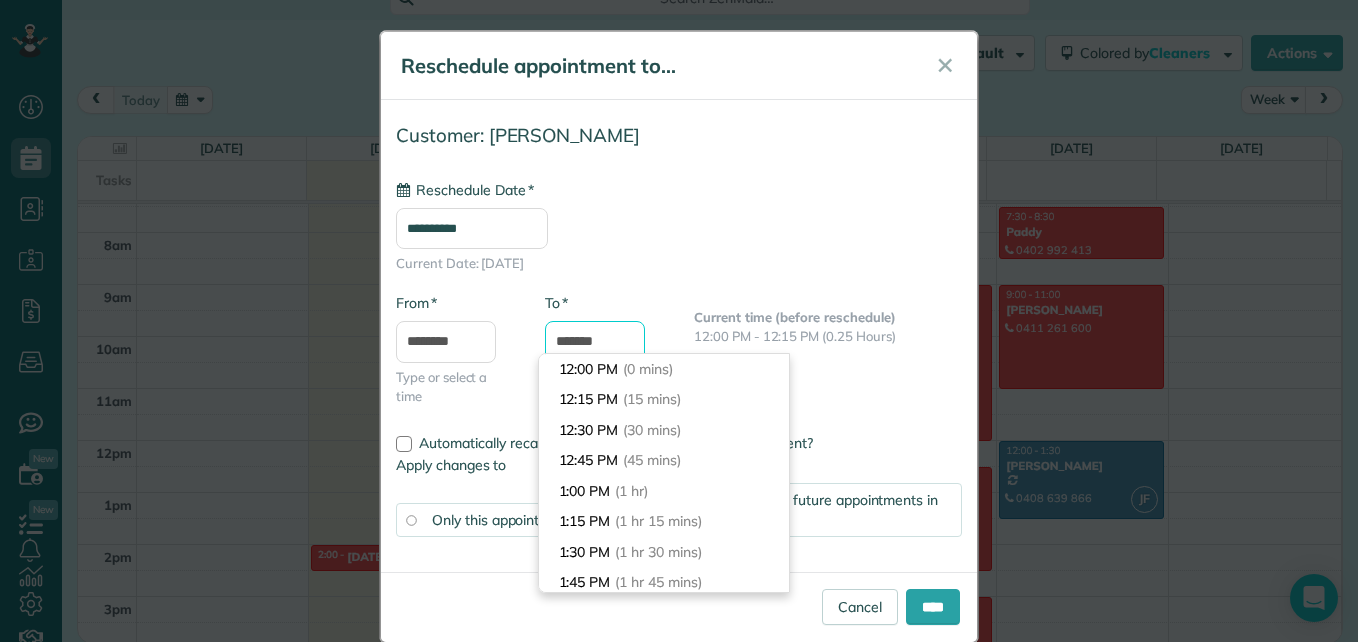 scroll, scrollTop: 153, scrollLeft: 0, axis: vertical 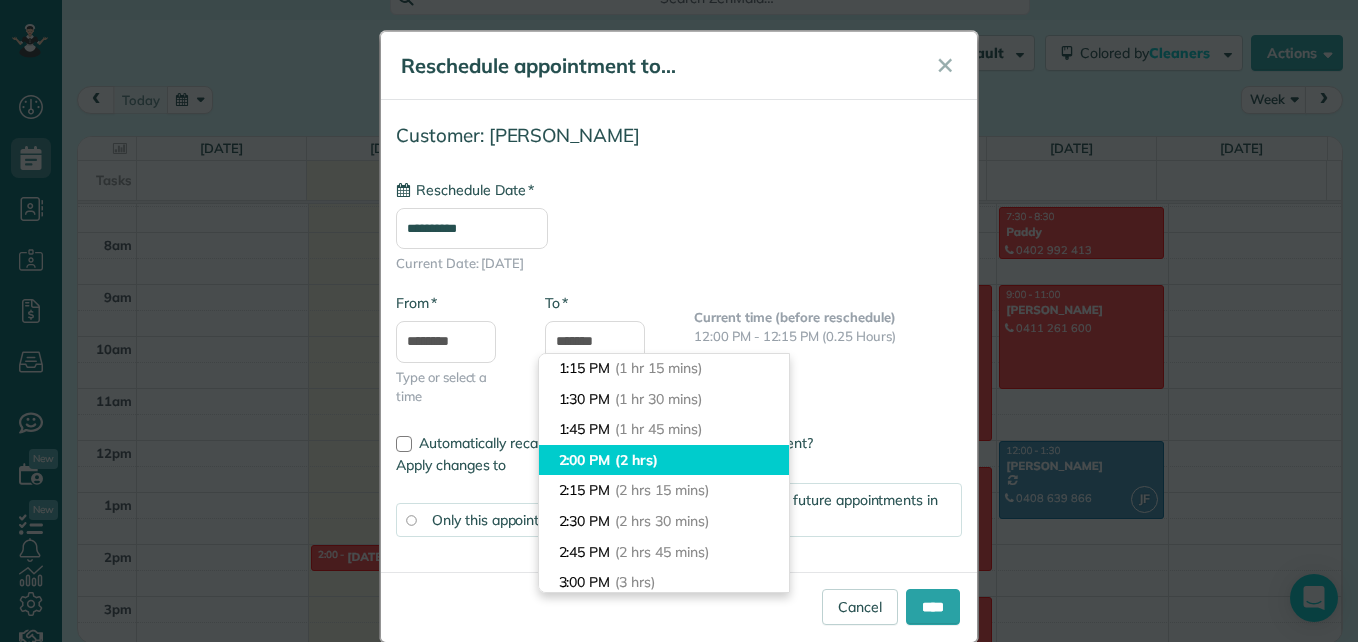 type on "*******" 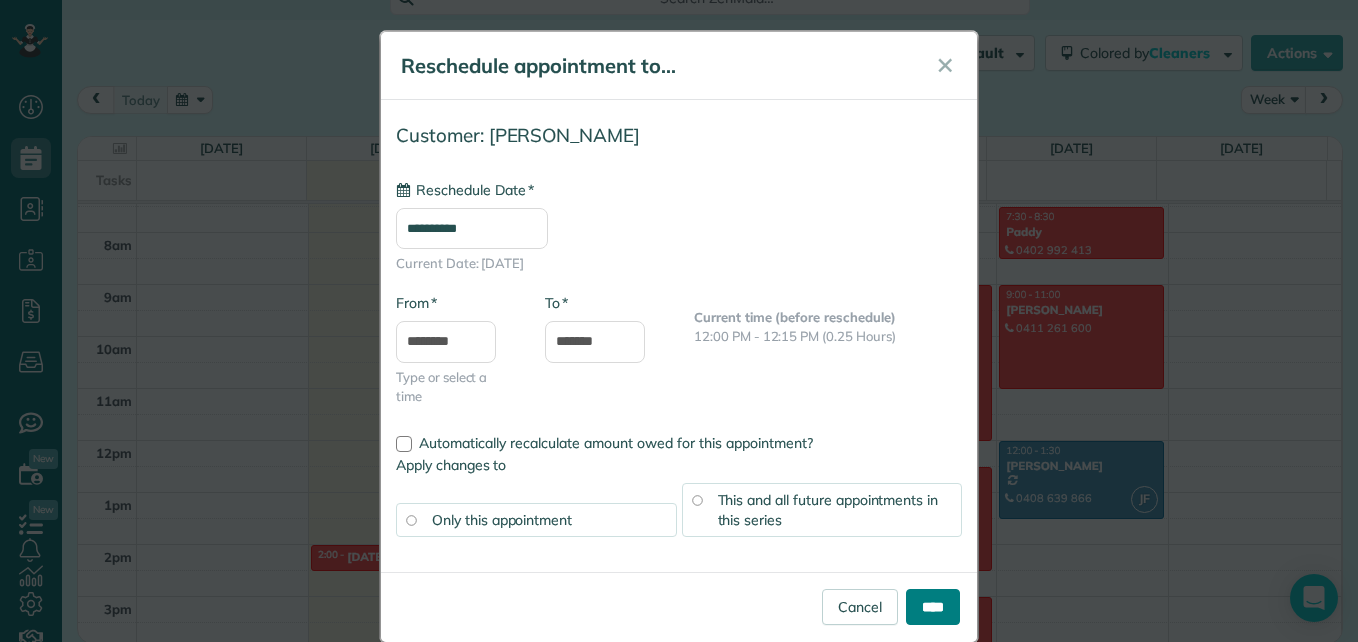 click on "****" at bounding box center (933, 607) 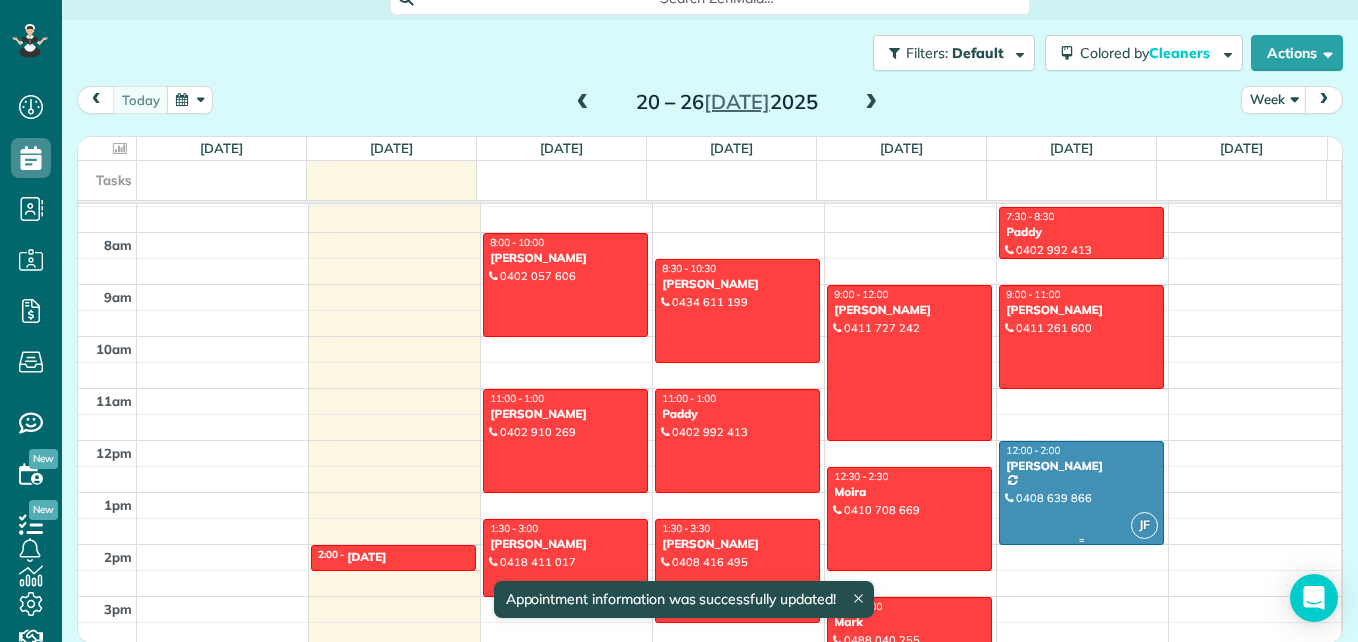 click at bounding box center (1081, 493) 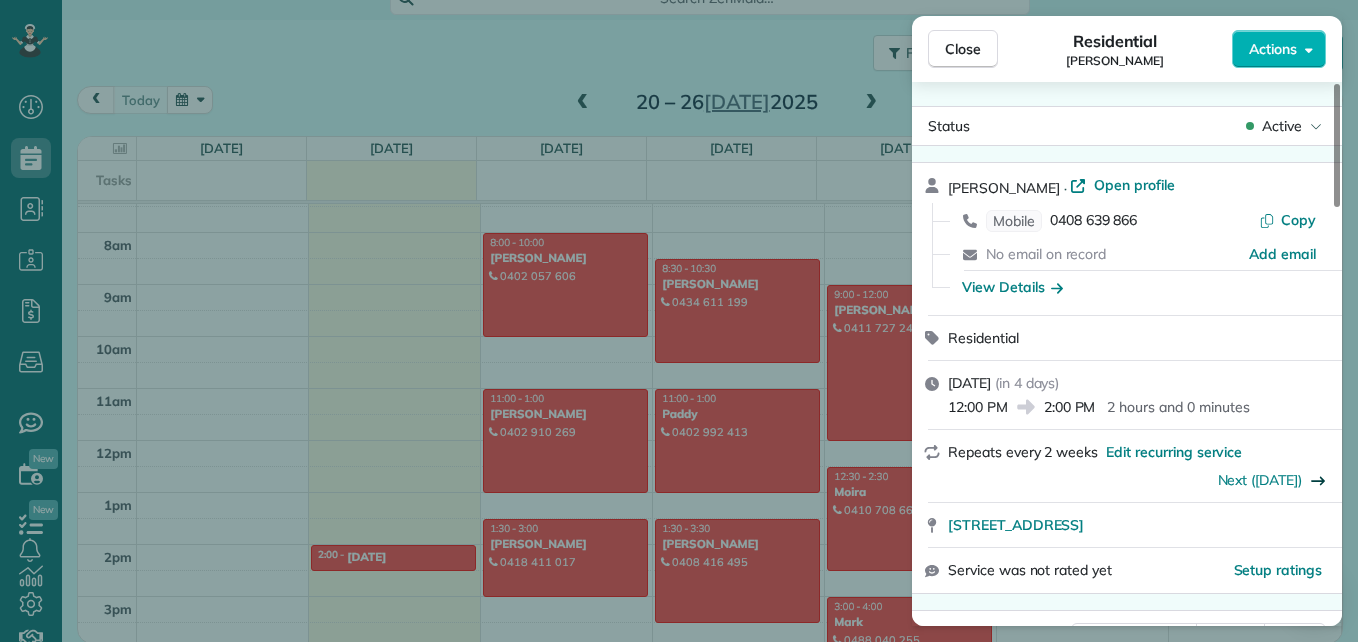 click 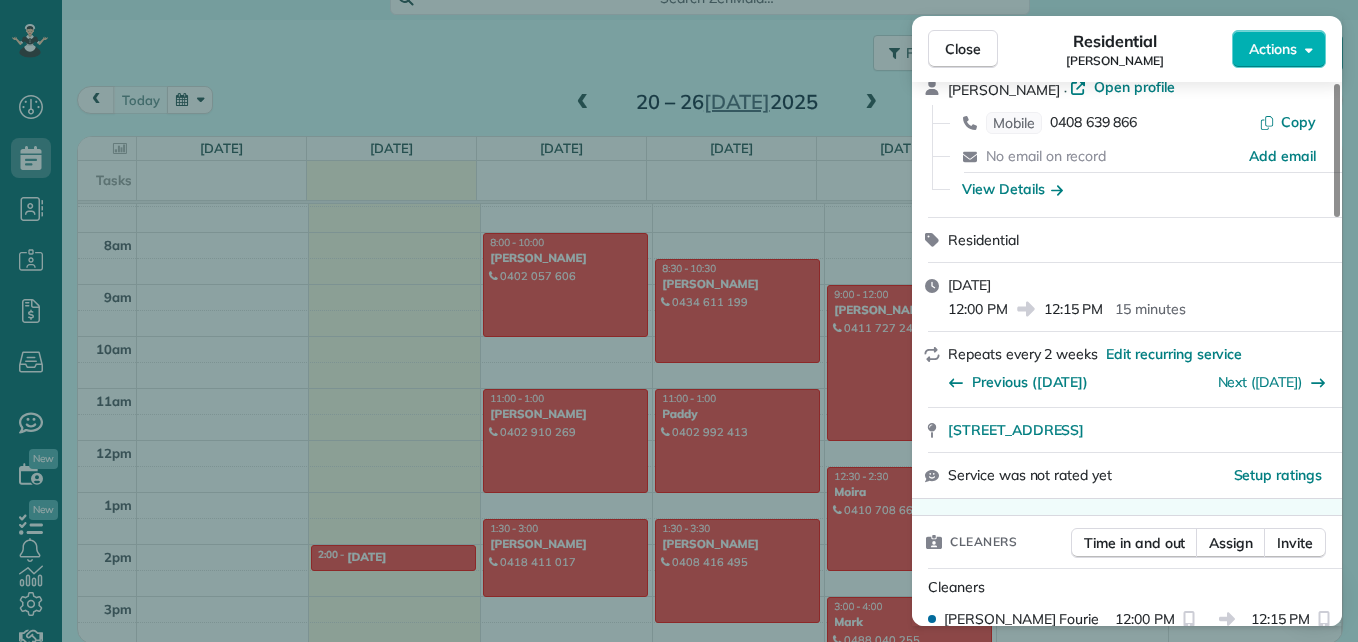 scroll, scrollTop: 100, scrollLeft: 0, axis: vertical 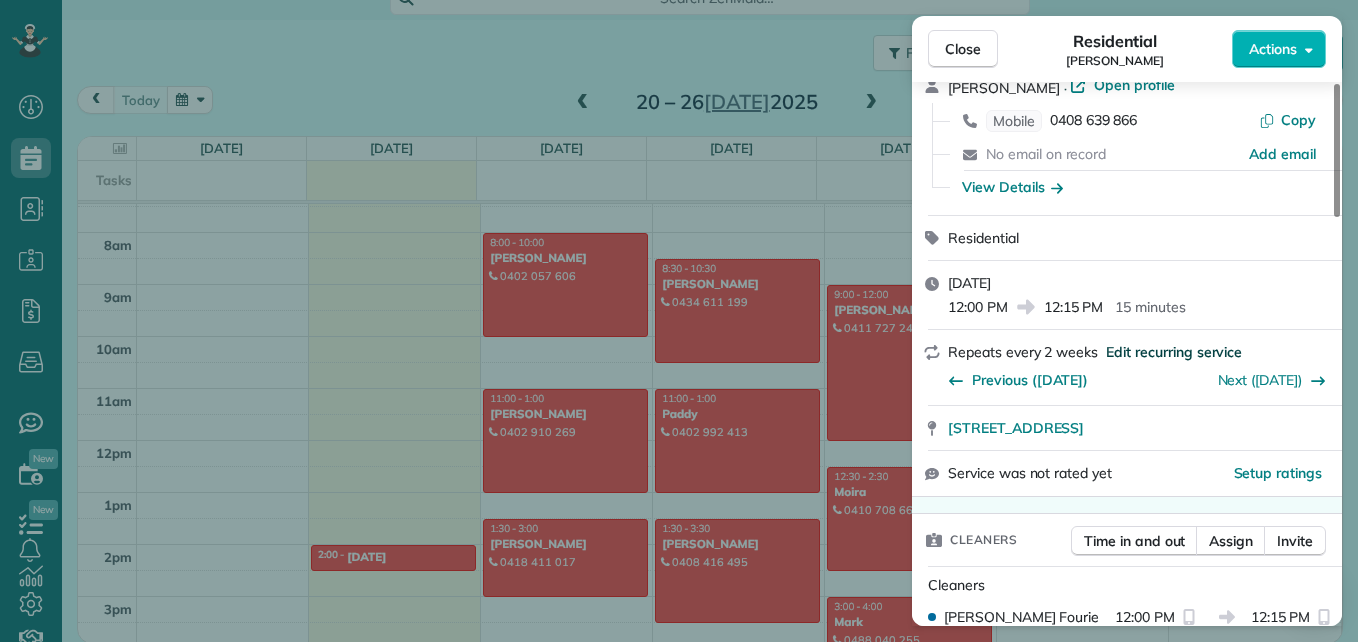 click on "Edit recurring service" at bounding box center (1174, 352) 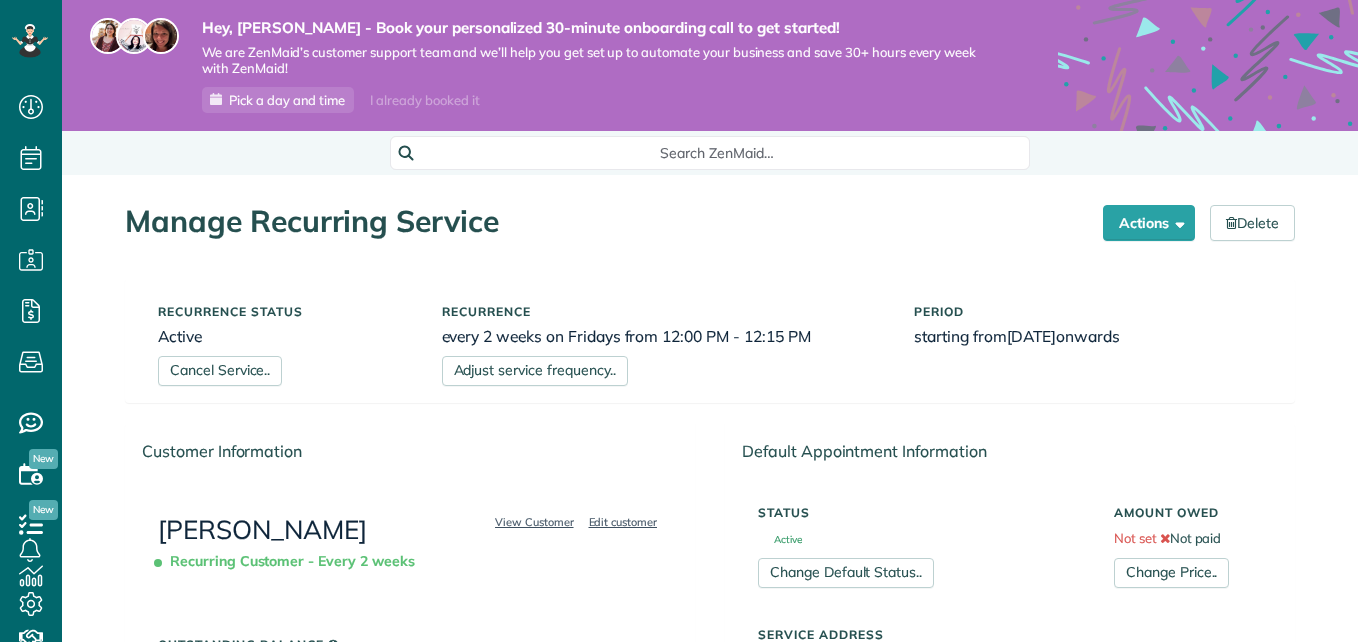scroll, scrollTop: 0, scrollLeft: 0, axis: both 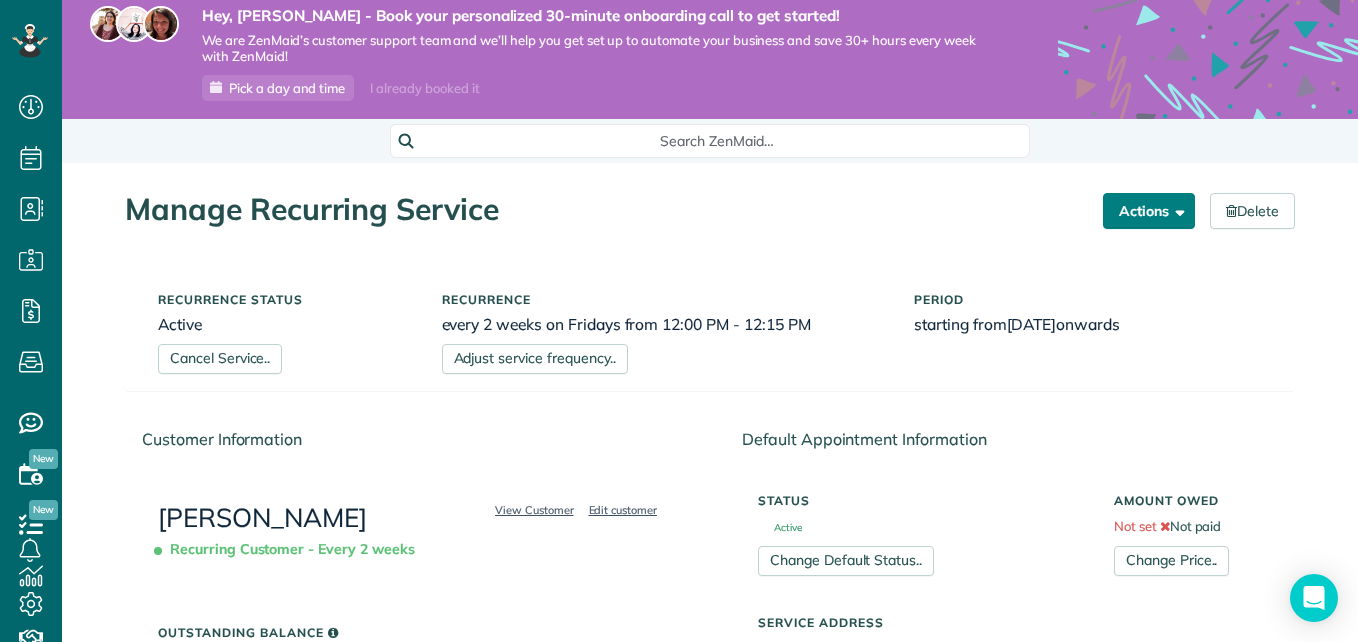 click on "Actions" at bounding box center (1149, 211) 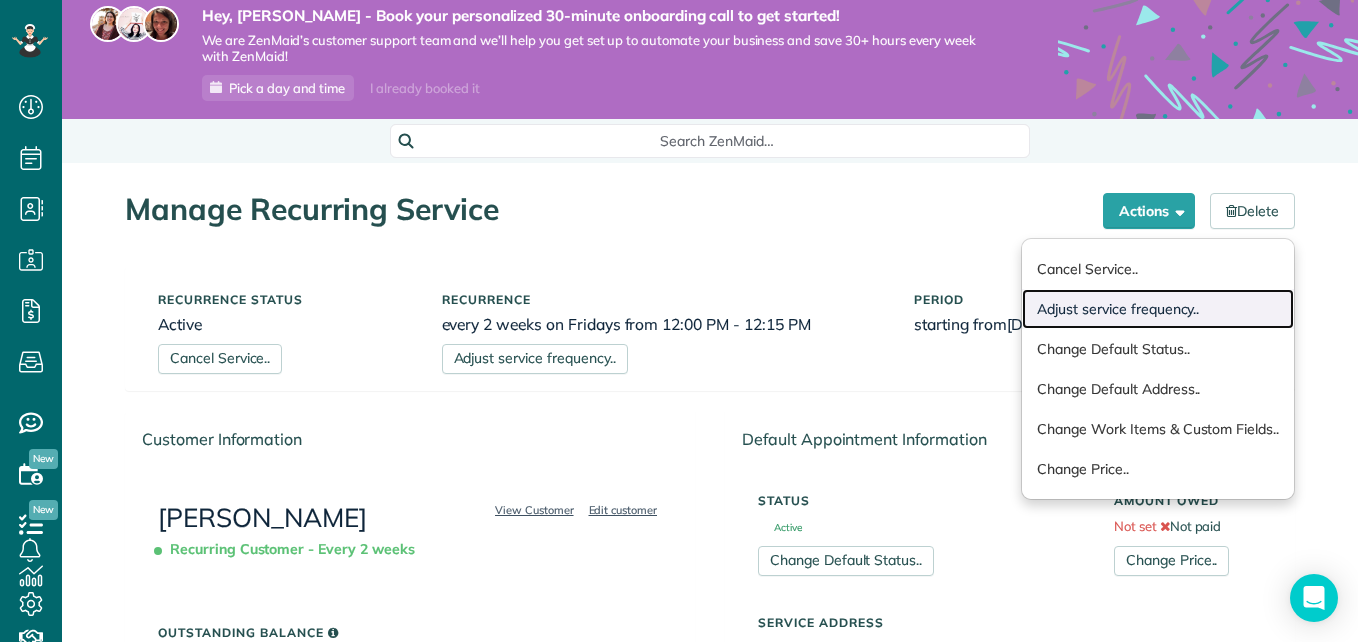 click on "Adjust service frequency.." at bounding box center (1158, 309) 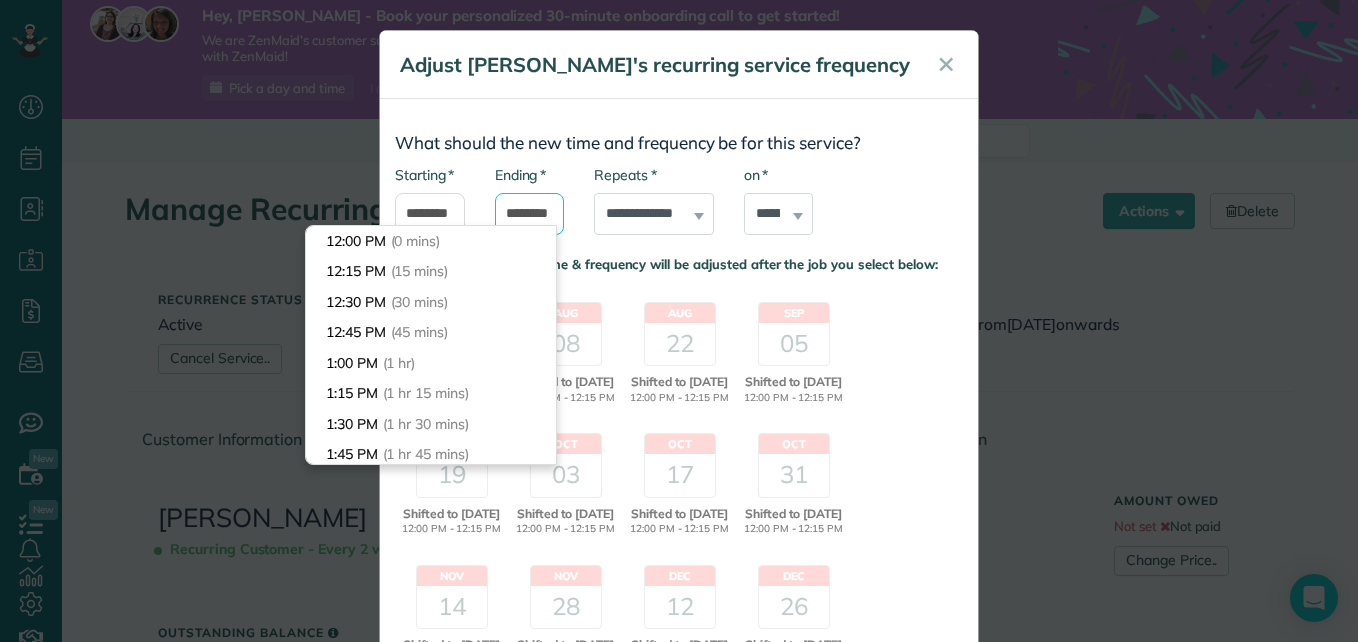 click on "********" at bounding box center [530, 214] 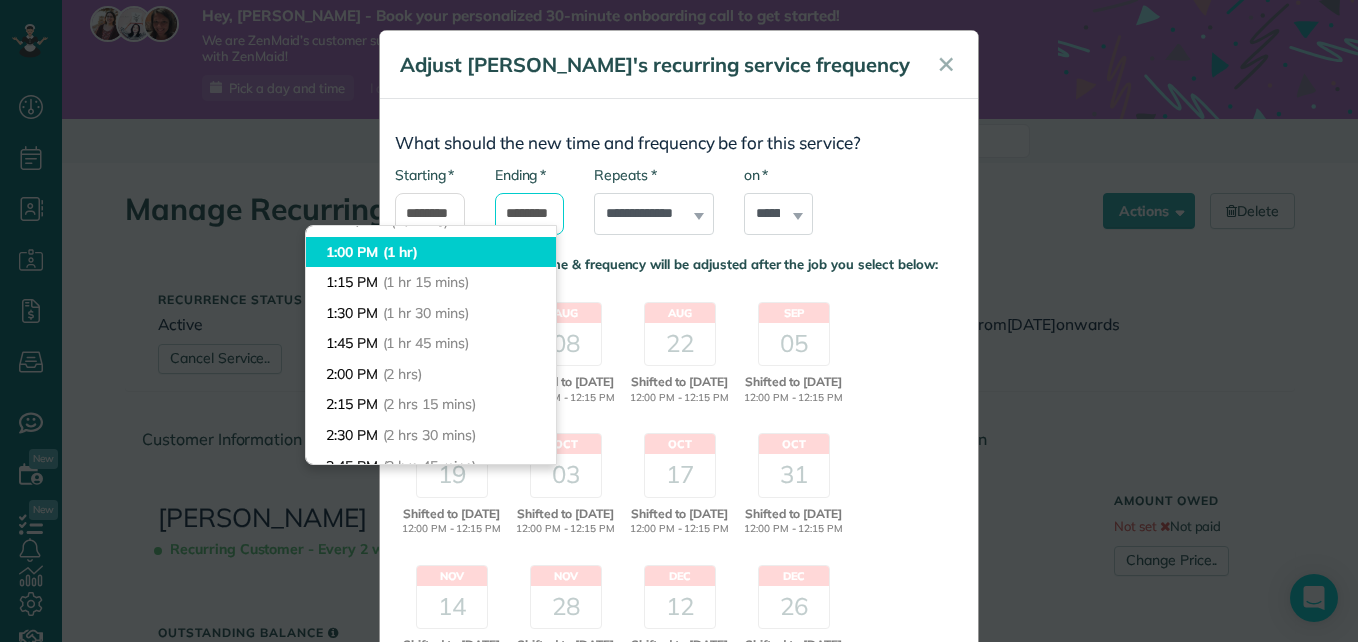scroll, scrollTop: 112, scrollLeft: 0, axis: vertical 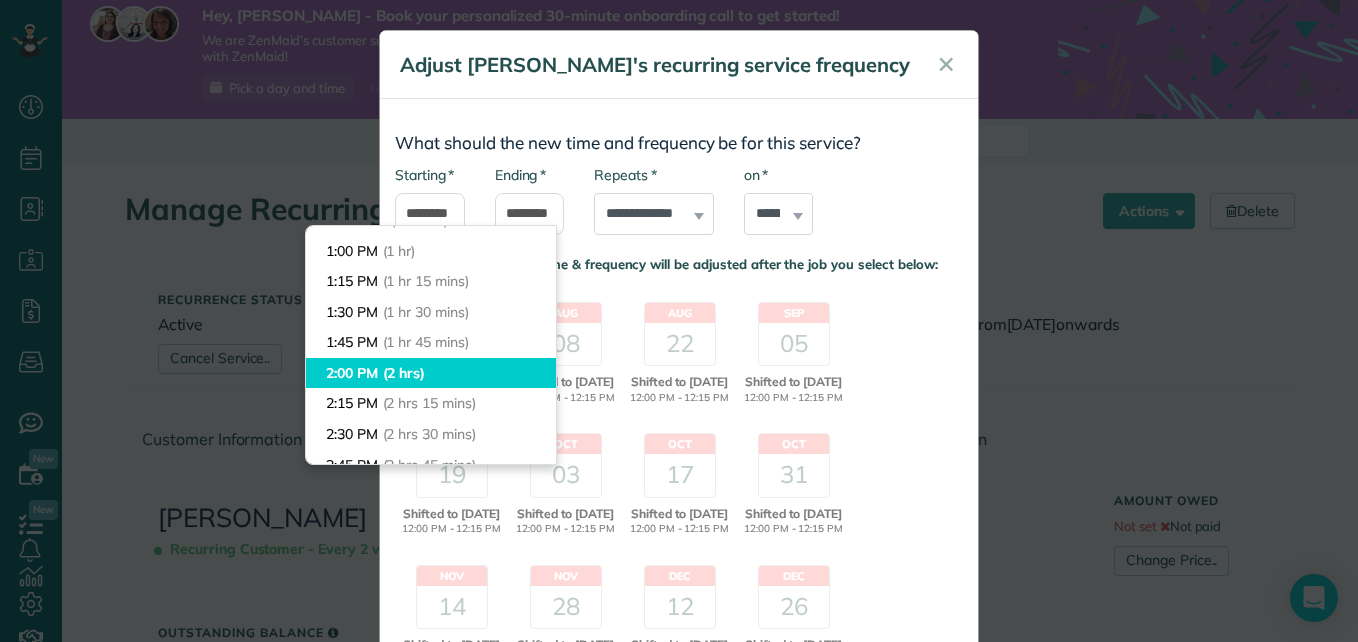 type on "*******" 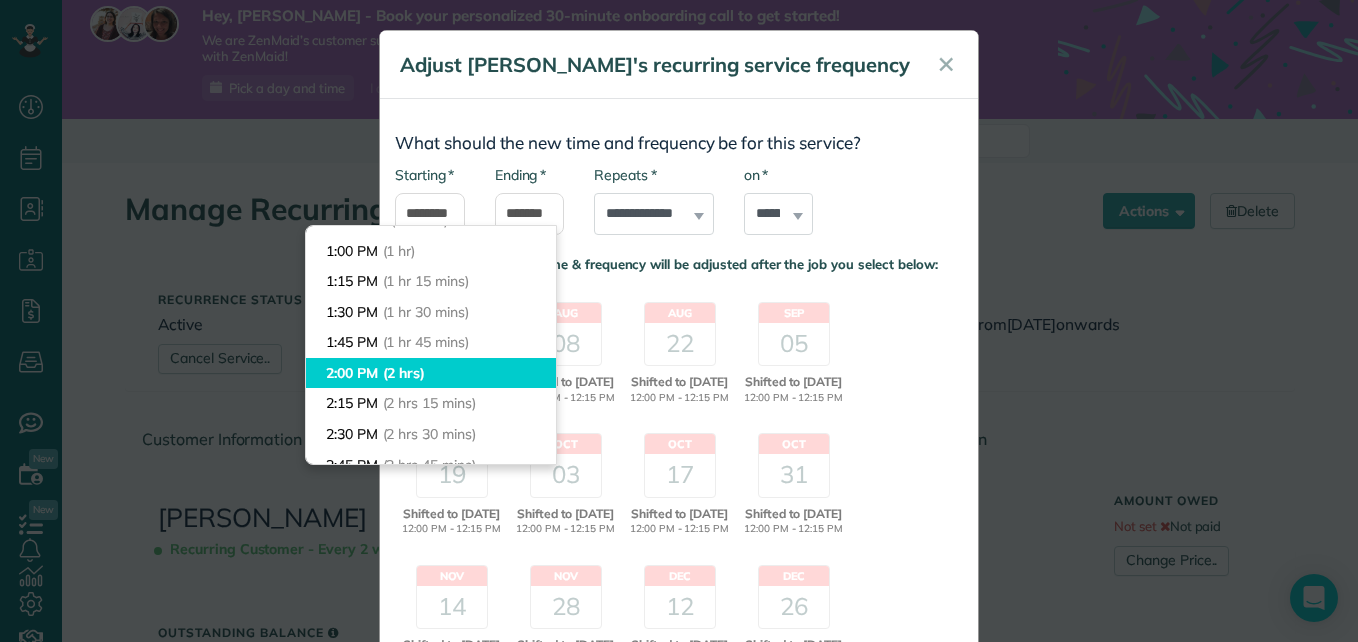 click on "Dashboard
Scheduling
Calendar View
List View
Dispatch View - Weekly scheduling (Beta)" at bounding box center (679, 321) 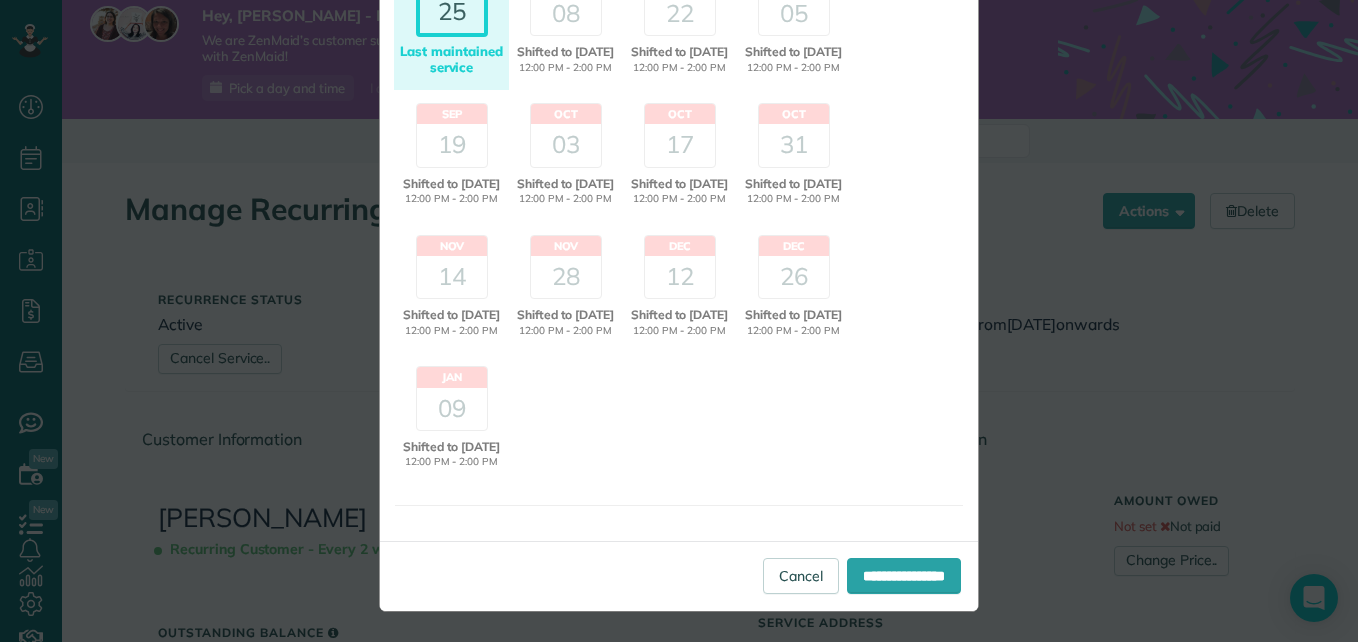 scroll, scrollTop: 348, scrollLeft: 0, axis: vertical 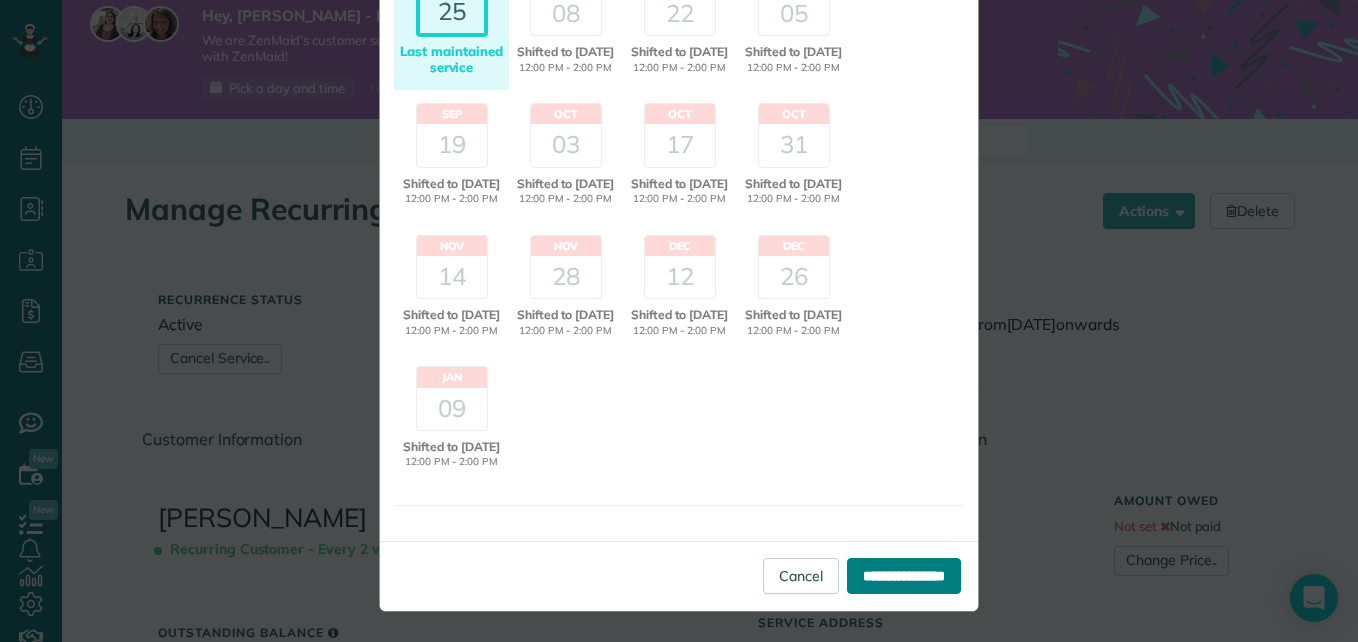 click on "**********" at bounding box center (904, 576) 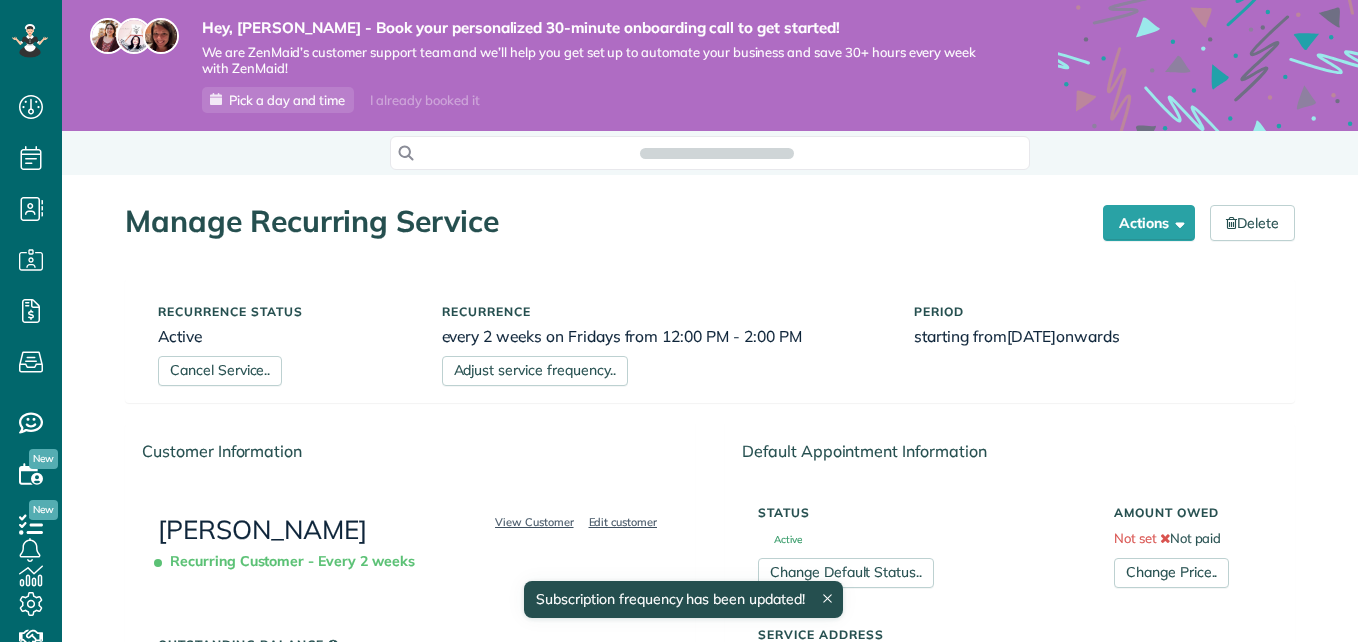 scroll, scrollTop: 0, scrollLeft: 0, axis: both 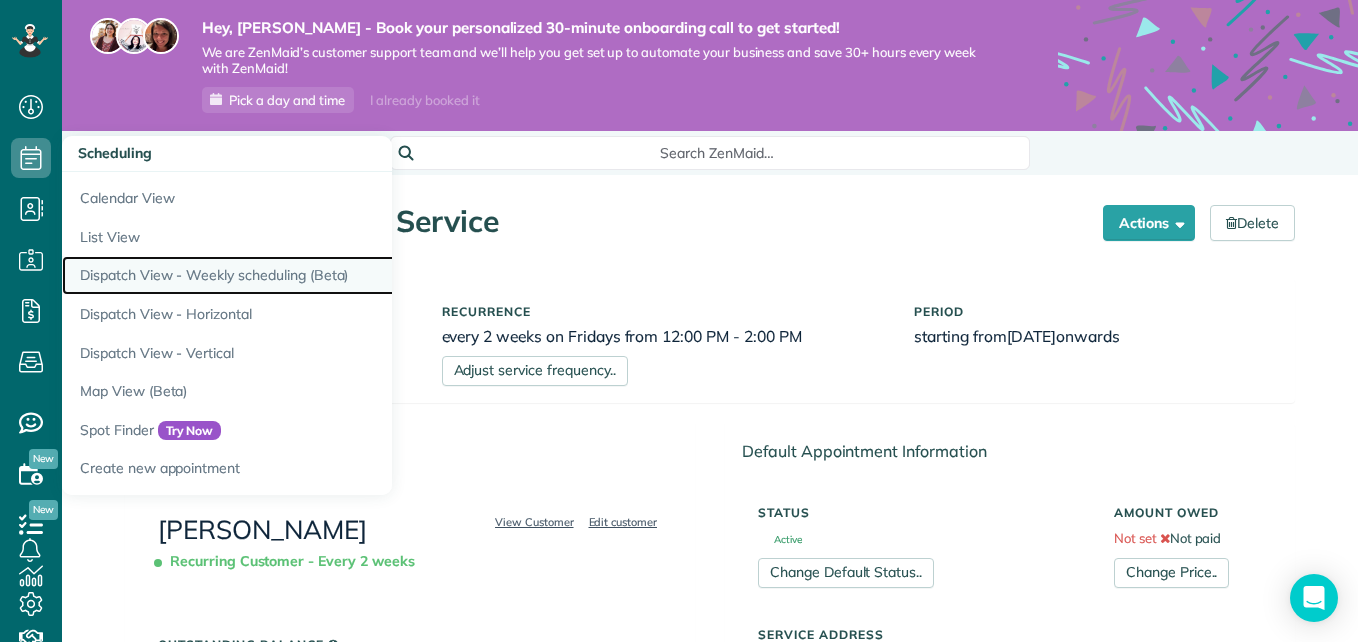 click on "Dispatch View - Weekly scheduling (Beta)" at bounding box center [312, 275] 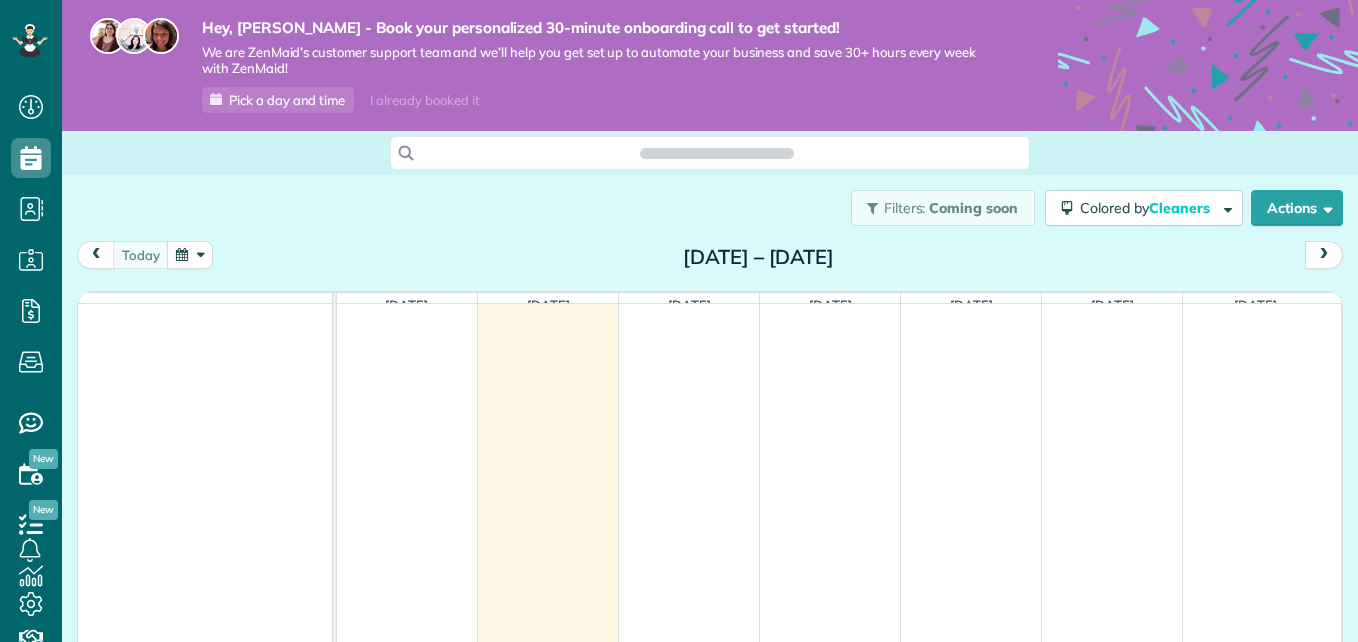 scroll, scrollTop: 0, scrollLeft: 0, axis: both 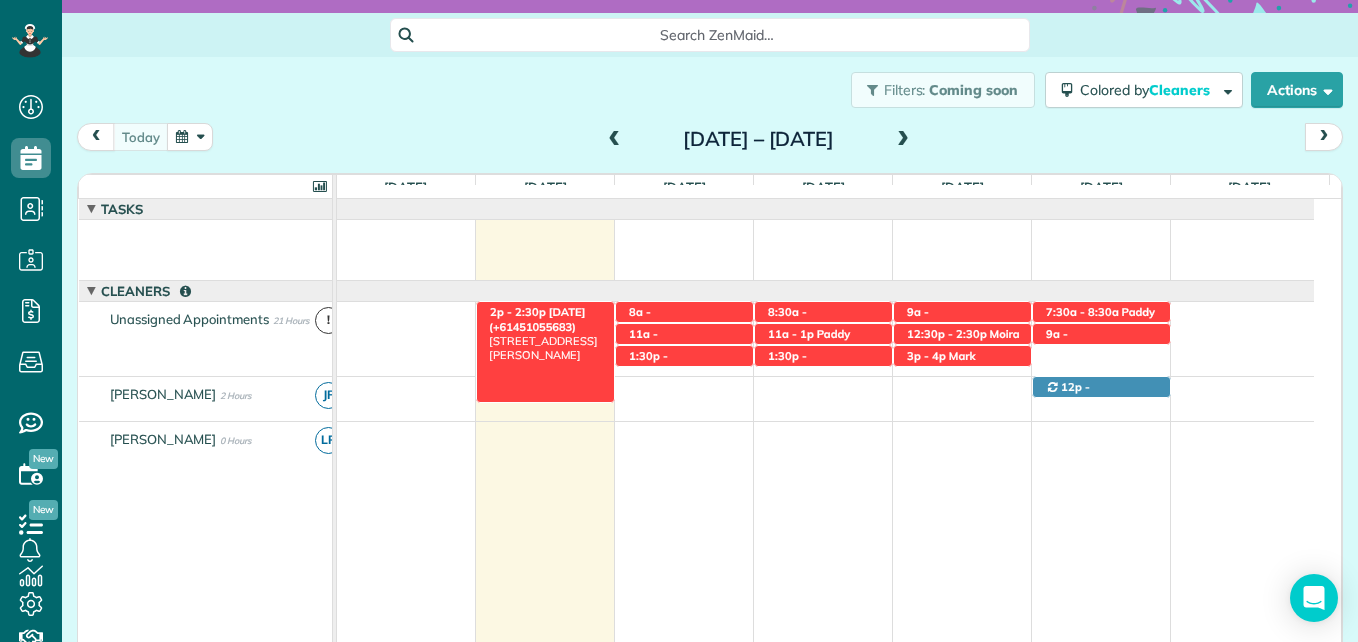 click on "2p - 2:30p" at bounding box center (518, 312) 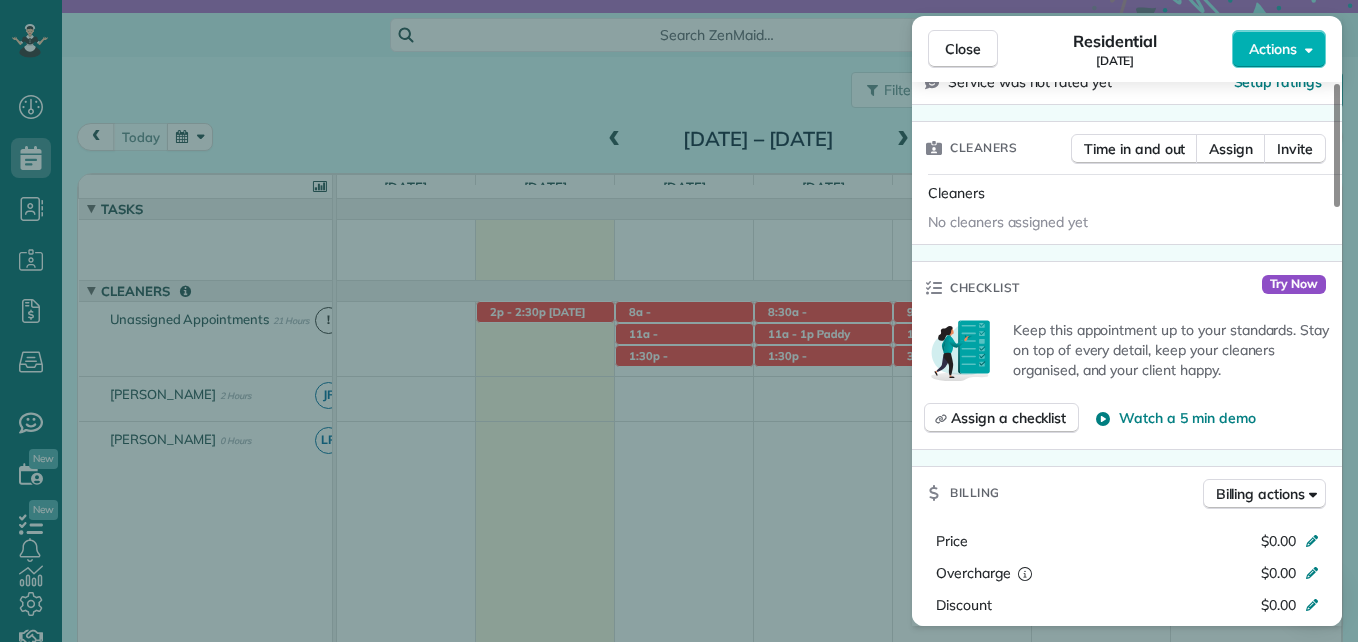 scroll, scrollTop: 459, scrollLeft: 0, axis: vertical 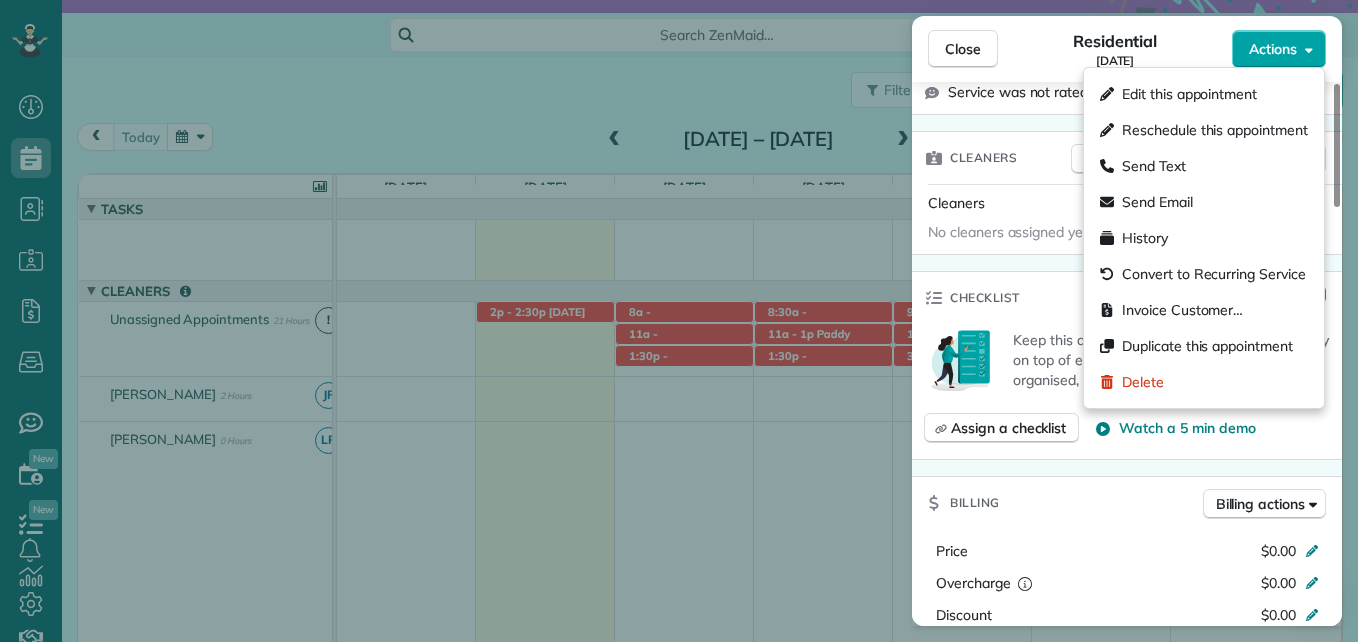 click on "Actions" at bounding box center [1279, 49] 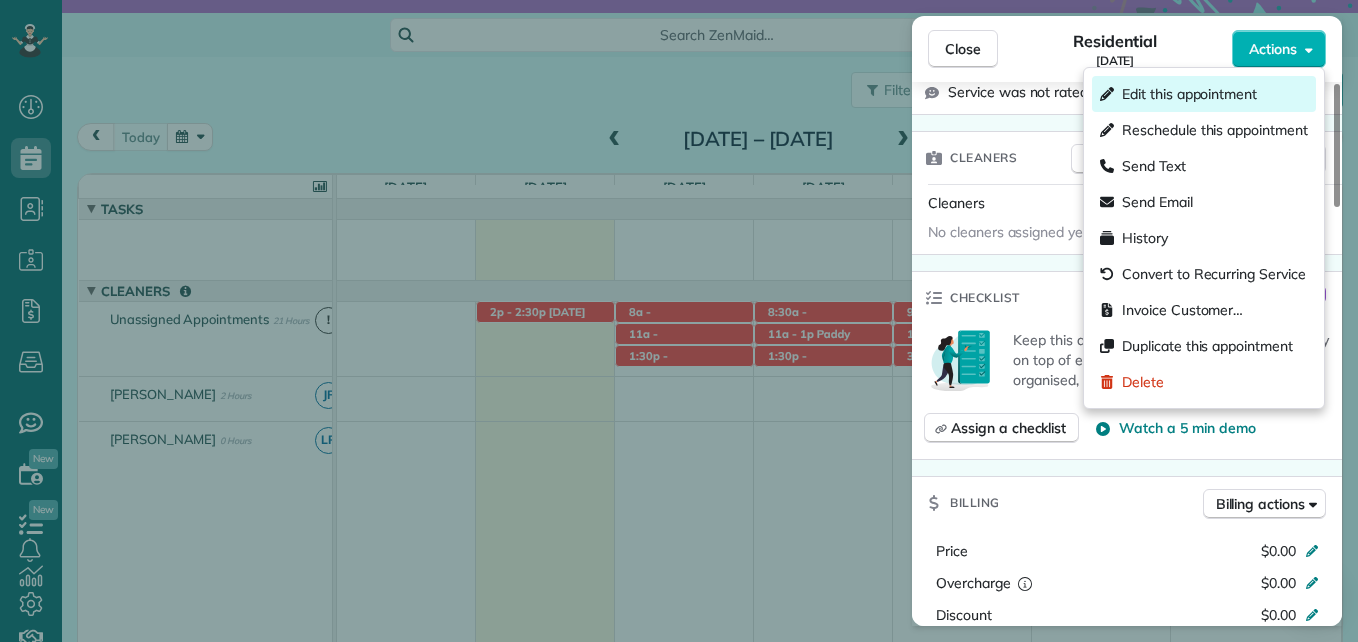 click on "Edit this appointment" at bounding box center (1189, 94) 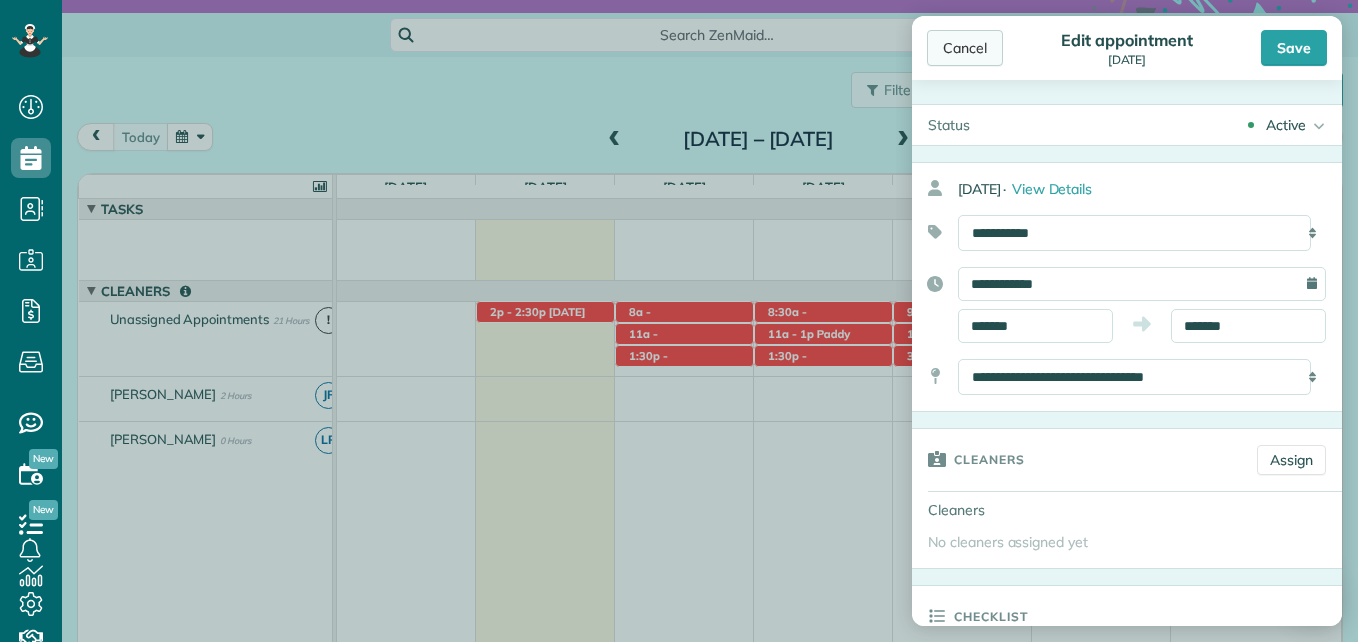 click on "Cancel" at bounding box center (965, 48) 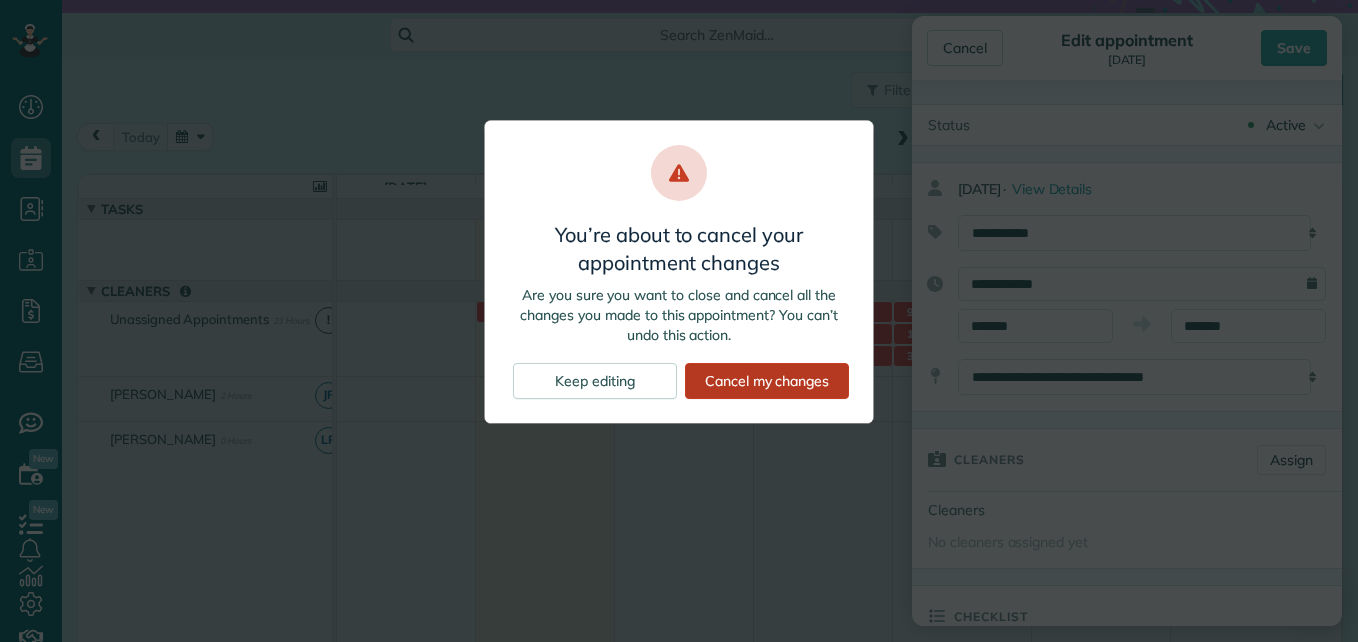 click on "Cancel my changes" at bounding box center (767, 381) 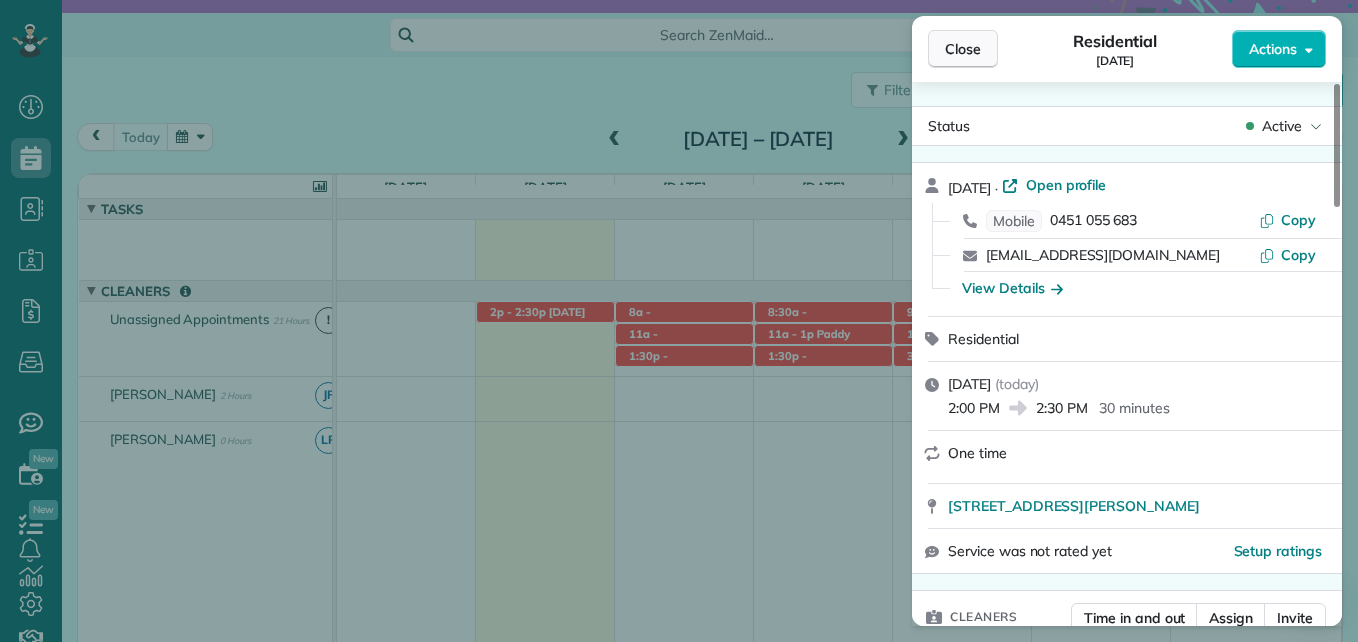 click on "Close" at bounding box center (963, 49) 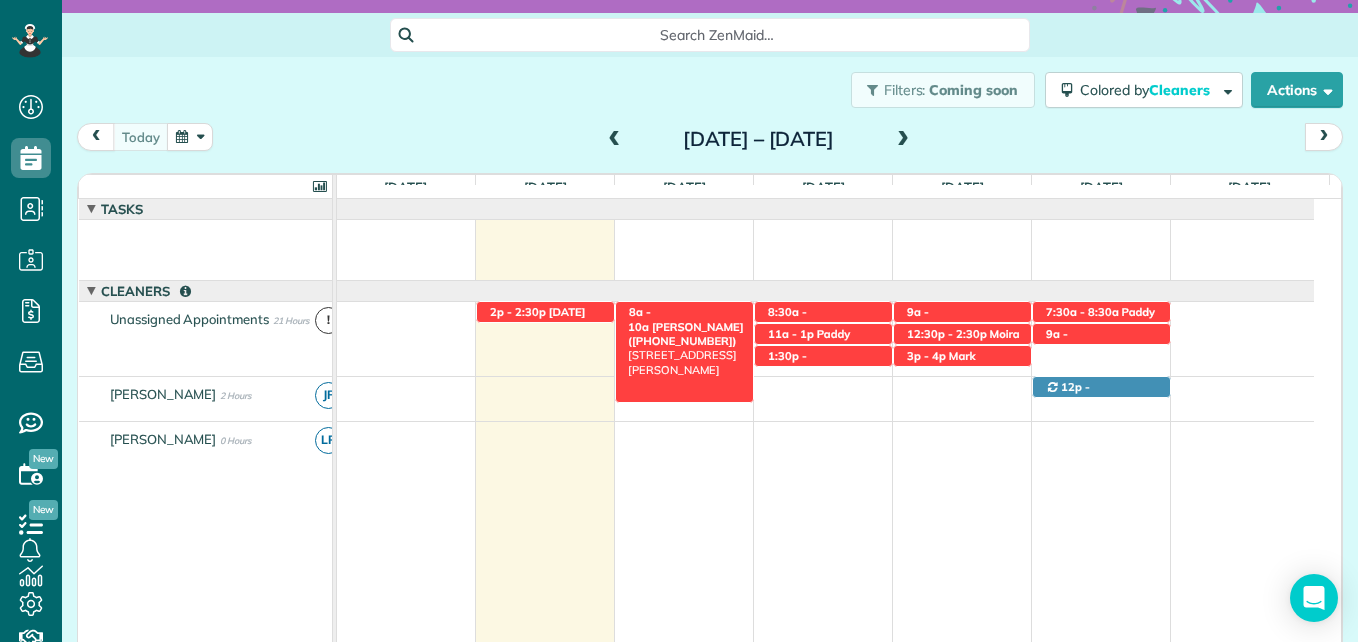 click on "8a - 10a" at bounding box center [639, 319] 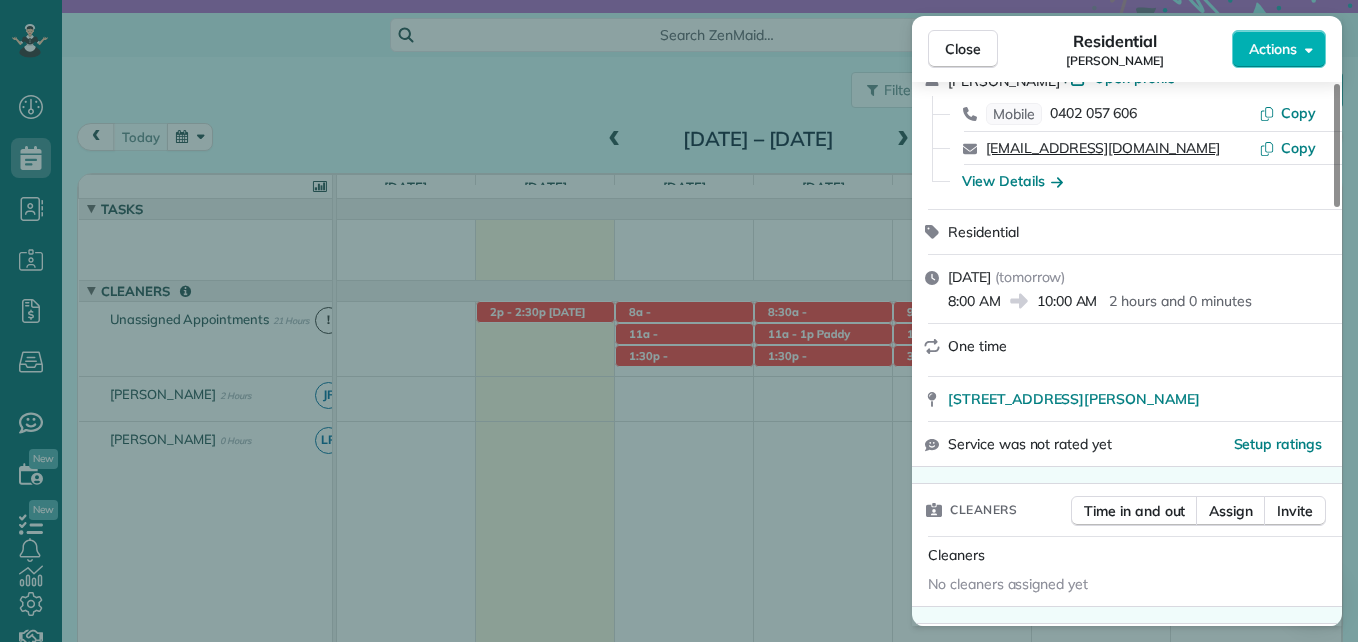 scroll, scrollTop: 178, scrollLeft: 0, axis: vertical 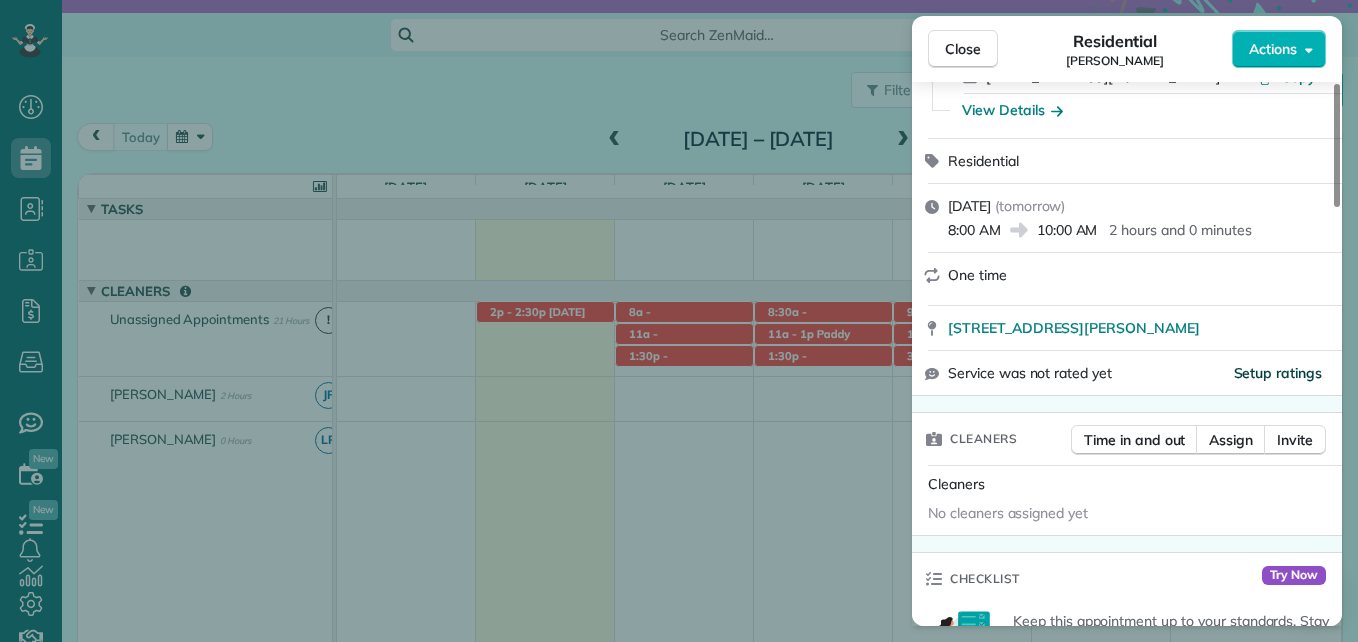 click on "Setup ratings" at bounding box center [1278, 373] 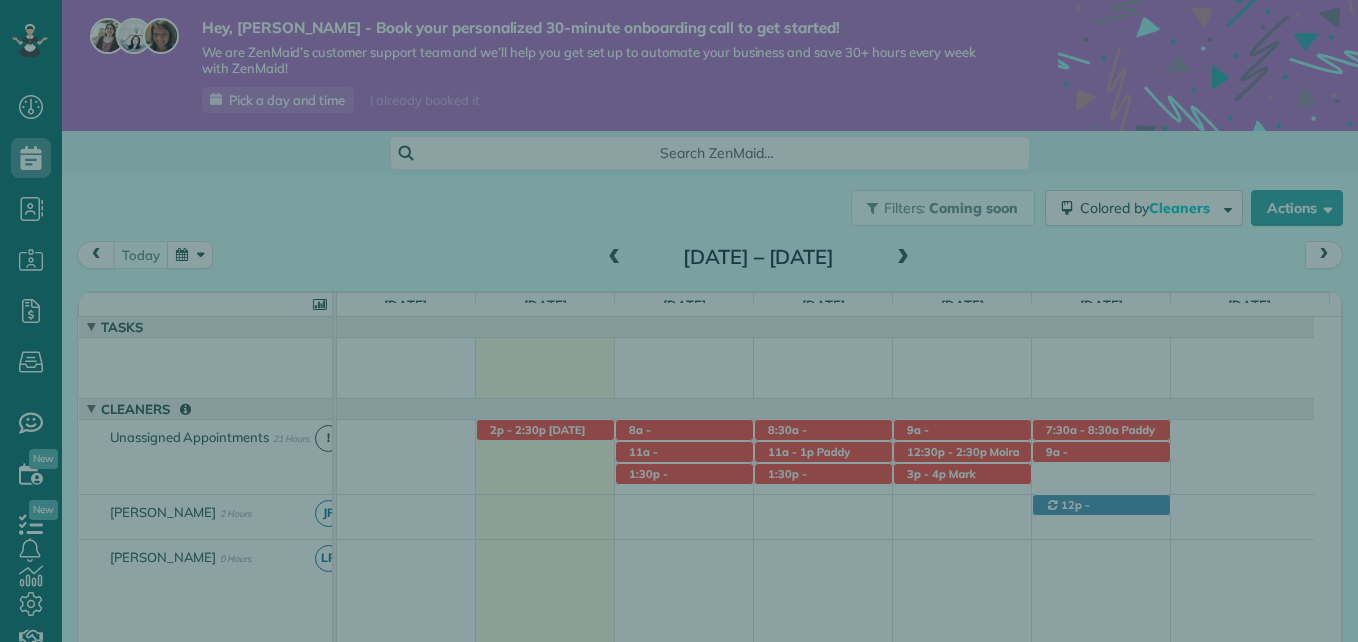 scroll, scrollTop: 0, scrollLeft: 0, axis: both 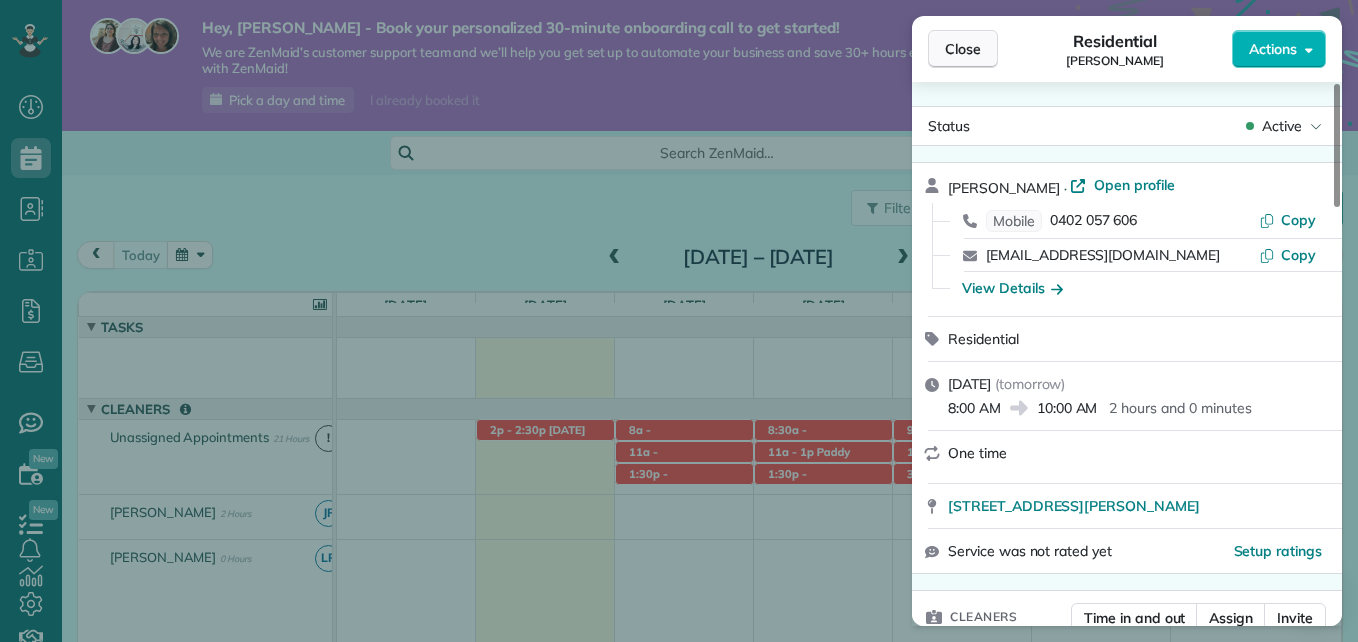 click on "Close" at bounding box center [963, 49] 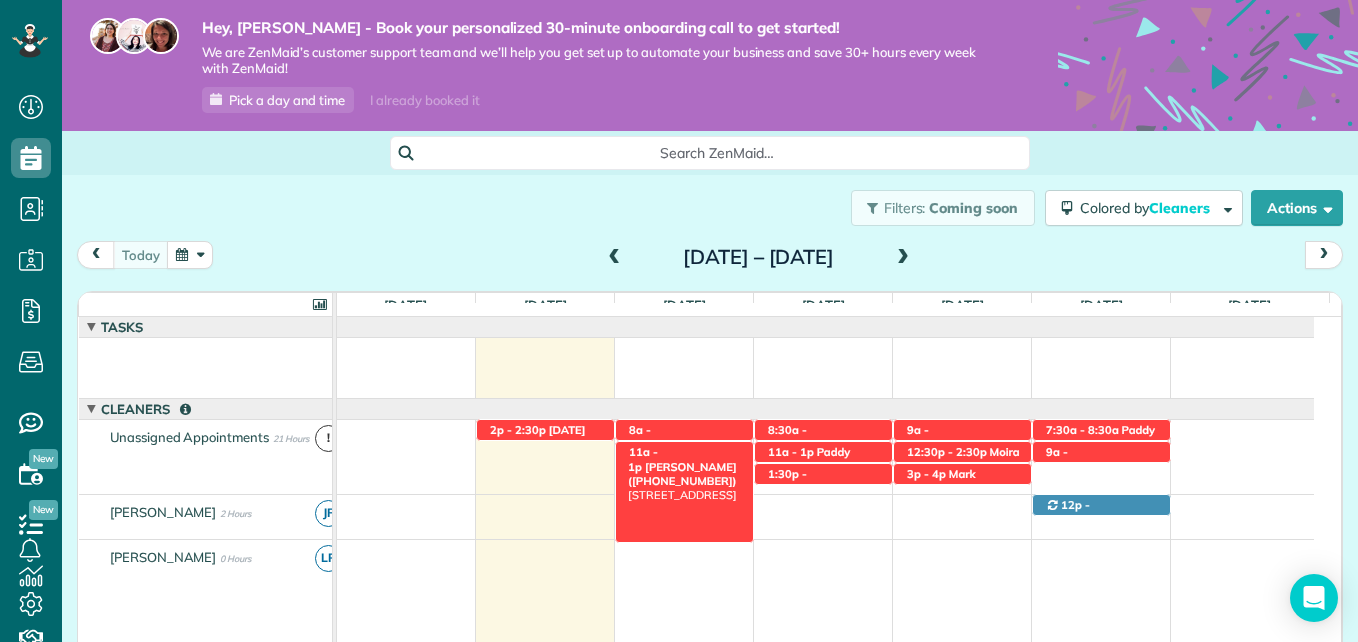 click on "11a - 1p" at bounding box center (643, 459) 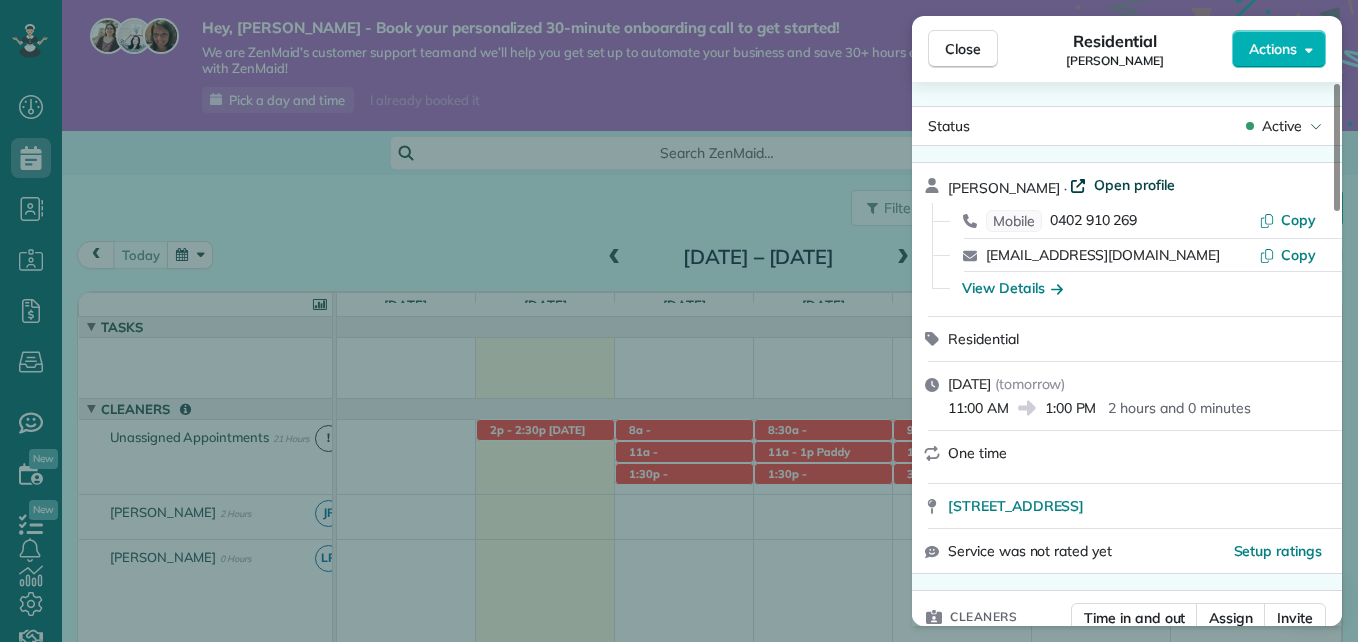 click on "Open profile" at bounding box center (1134, 185) 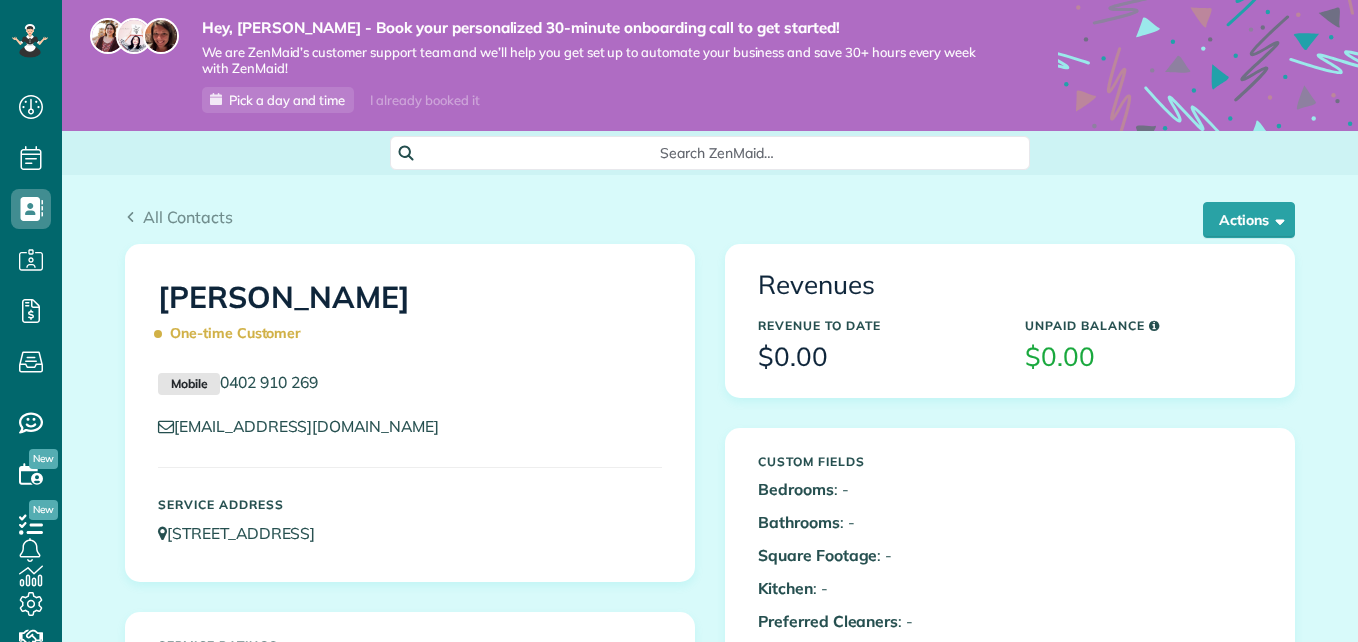 scroll, scrollTop: 0, scrollLeft: 0, axis: both 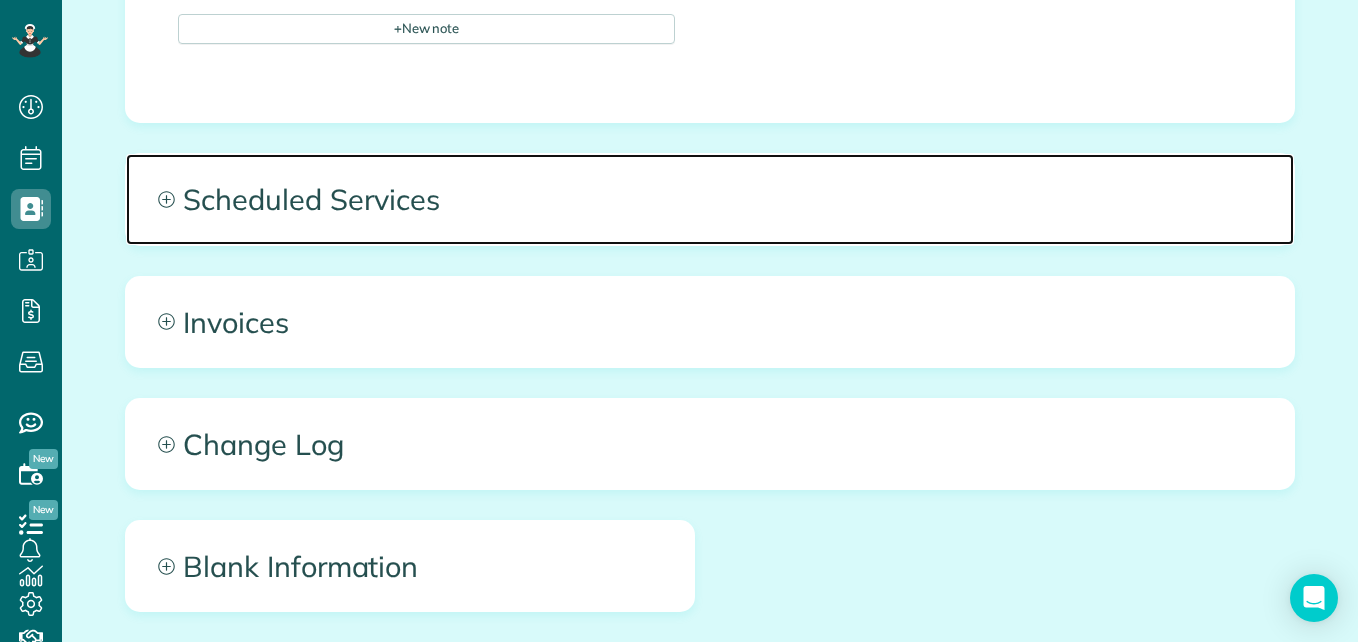 click 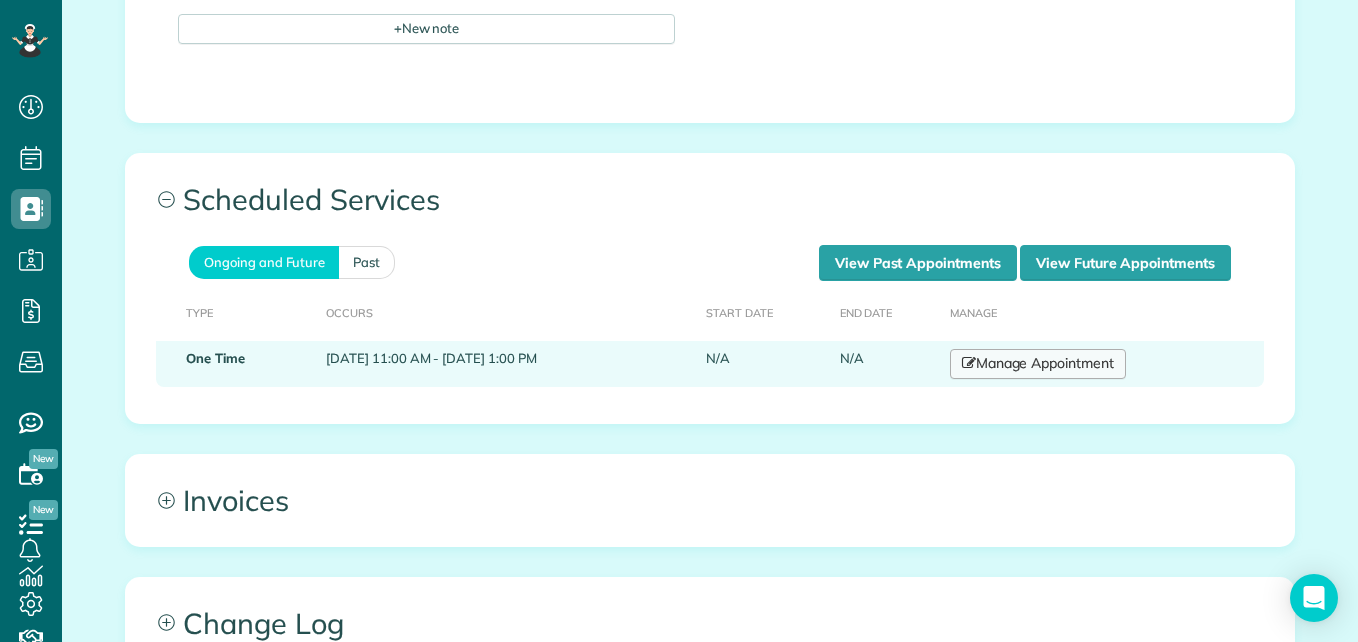 click on "Manage Appointment" at bounding box center [1038, 364] 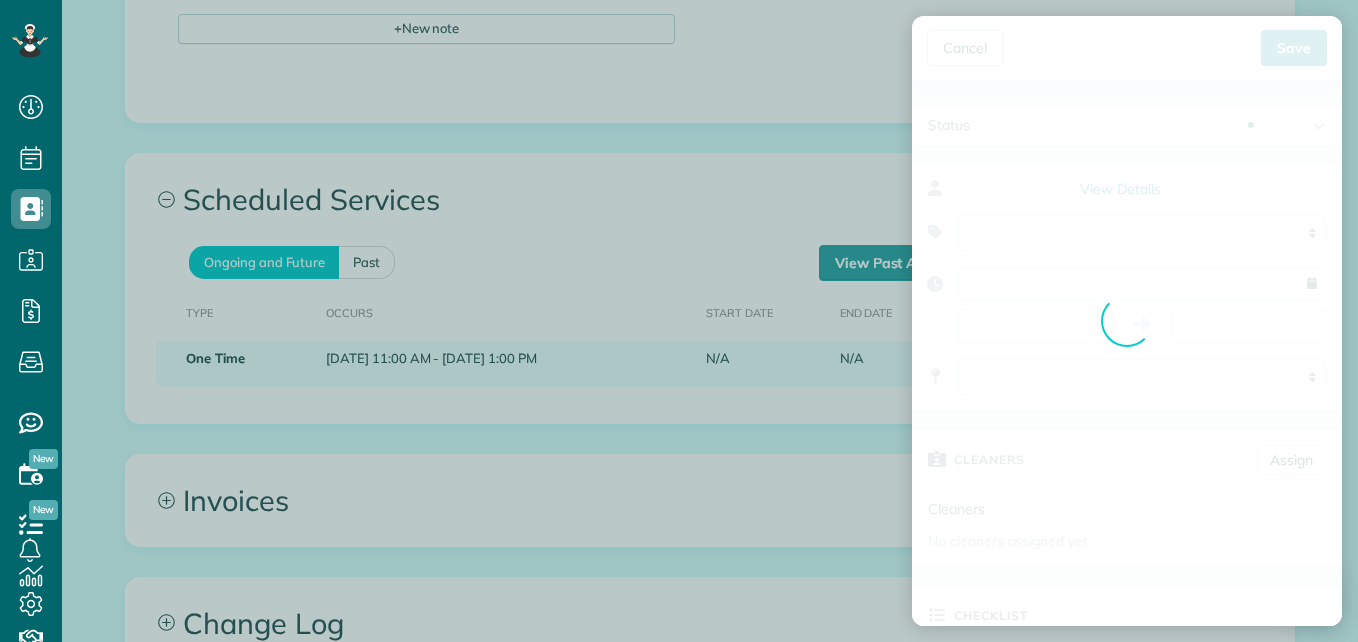 type on "**********" 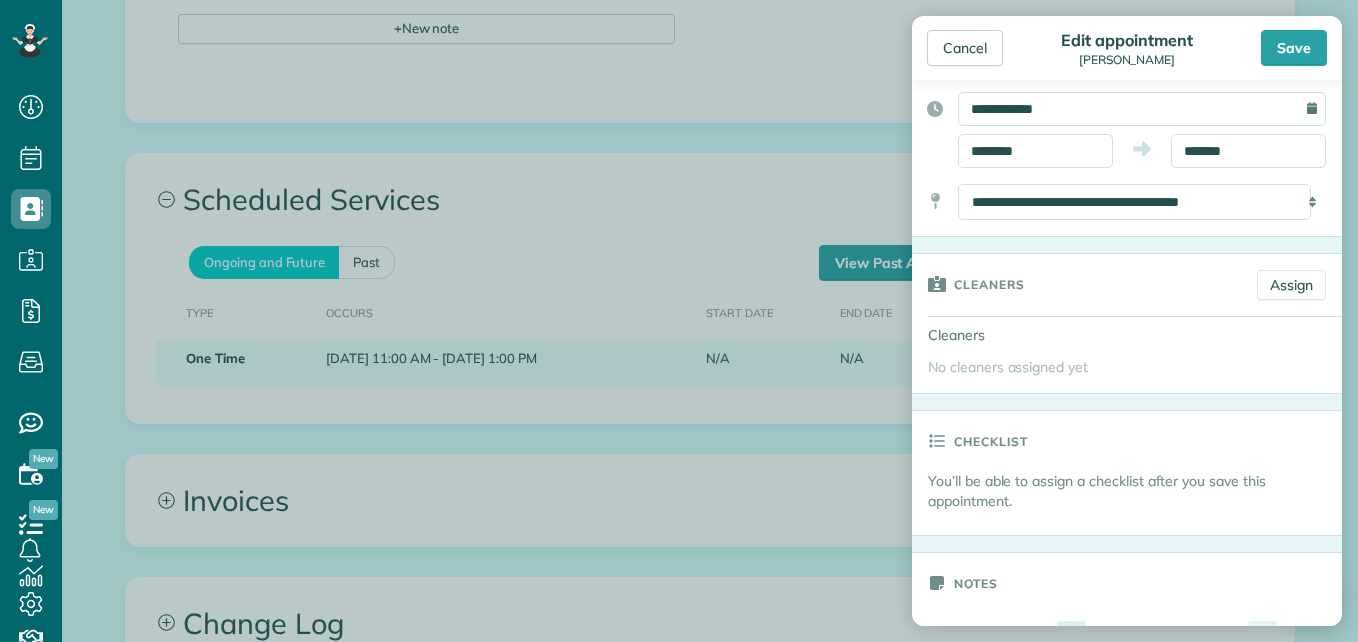 scroll, scrollTop: 152, scrollLeft: 0, axis: vertical 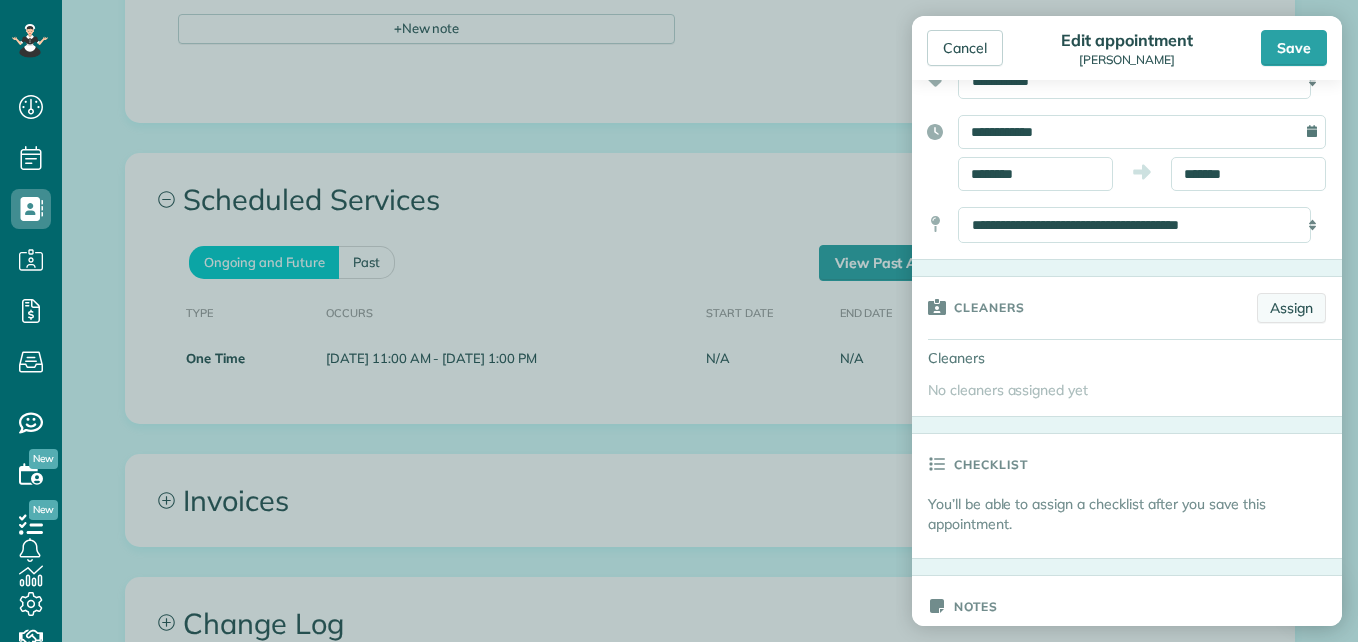 click on "Assign" at bounding box center (1291, 308) 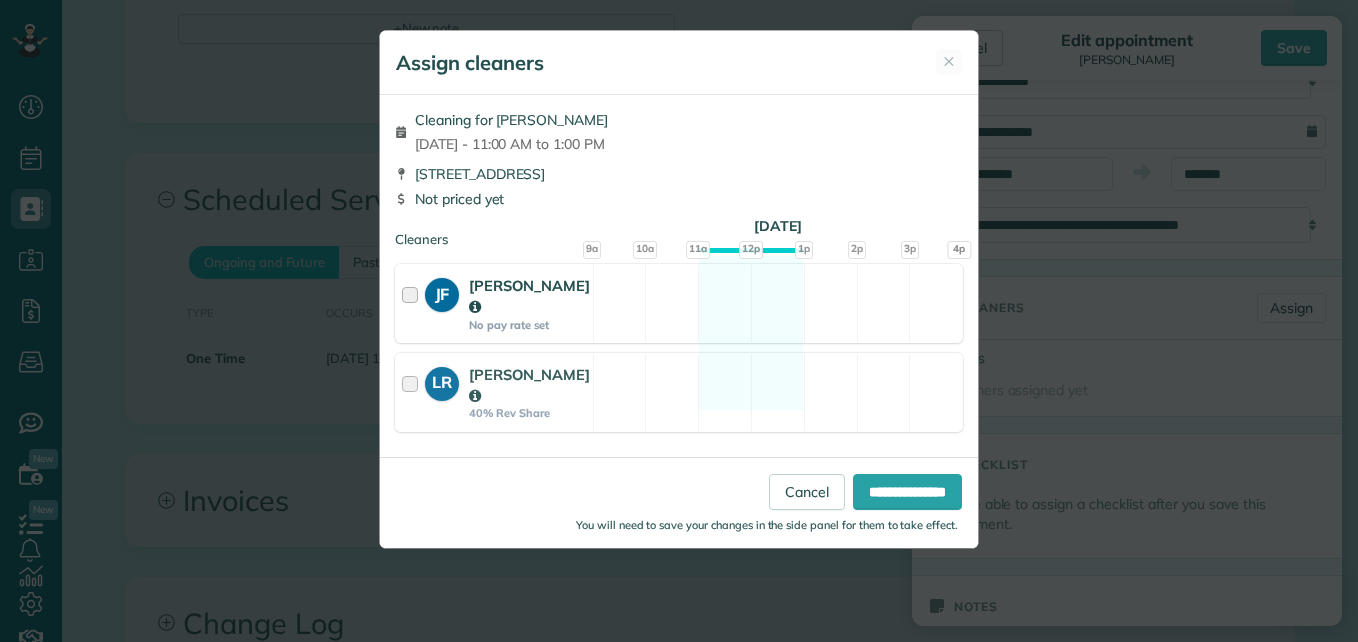 click at bounding box center [413, 303] 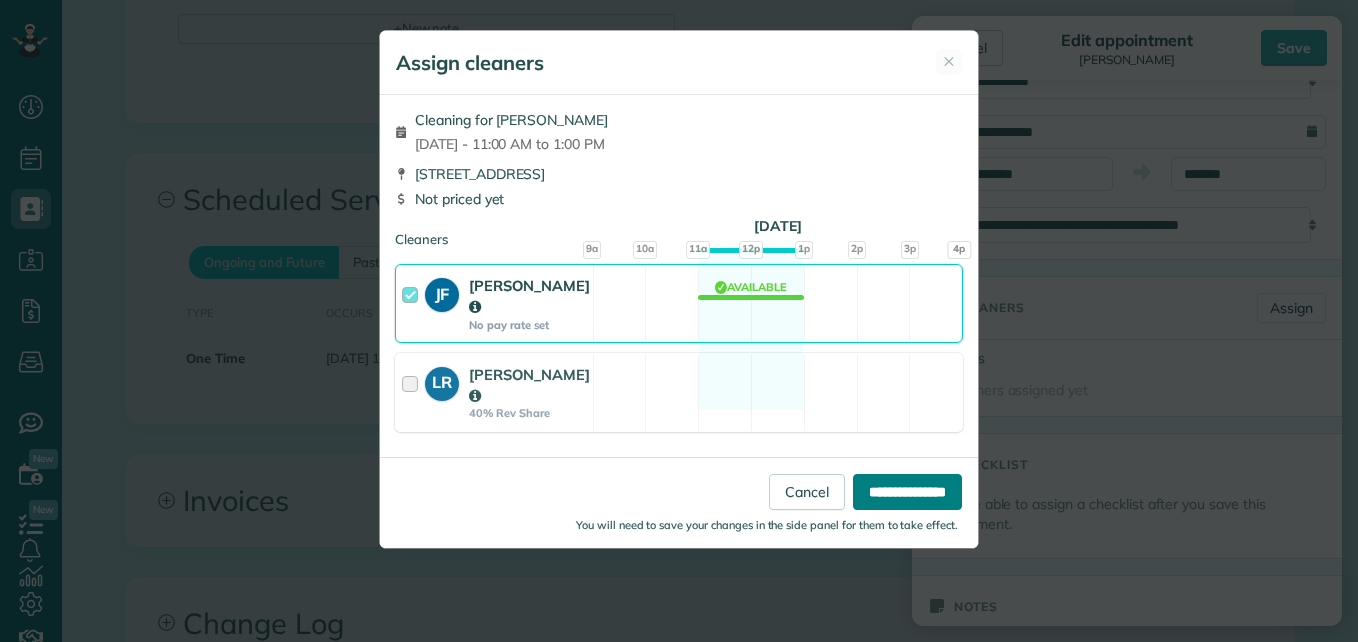 click on "**********" at bounding box center (907, 492) 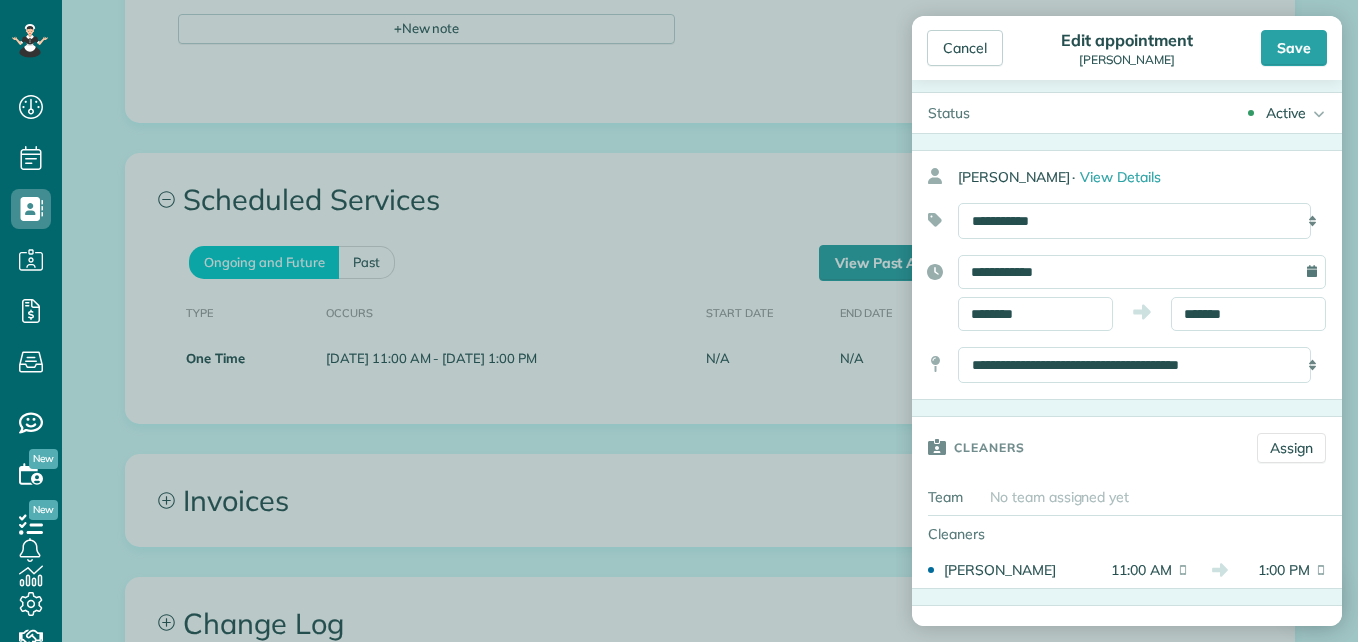 scroll, scrollTop: 0, scrollLeft: 0, axis: both 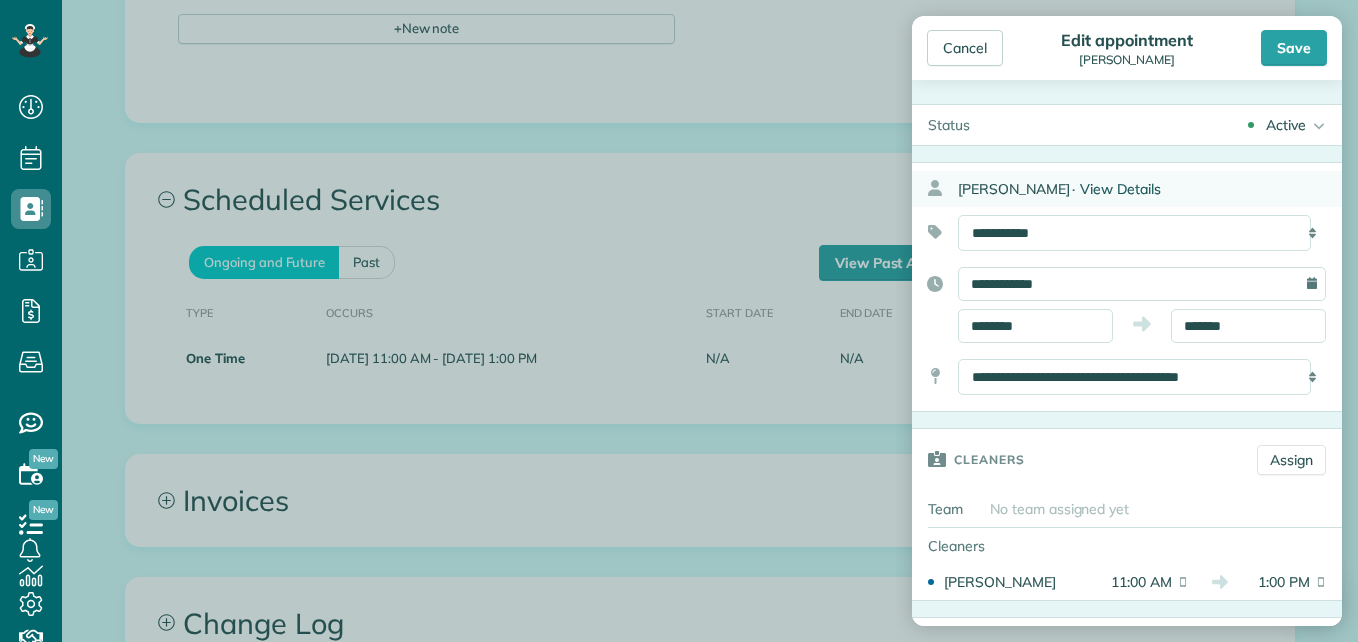click on "View Details" at bounding box center [1120, 189] 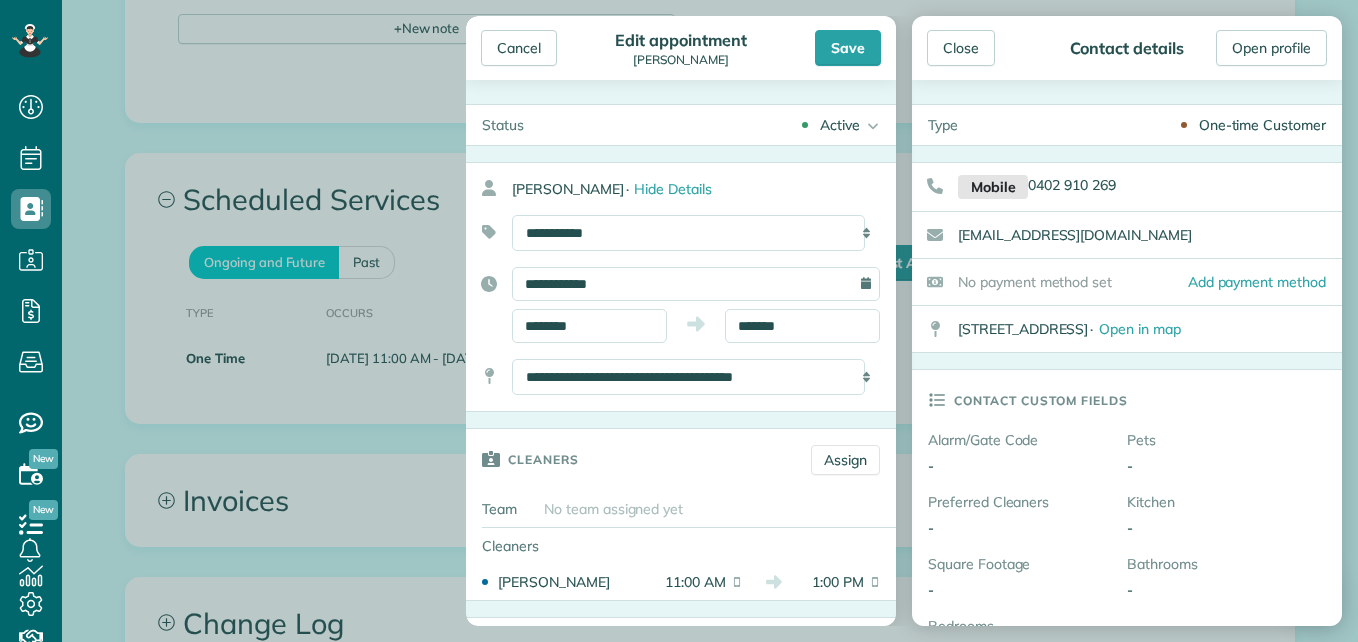 click on "One-time Customer" at bounding box center [1262, 125] 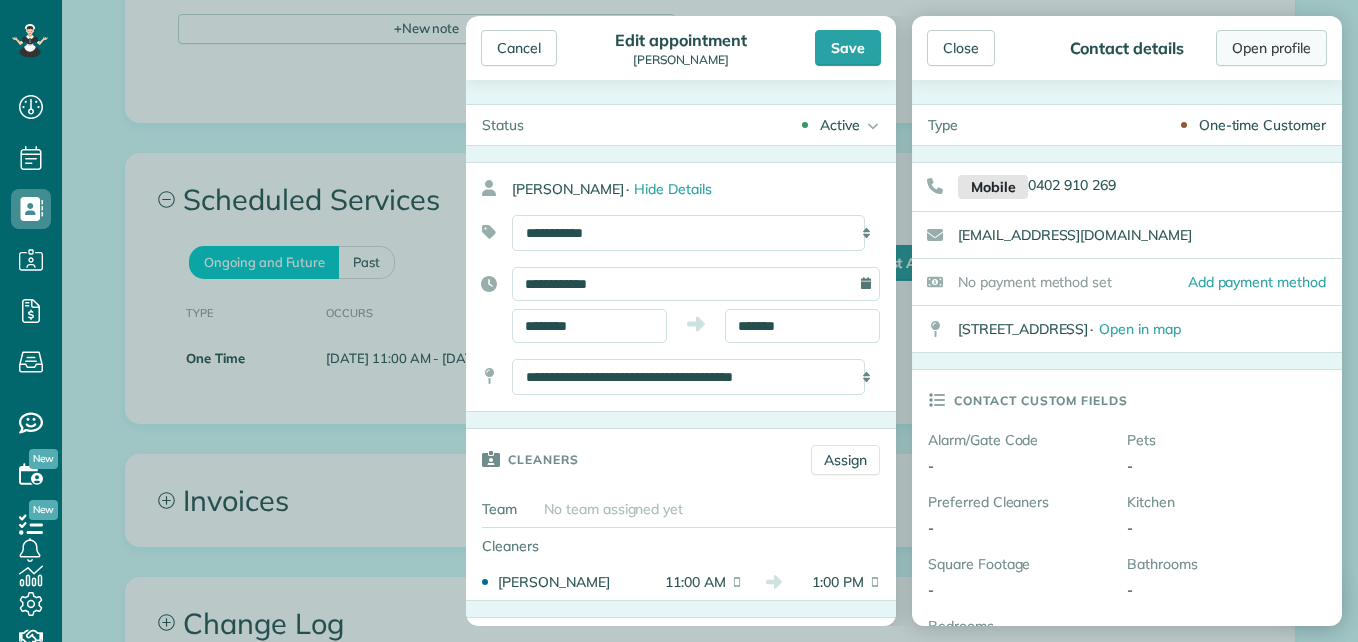 click on "Open profile" at bounding box center [1271, 48] 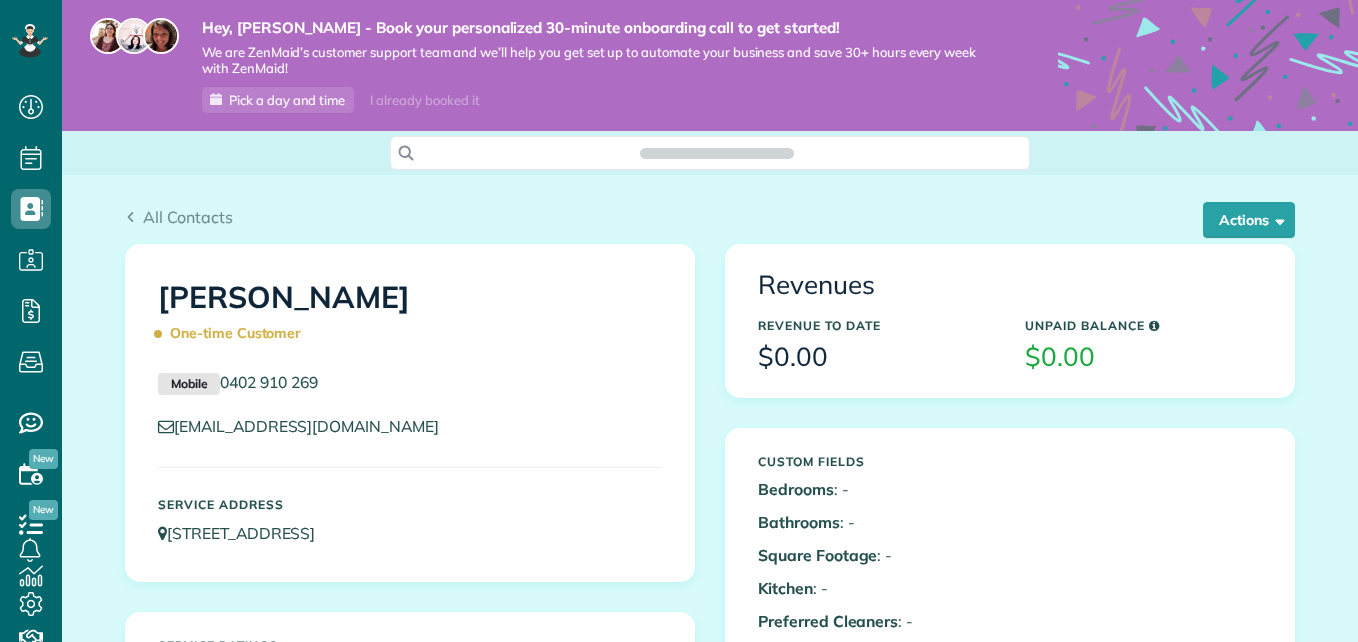 scroll, scrollTop: 0, scrollLeft: 0, axis: both 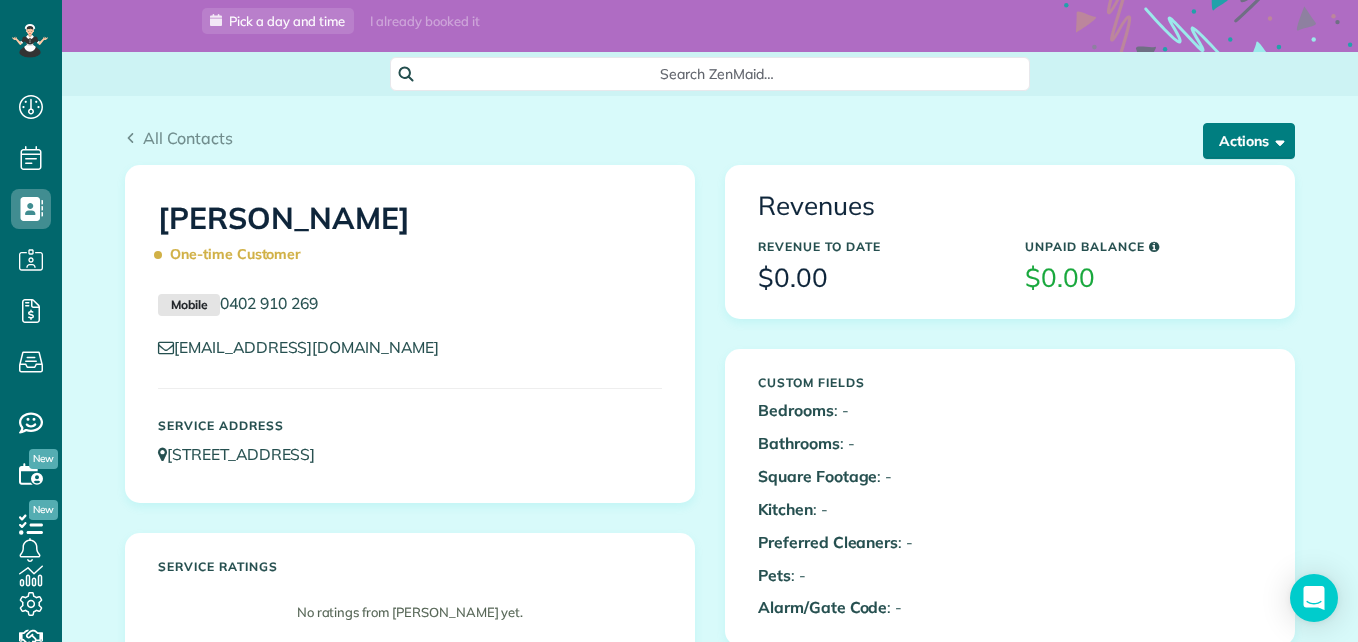 click on "Actions" at bounding box center [1249, 141] 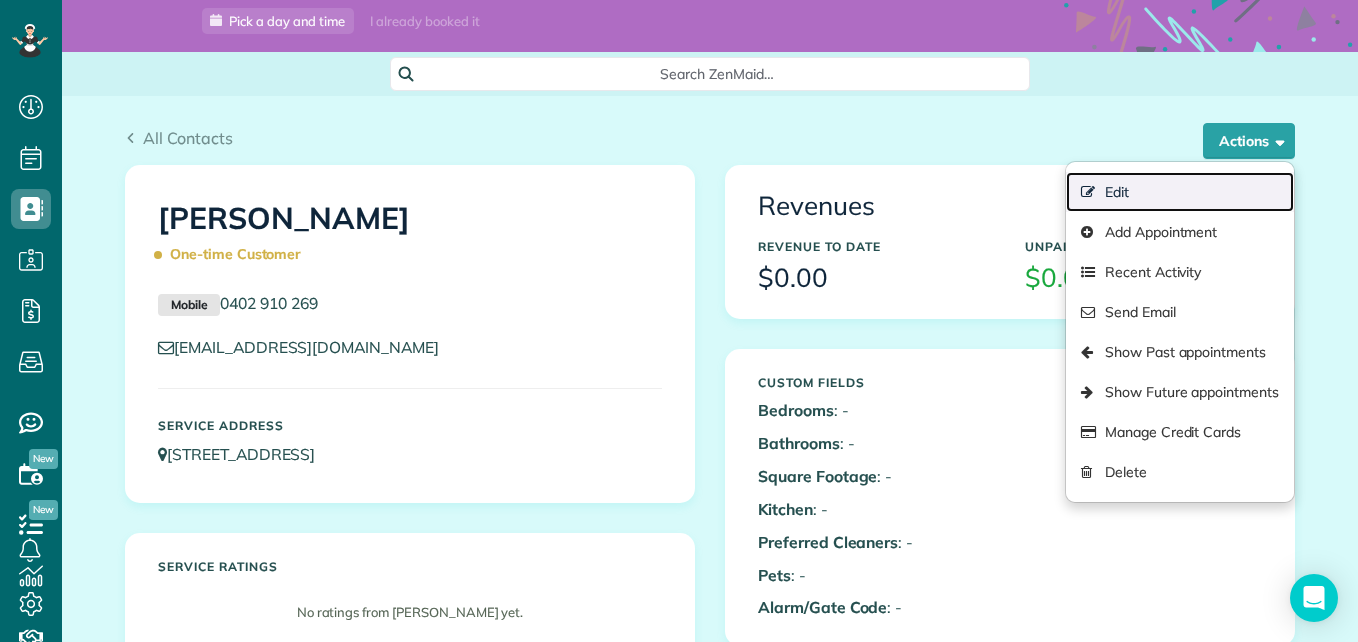 click on "Edit" at bounding box center [1180, 192] 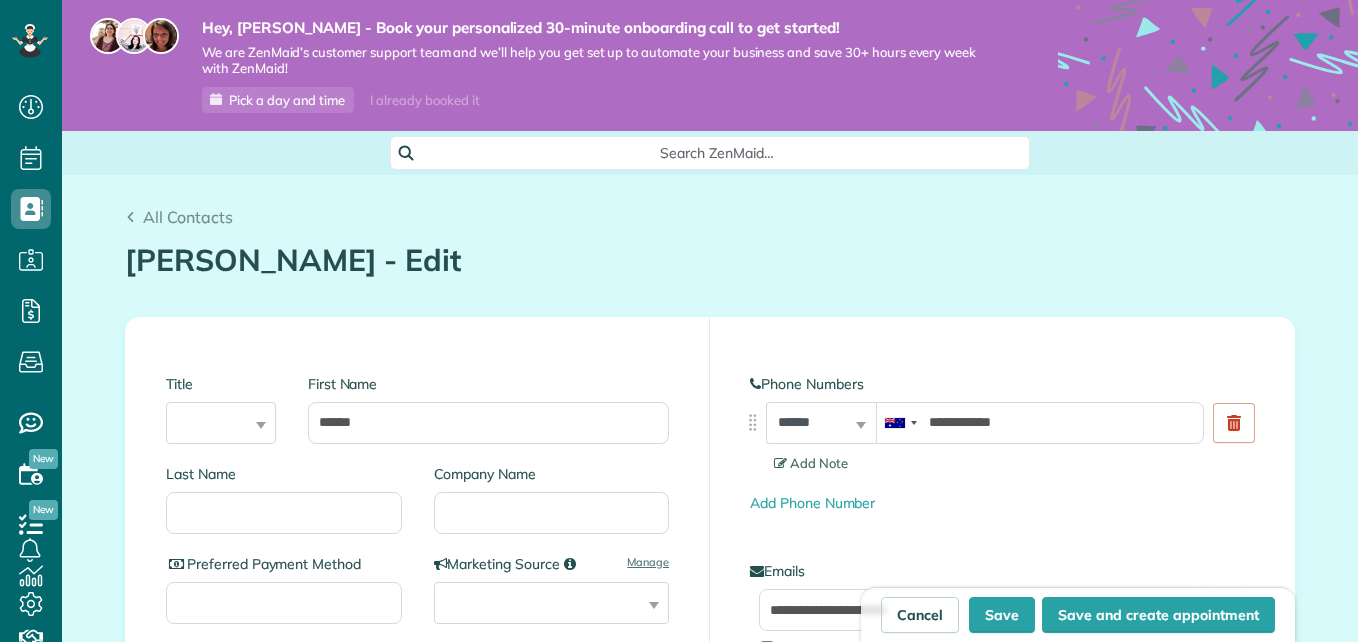 type on "**********" 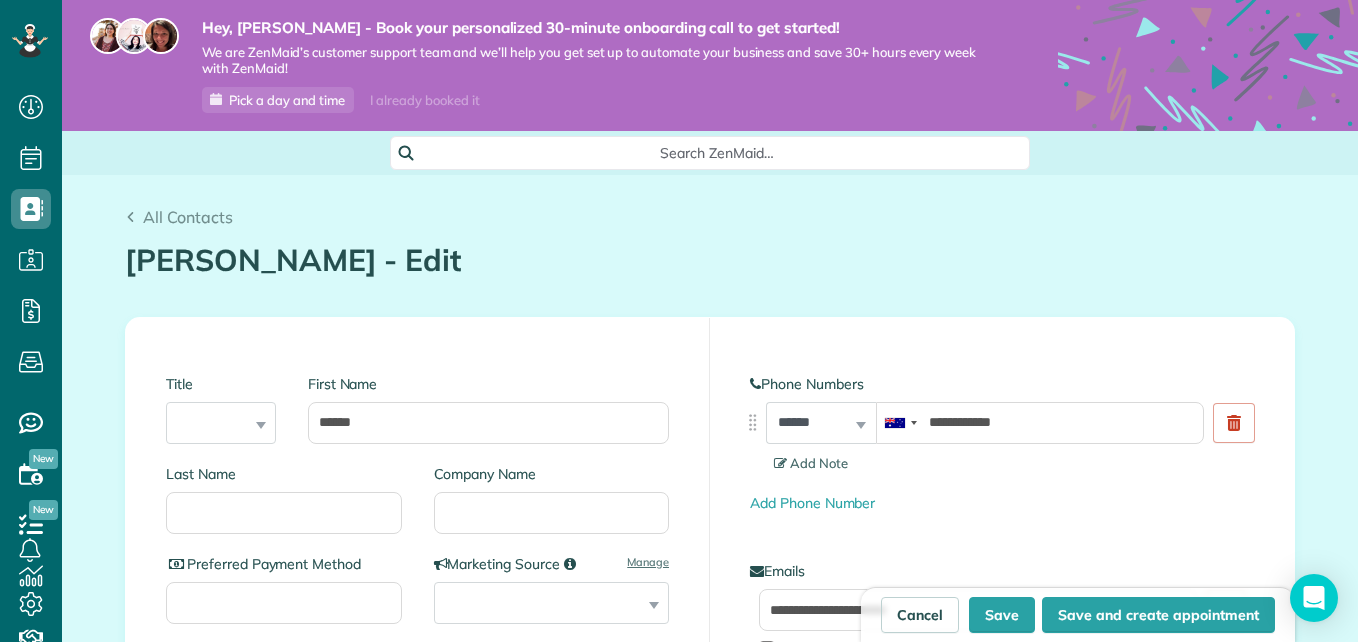 scroll, scrollTop: 0, scrollLeft: 0, axis: both 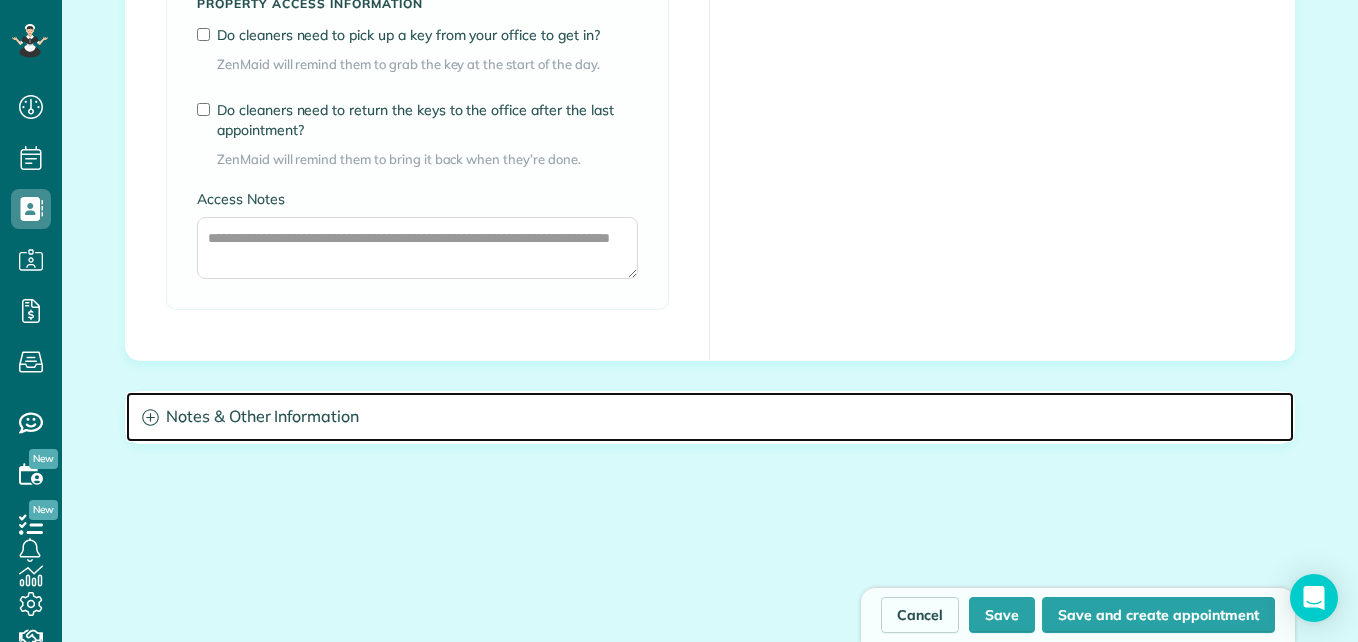 click on "Notes & Other Information" at bounding box center [710, 417] 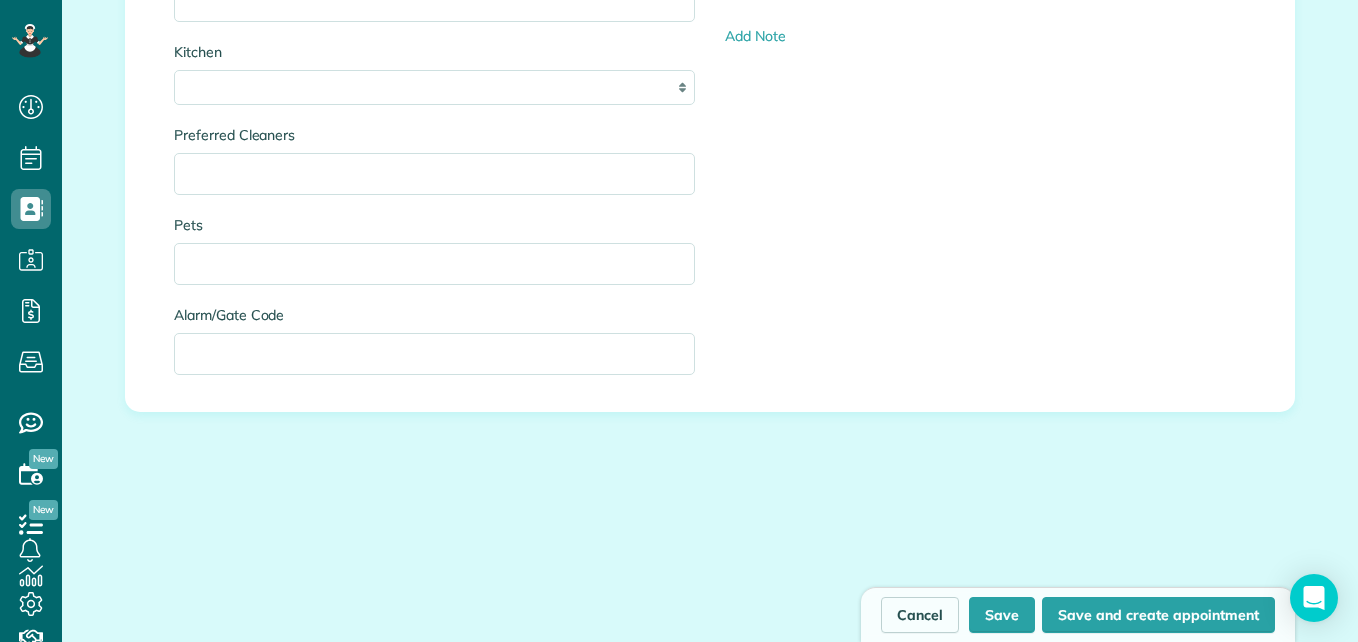 scroll, scrollTop: 2383, scrollLeft: 0, axis: vertical 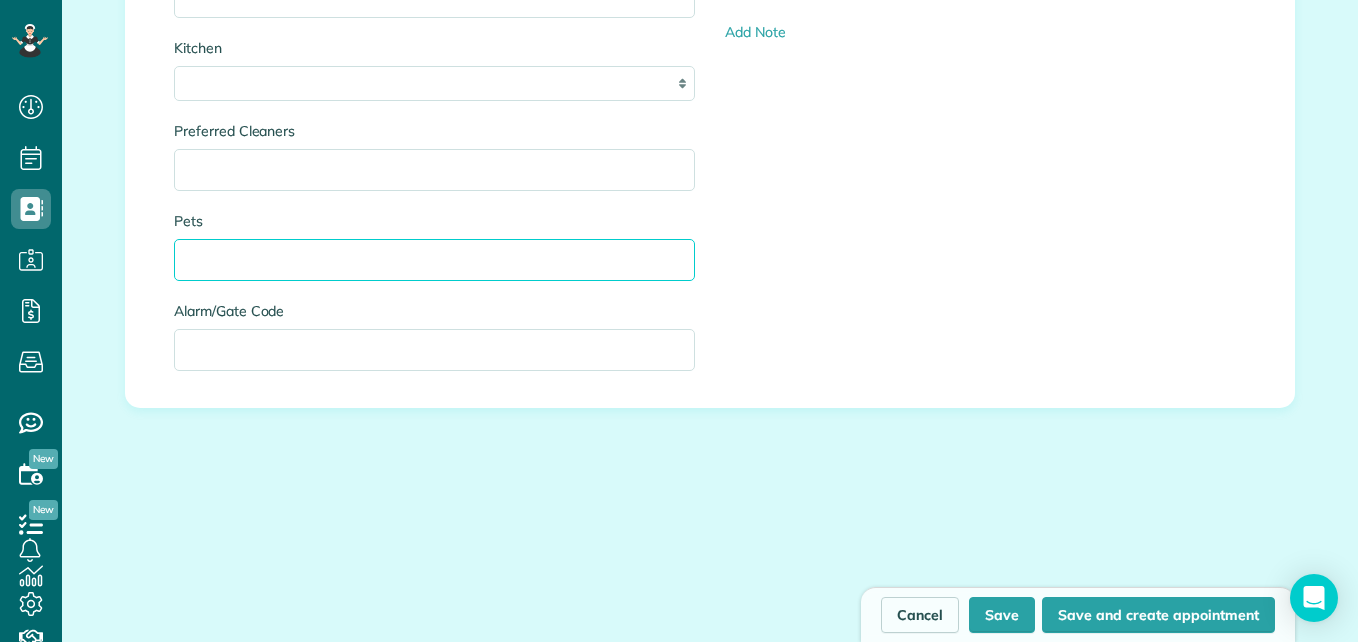 click on "Pets" at bounding box center (434, 260) 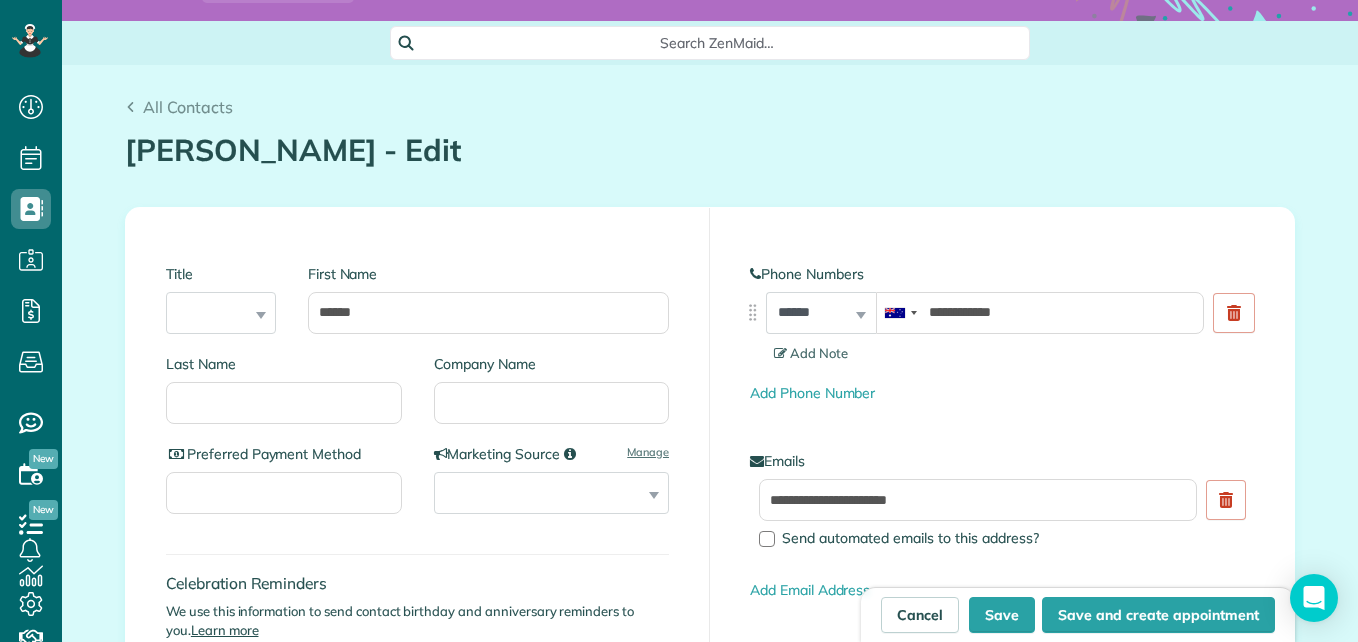 scroll, scrollTop: 120, scrollLeft: 0, axis: vertical 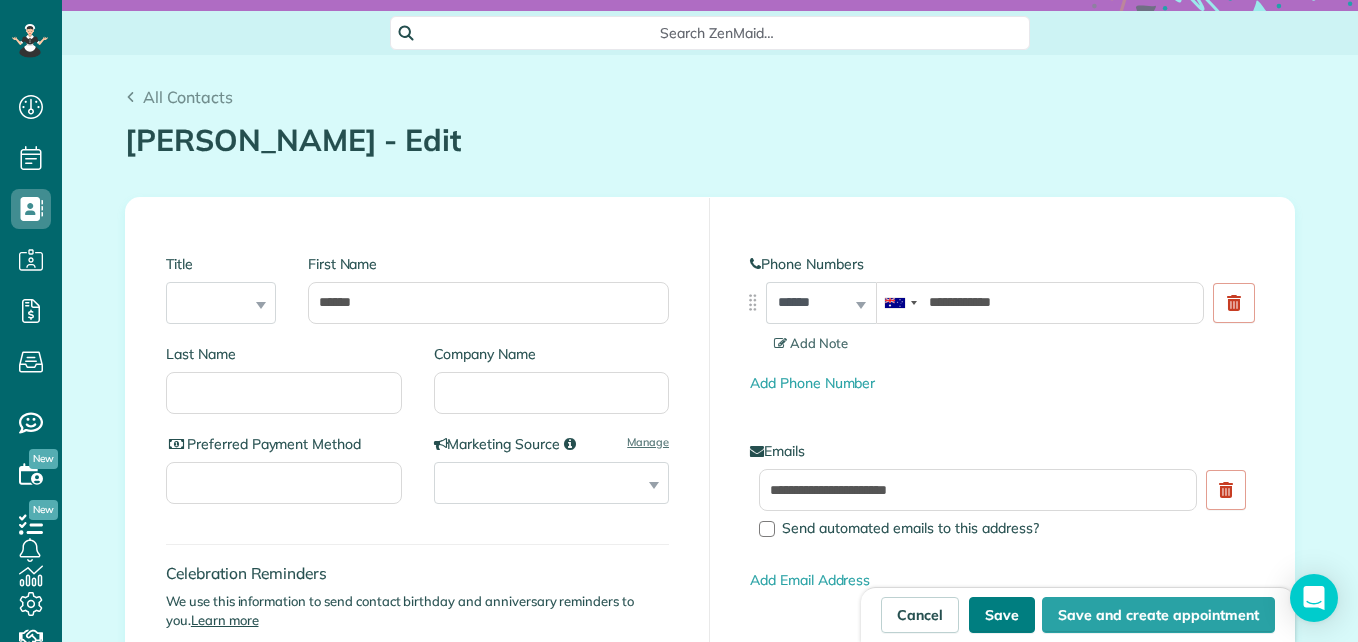 type on "**********" 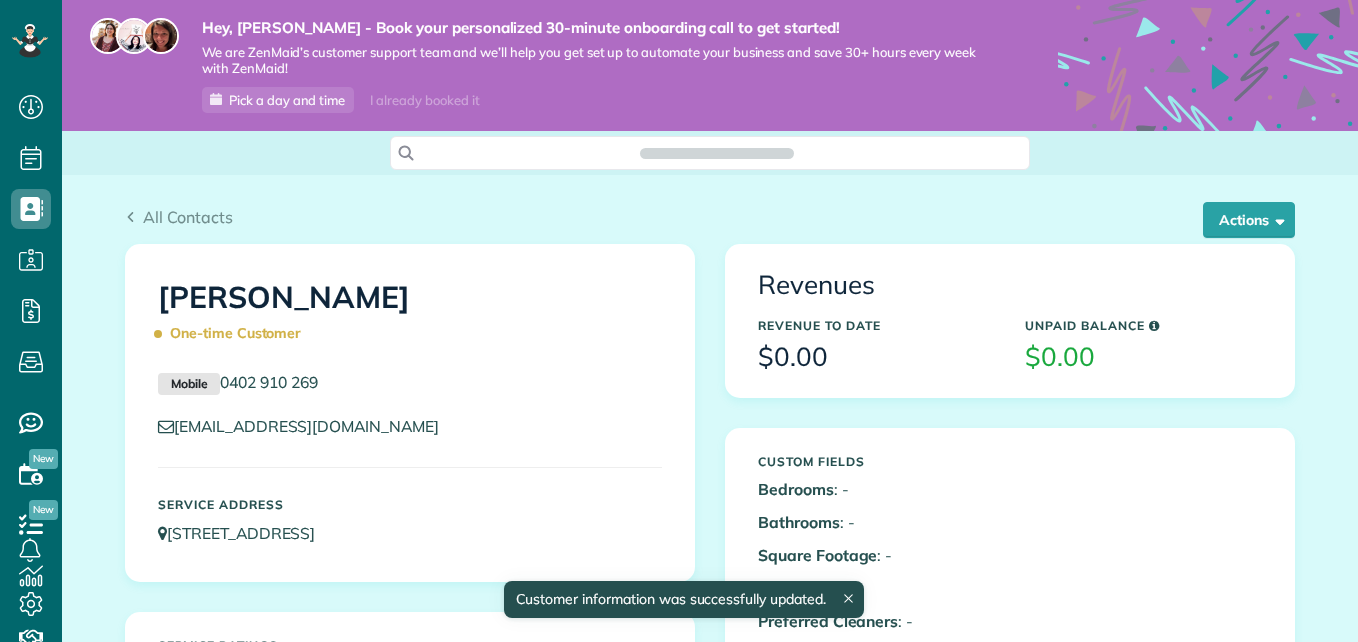 scroll, scrollTop: 0, scrollLeft: 0, axis: both 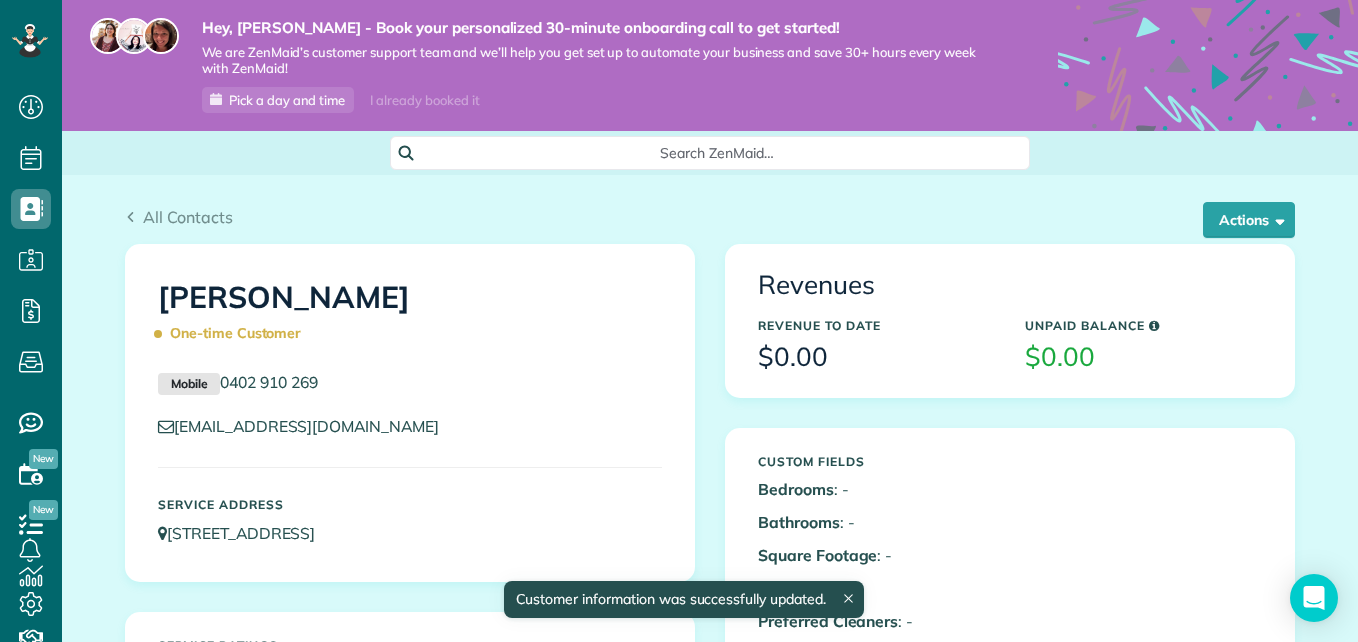 click on "One-time Customer" at bounding box center [234, 333] 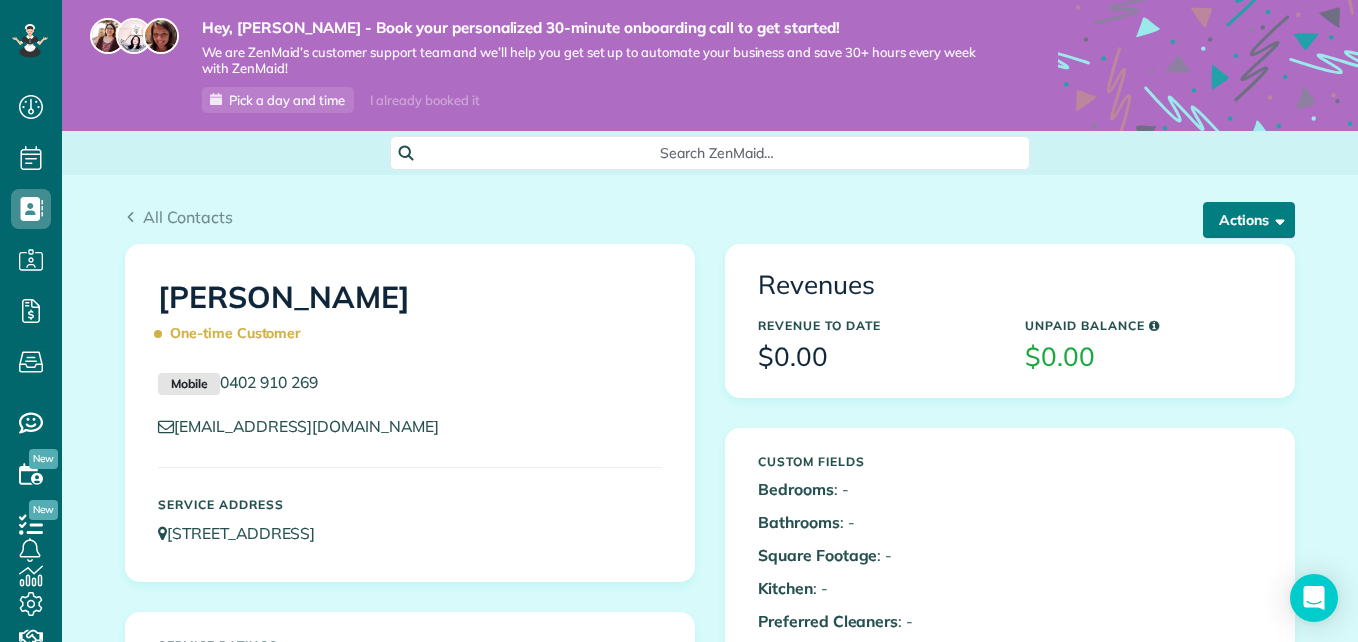 click on "Actions" at bounding box center (1249, 220) 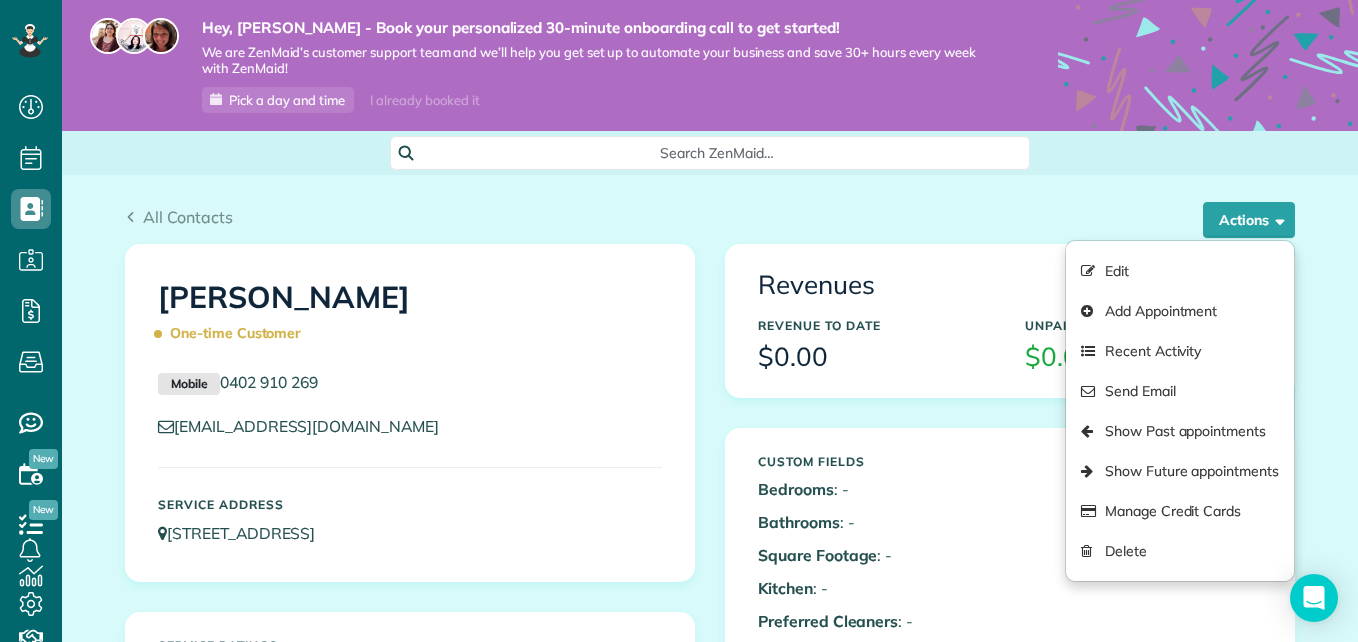 click on "Shelly
One-time Customer" at bounding box center (410, 311) 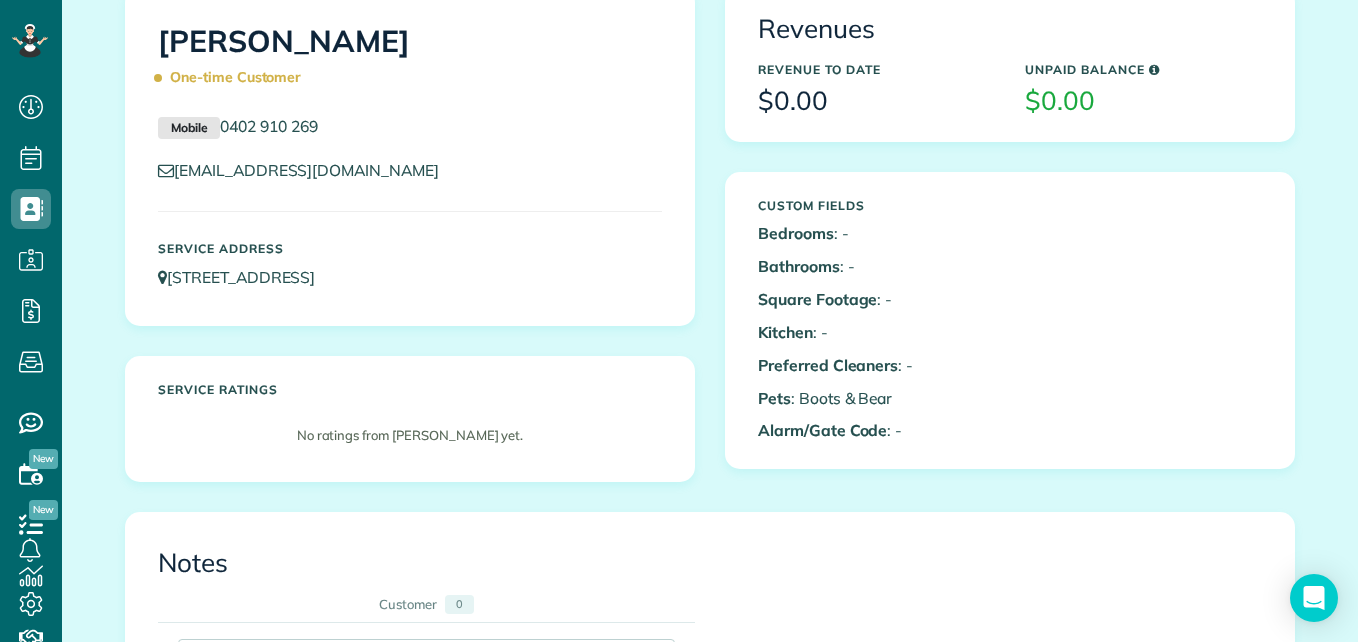 scroll, scrollTop: 0, scrollLeft: 0, axis: both 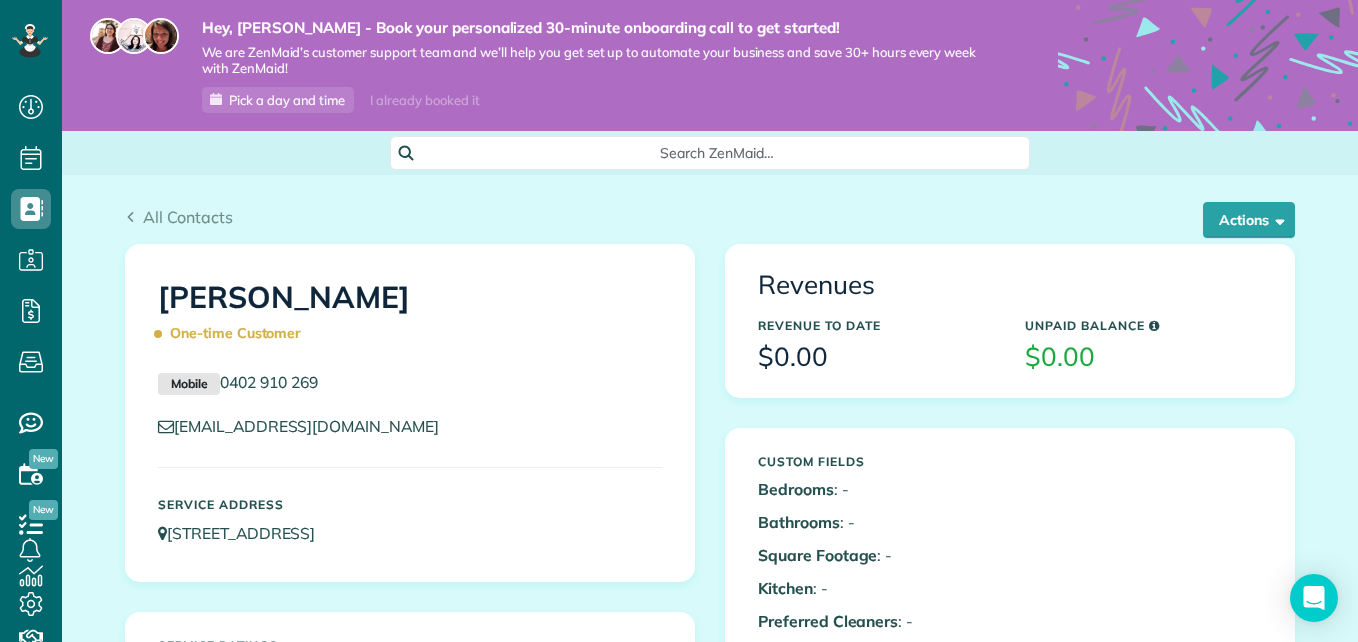 click on "All Contacts" at bounding box center [710, 217] 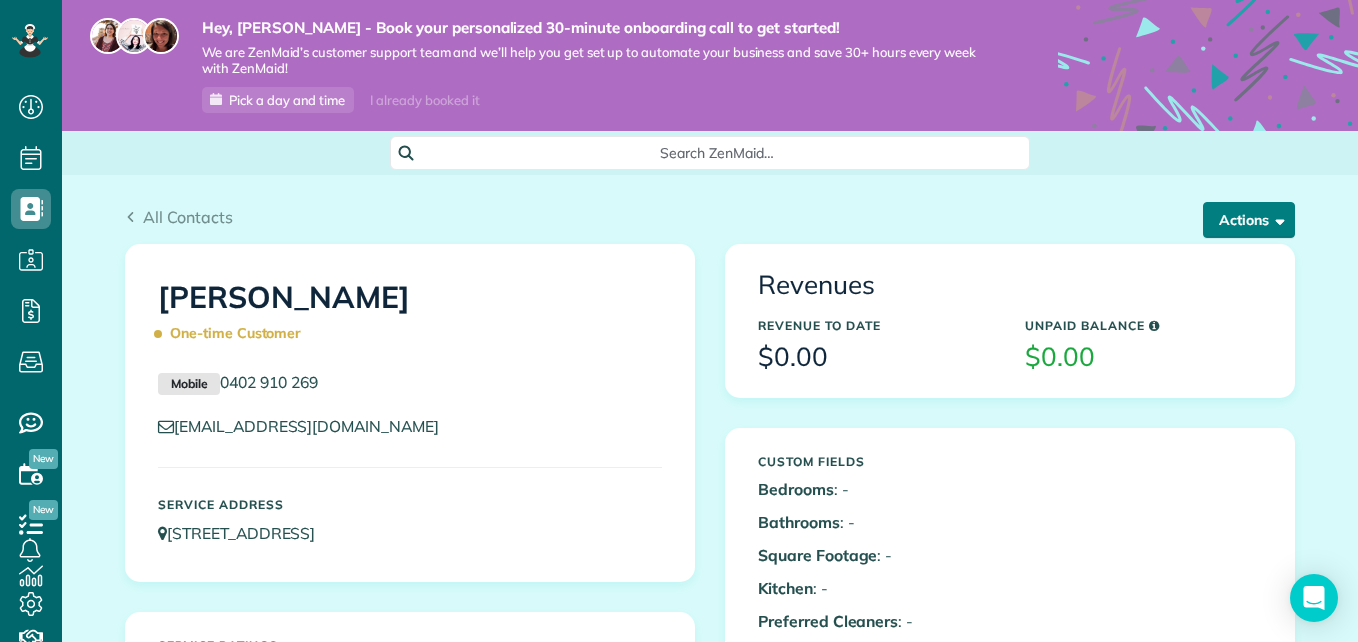 click on "Actions" at bounding box center (1249, 220) 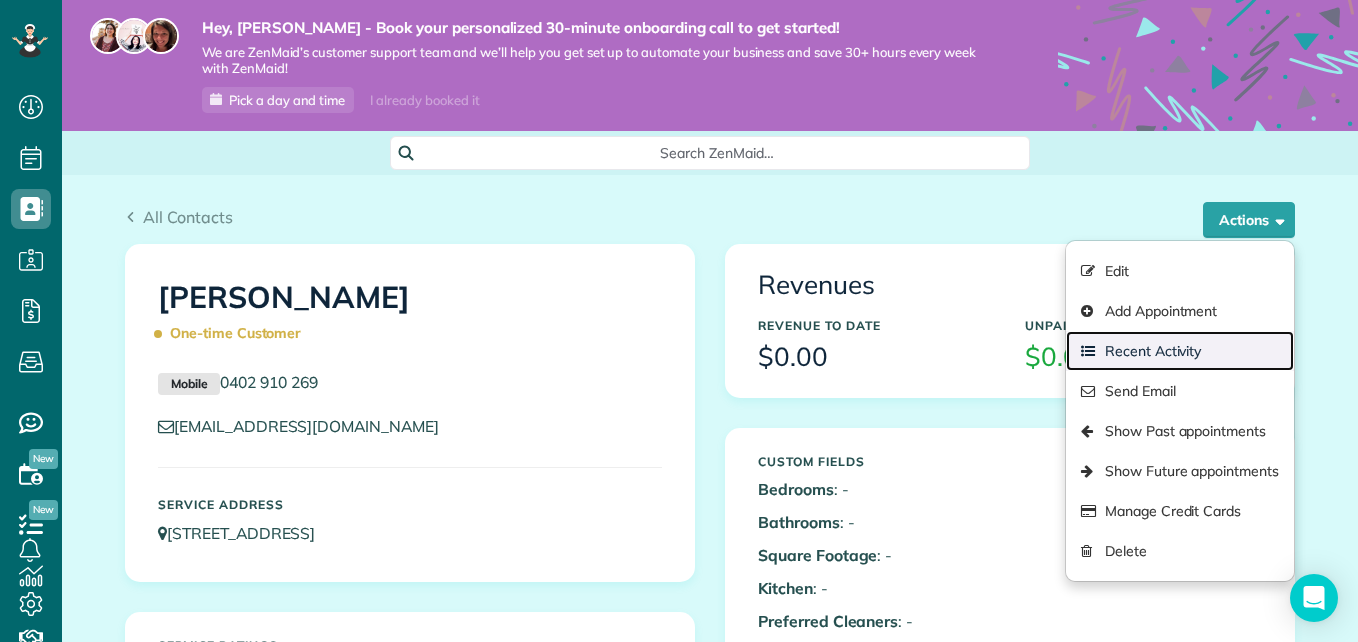 click on "Recent Activity" at bounding box center (1180, 351) 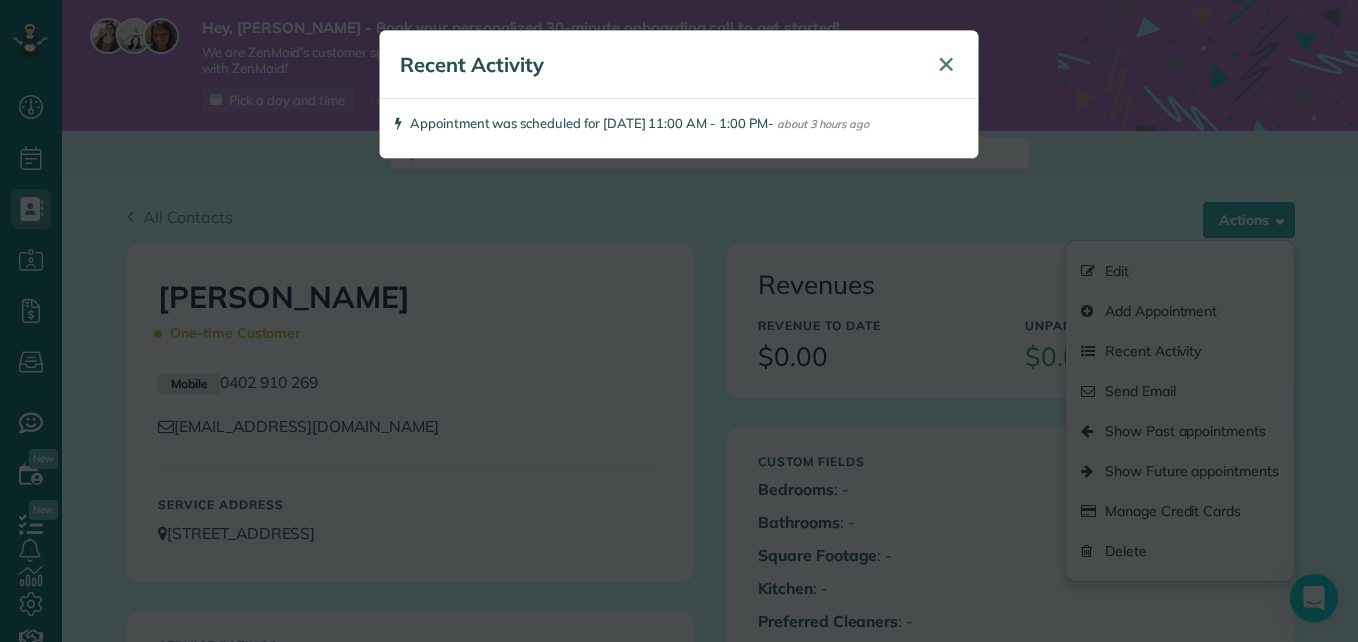click on "✕" at bounding box center [946, 64] 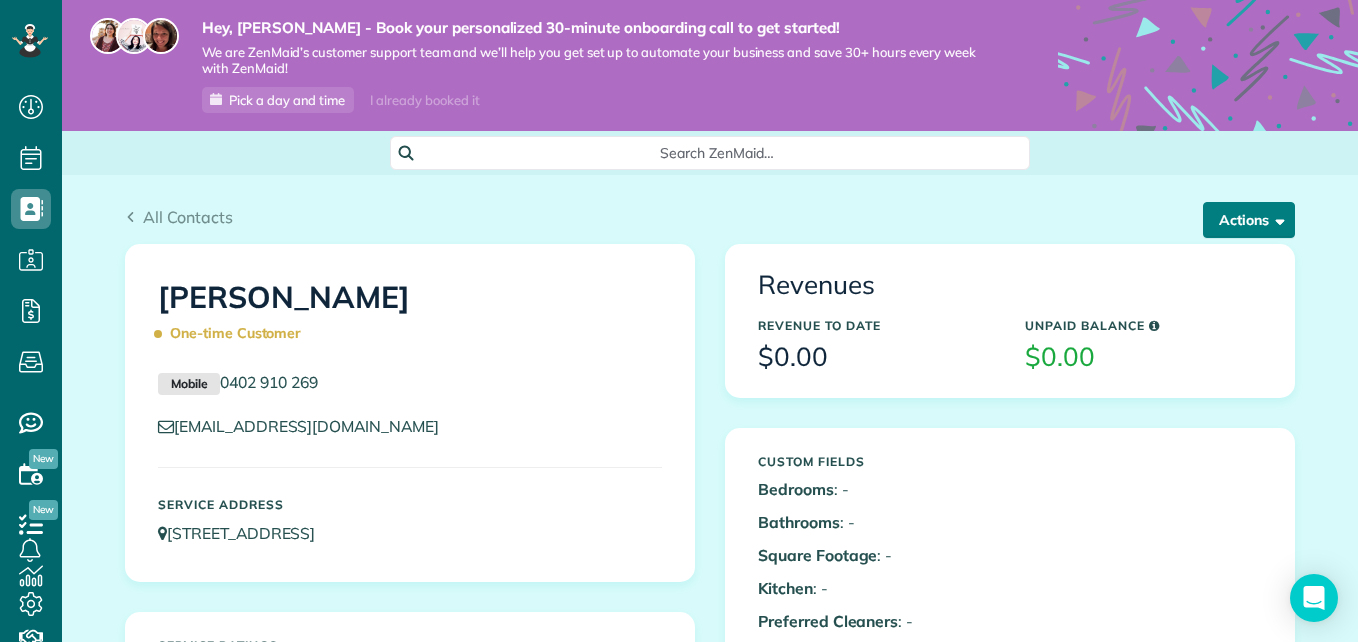 click on "Actions" at bounding box center (1249, 220) 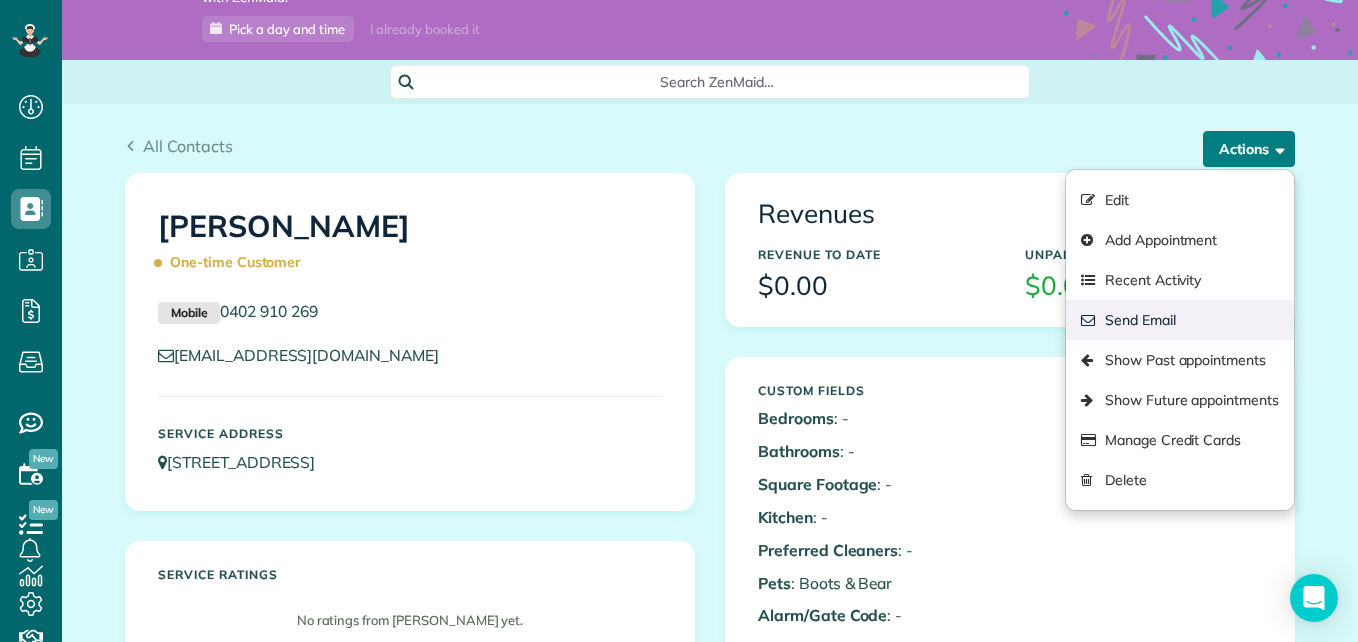 scroll, scrollTop: 143, scrollLeft: 0, axis: vertical 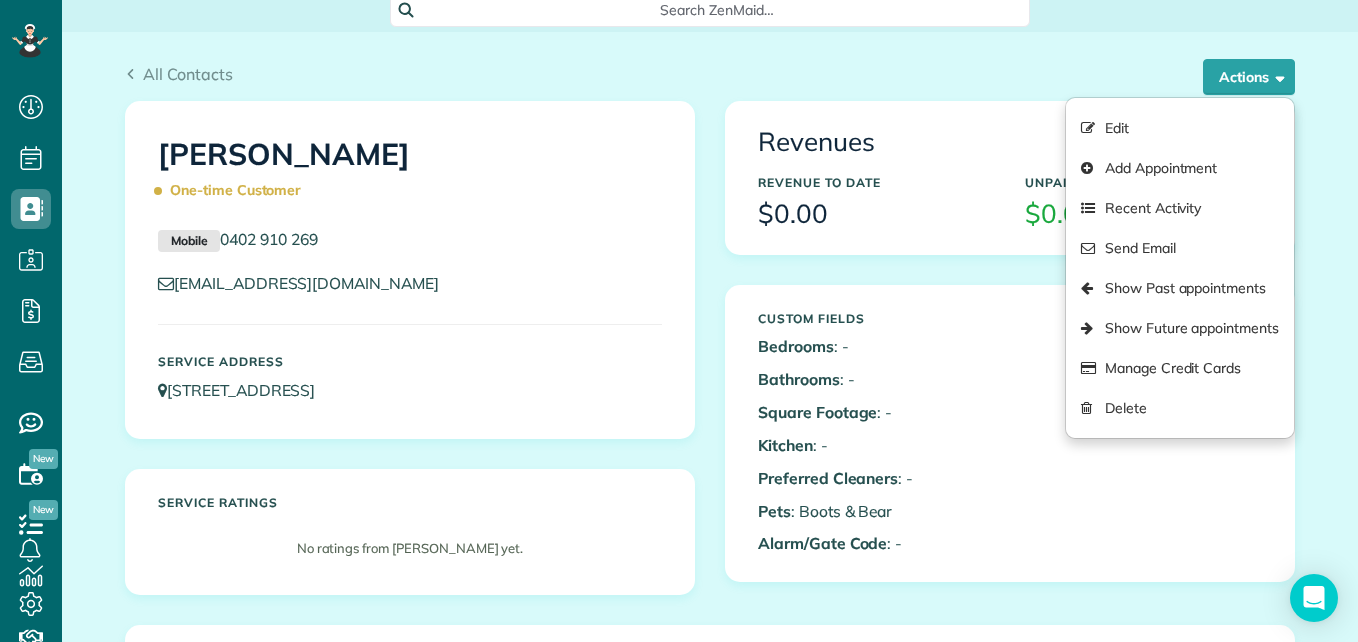 click on "Custom Fields
Bedrooms :
-
Bathrooms :
-
Square Footage :
-
Kitchen :
-
Preferred Cleaners :
-
Pets :
Boots & Bear
Alarm/Gate Code :
-" at bounding box center (1010, 433) 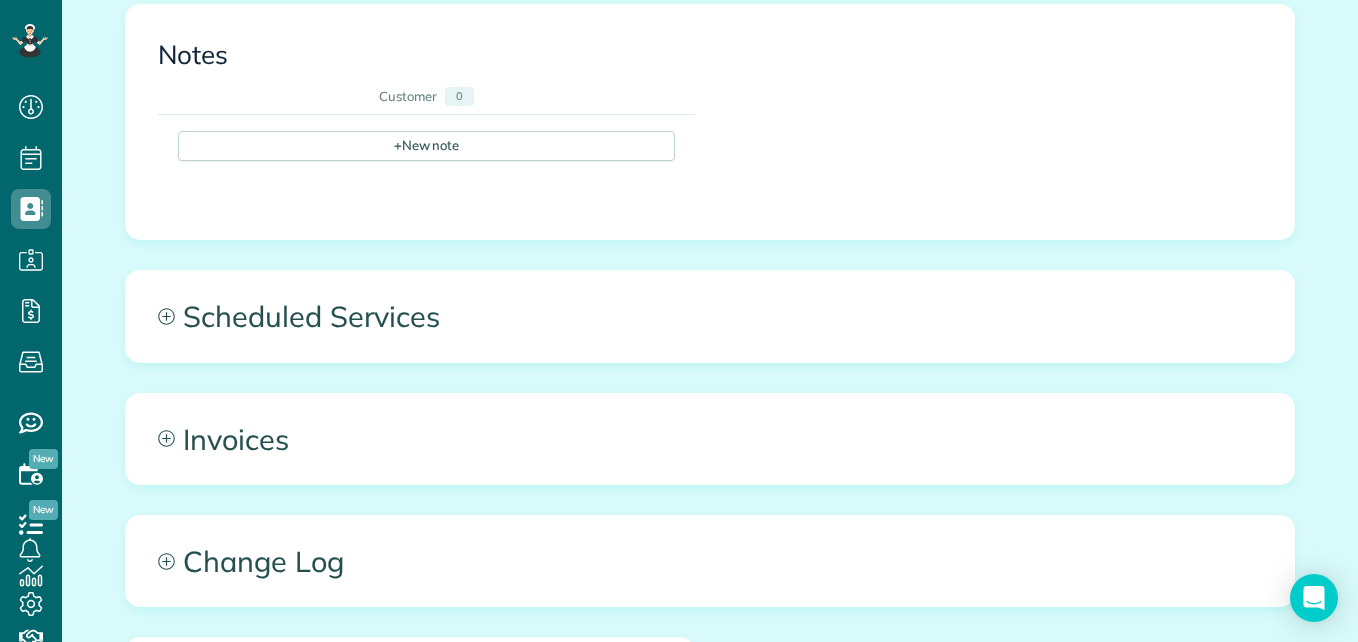 scroll, scrollTop: 766, scrollLeft: 0, axis: vertical 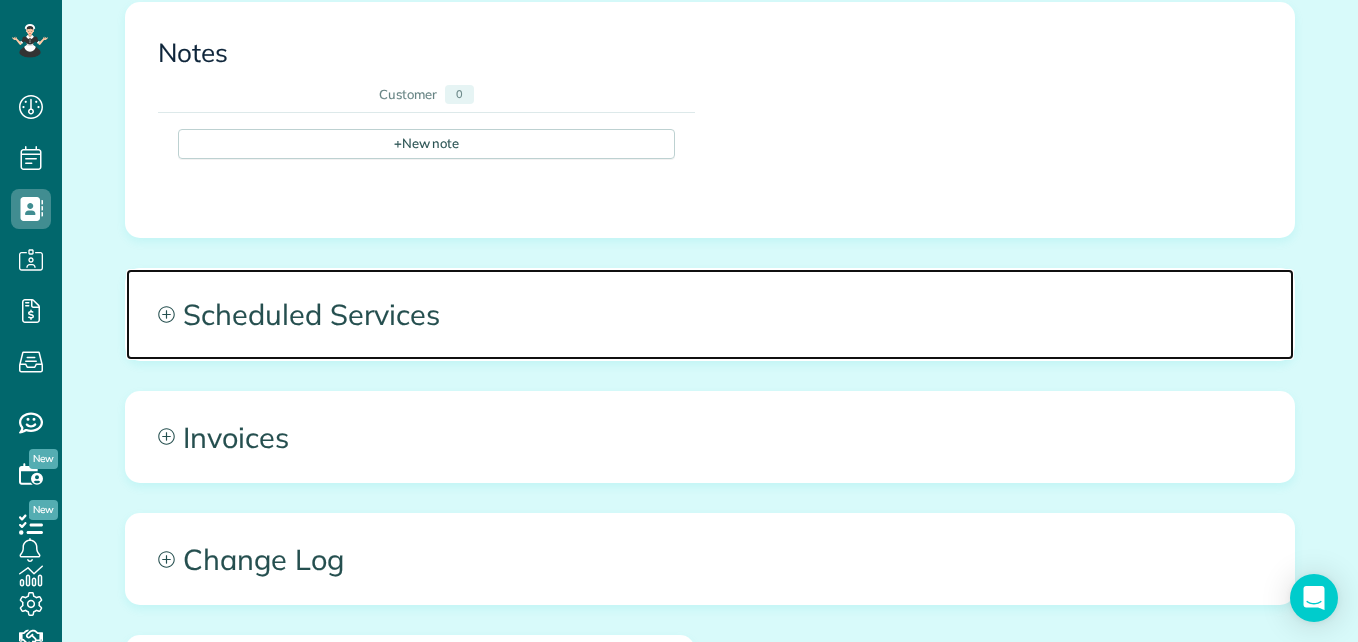 click on "Scheduled Services" at bounding box center (710, 314) 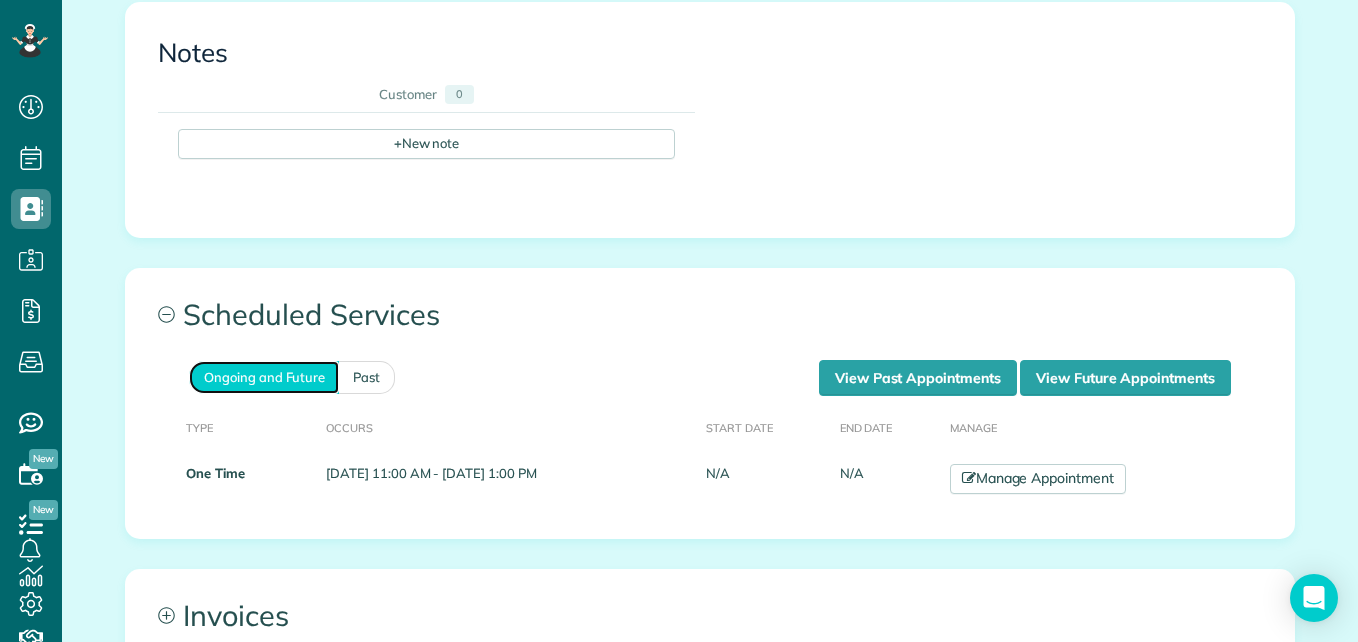 click on "Ongoing and Future" at bounding box center [264, 377] 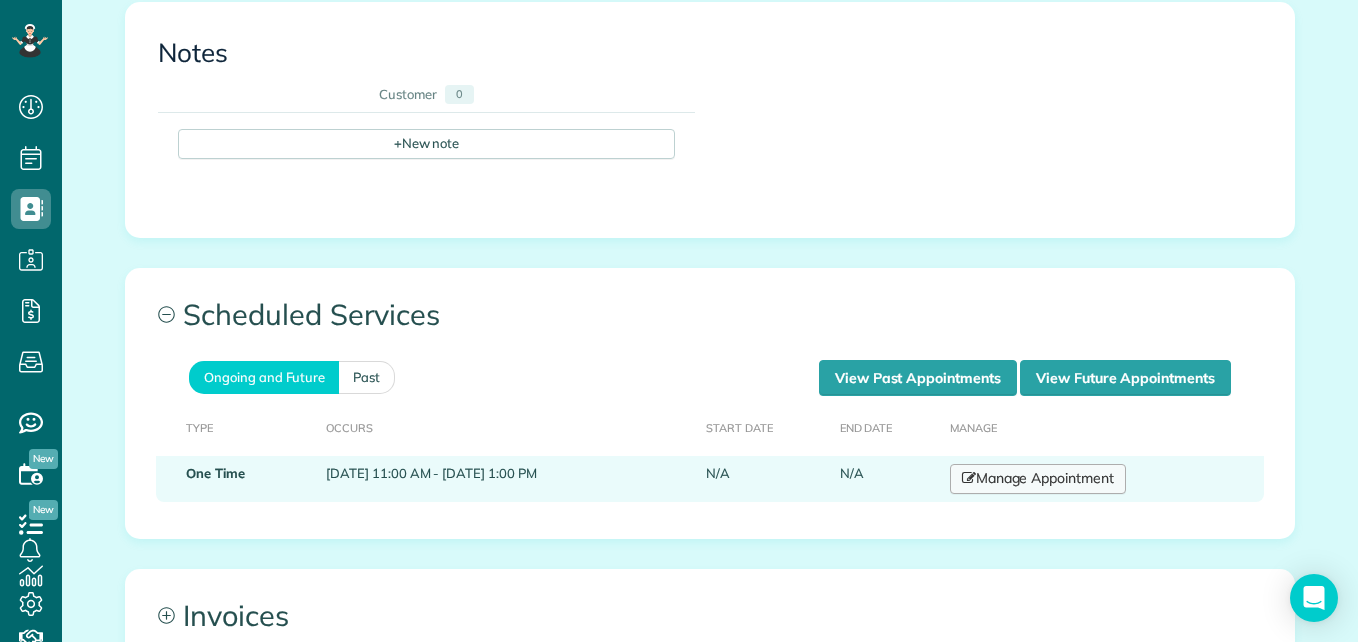 click on "Manage Appointment" at bounding box center (1038, 479) 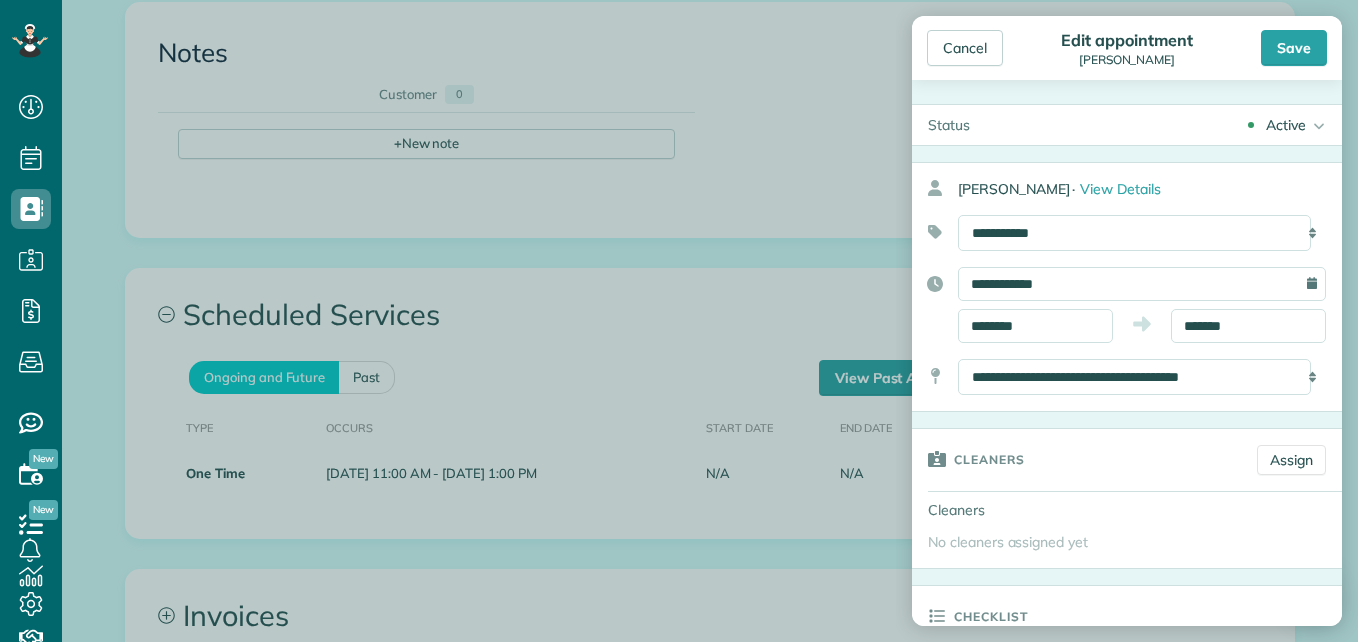 click on "Active" at bounding box center [1286, 125] 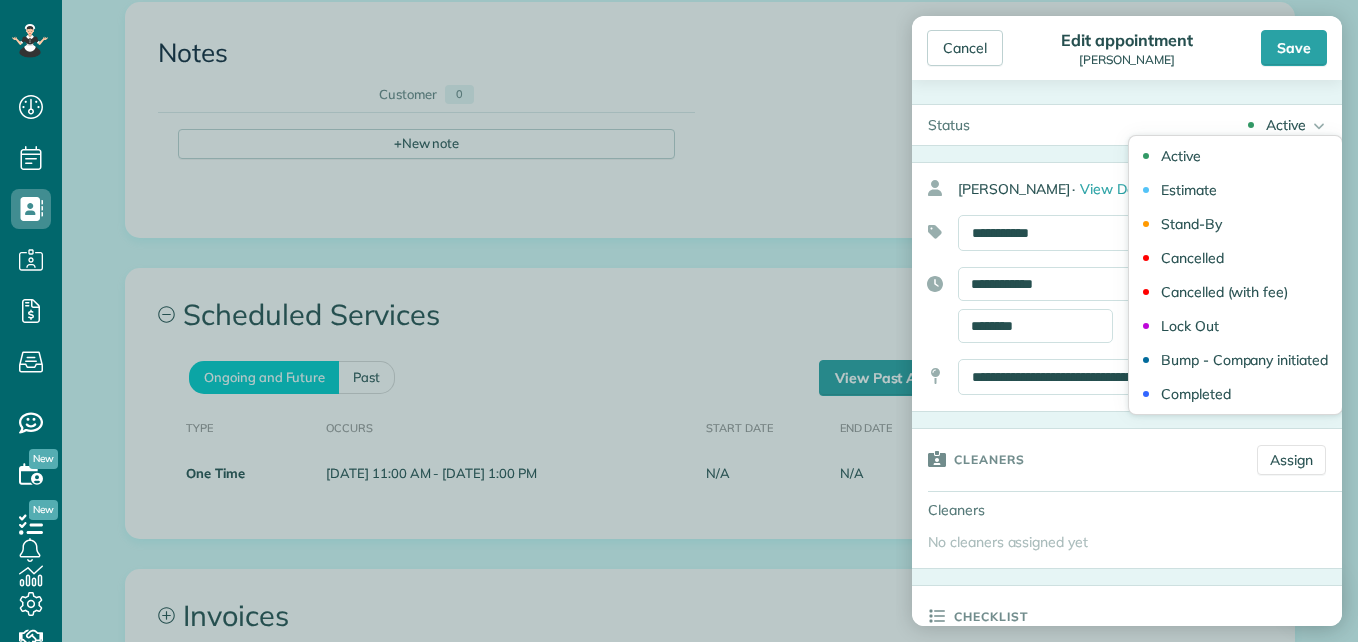 click on "Active" at bounding box center (1286, 125) 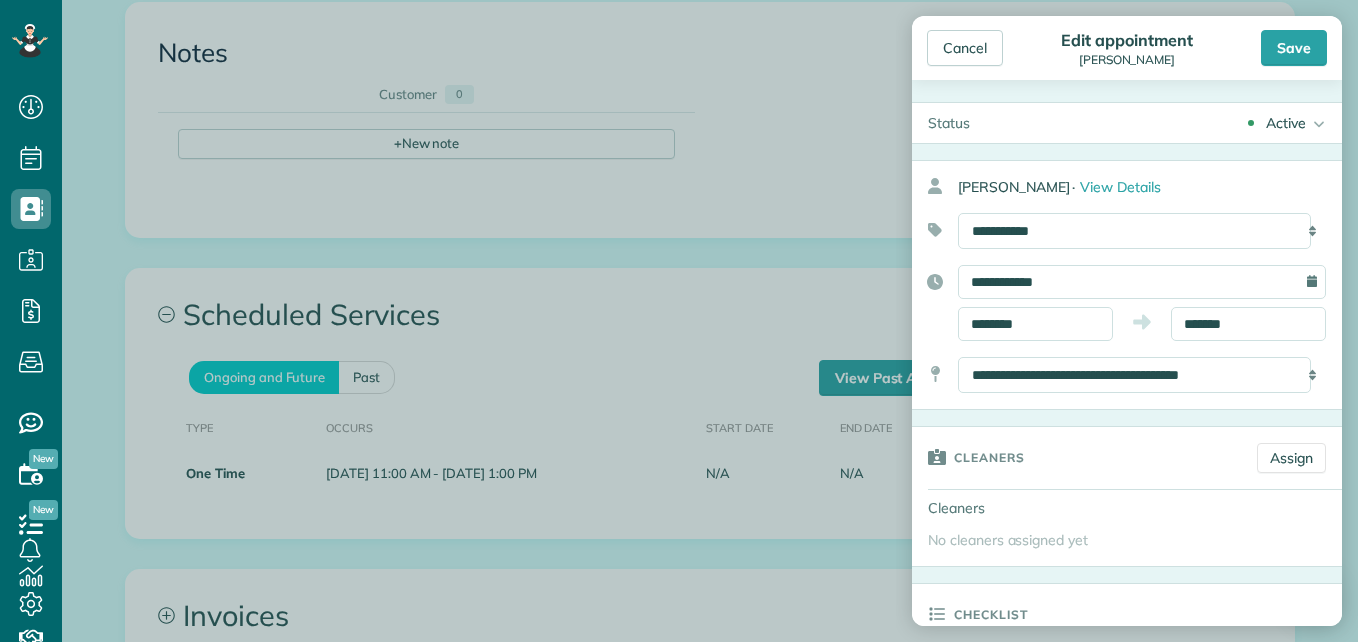 scroll, scrollTop: 0, scrollLeft: 0, axis: both 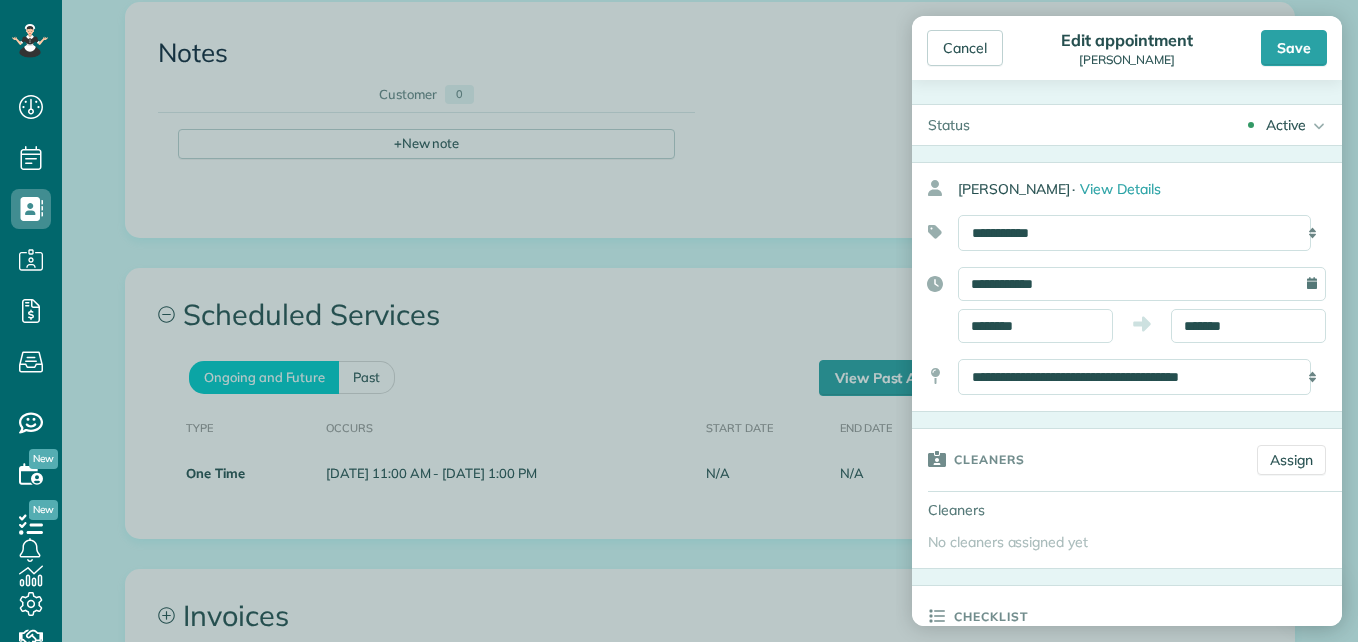 click on "Active
Active
Estimate
Stand-By
Cancelled
Cancelled (with fee)" at bounding box center (1164, 125) 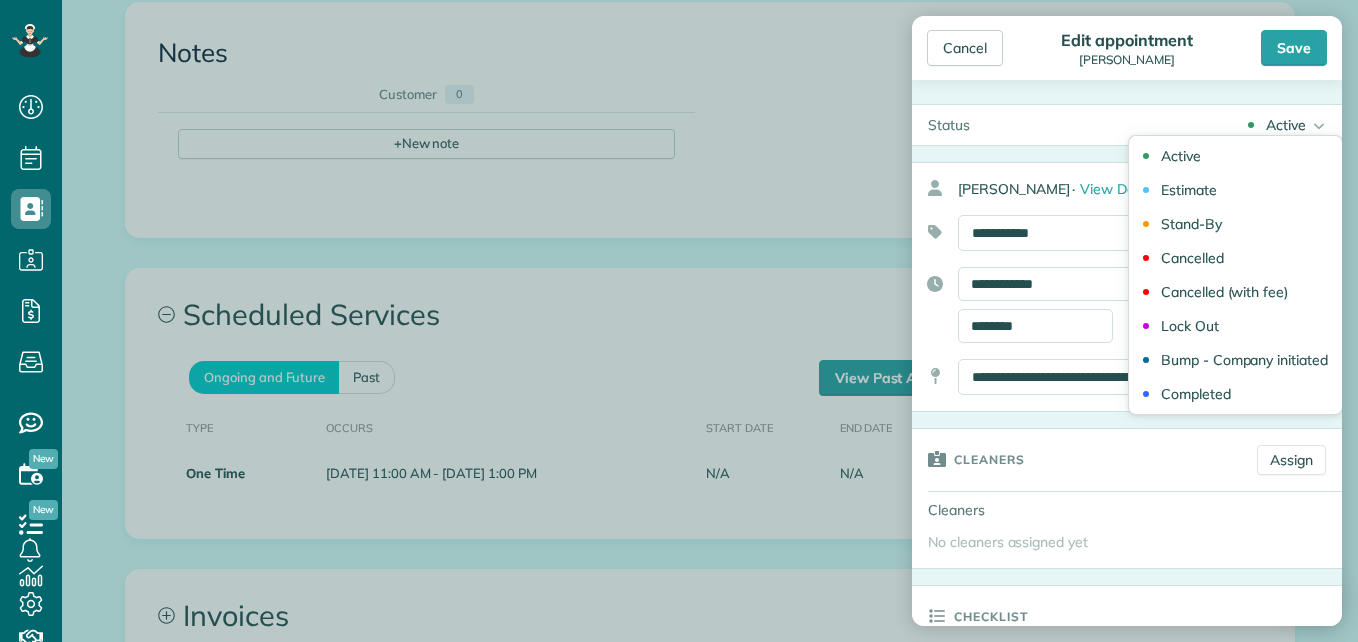 click on "Active
Active
Estimate
Stand-By
Cancelled
Cancelled (with fee)" at bounding box center [1164, 125] 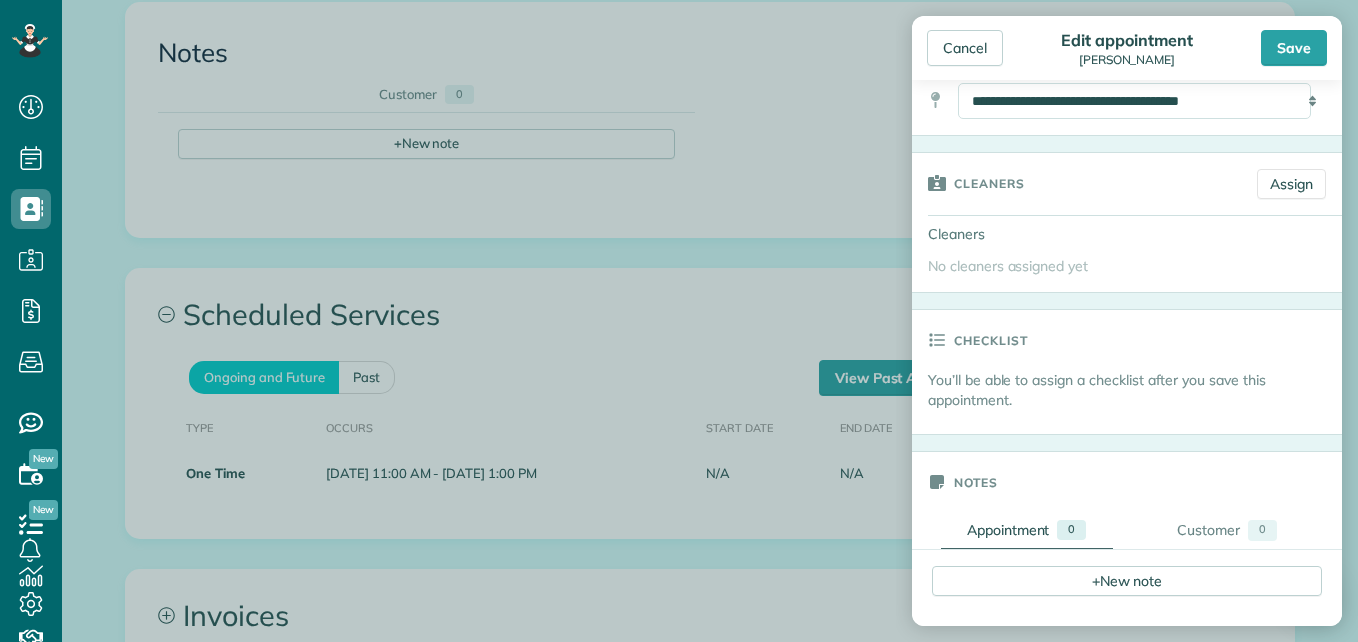 scroll, scrollTop: 247, scrollLeft: 0, axis: vertical 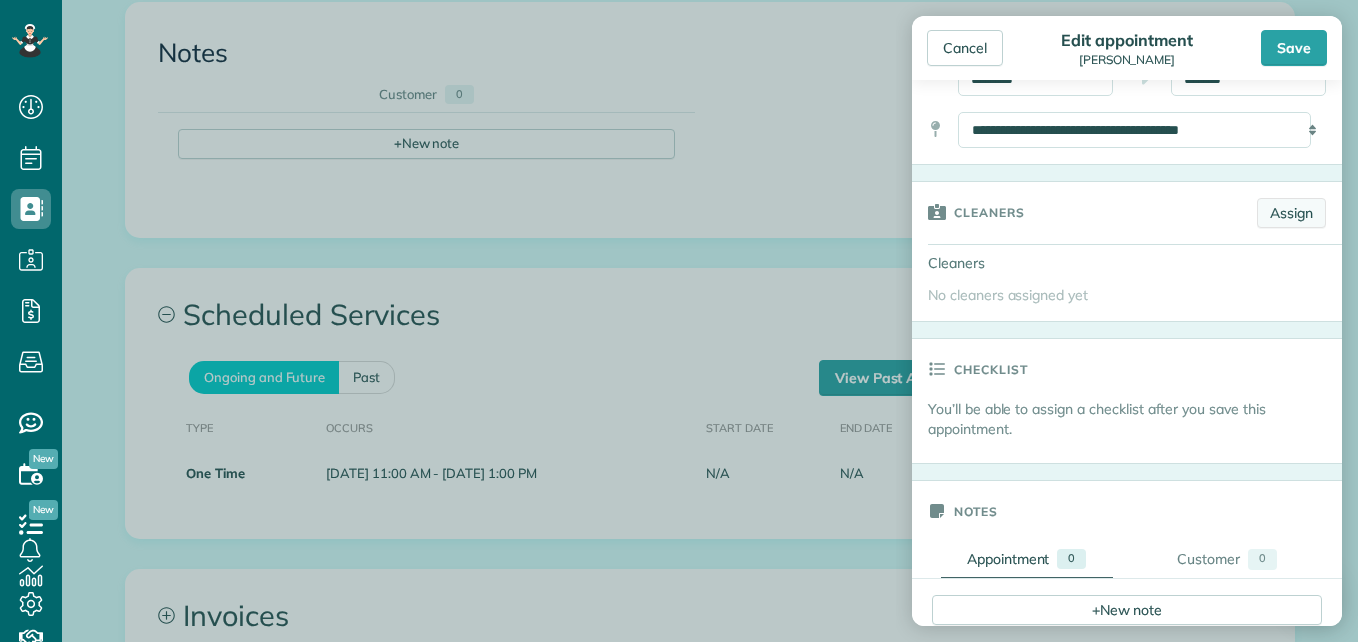 click on "Assign" at bounding box center (1291, 213) 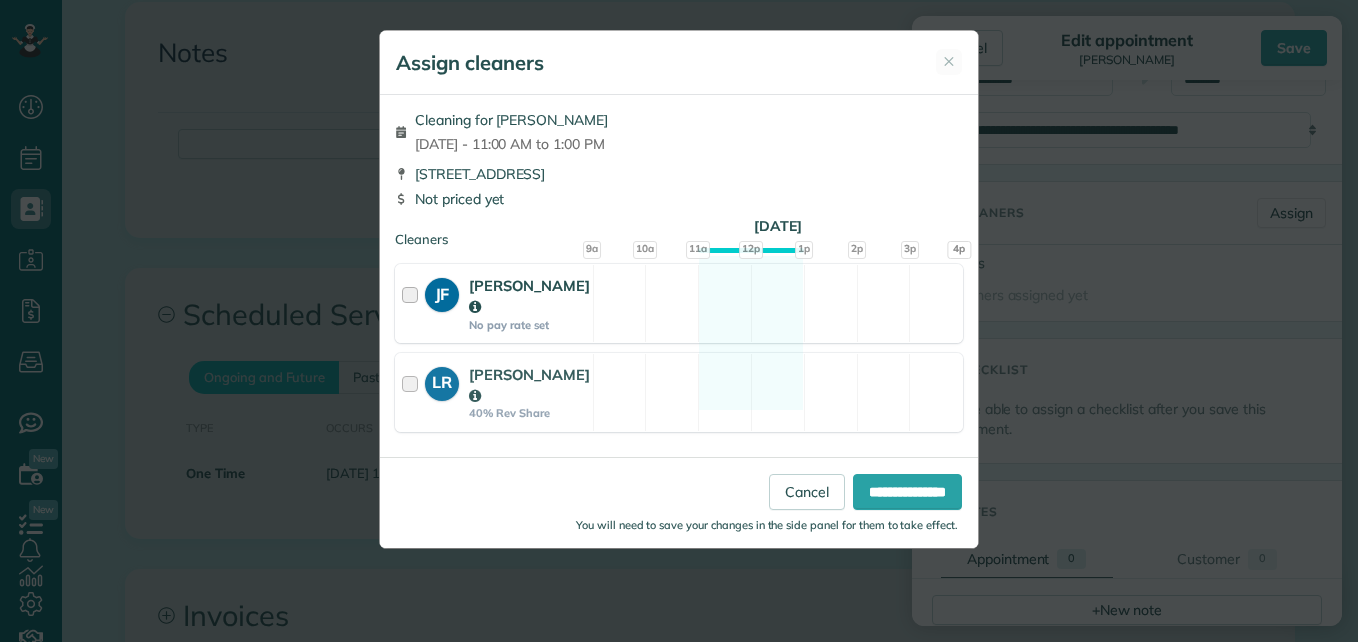 click at bounding box center (413, 303) 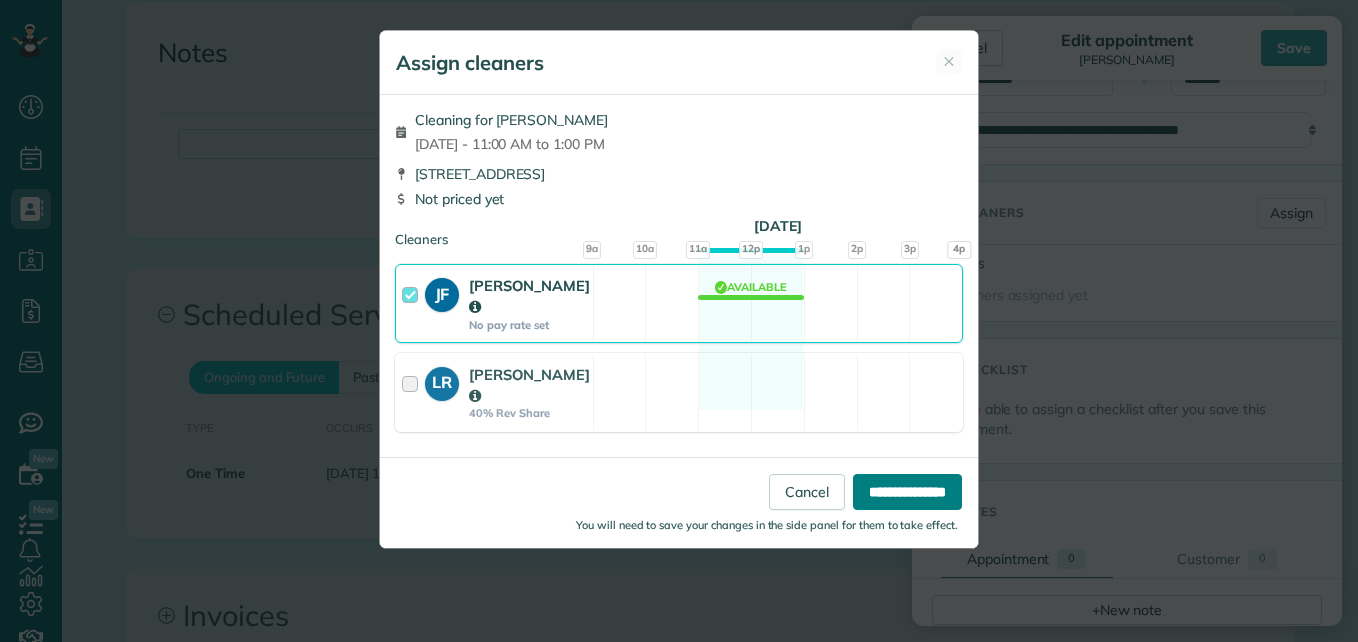 click on "**********" at bounding box center (907, 492) 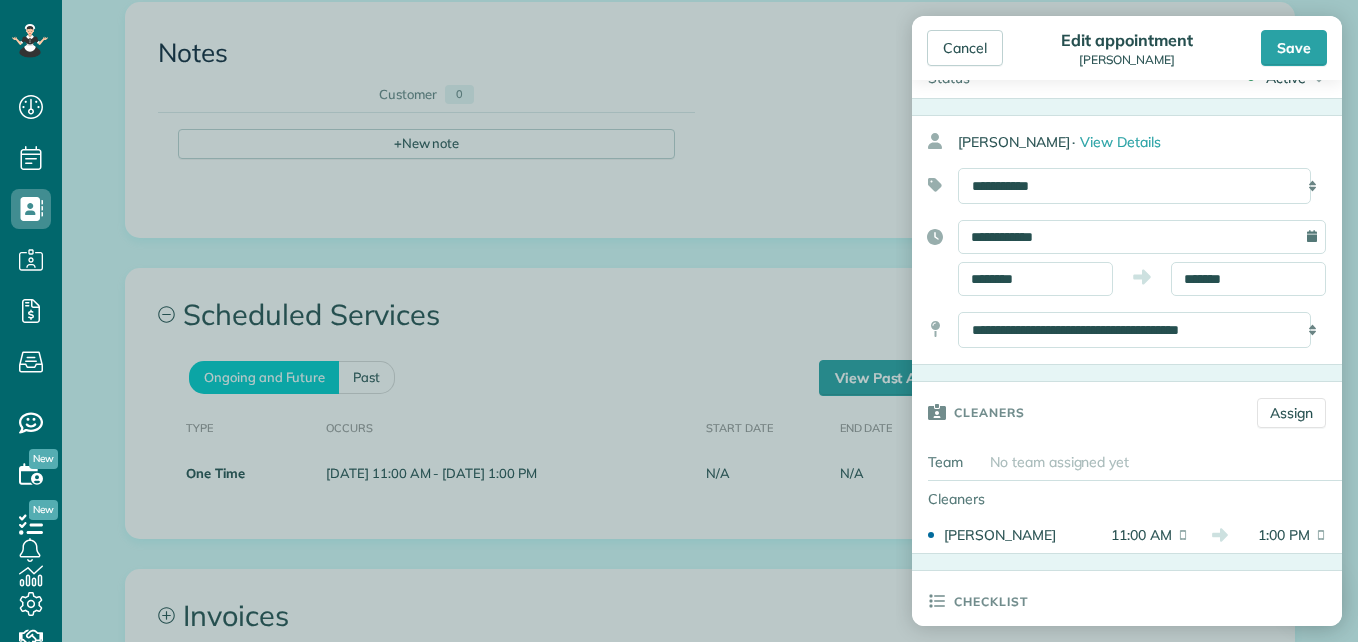 scroll, scrollTop: 0, scrollLeft: 0, axis: both 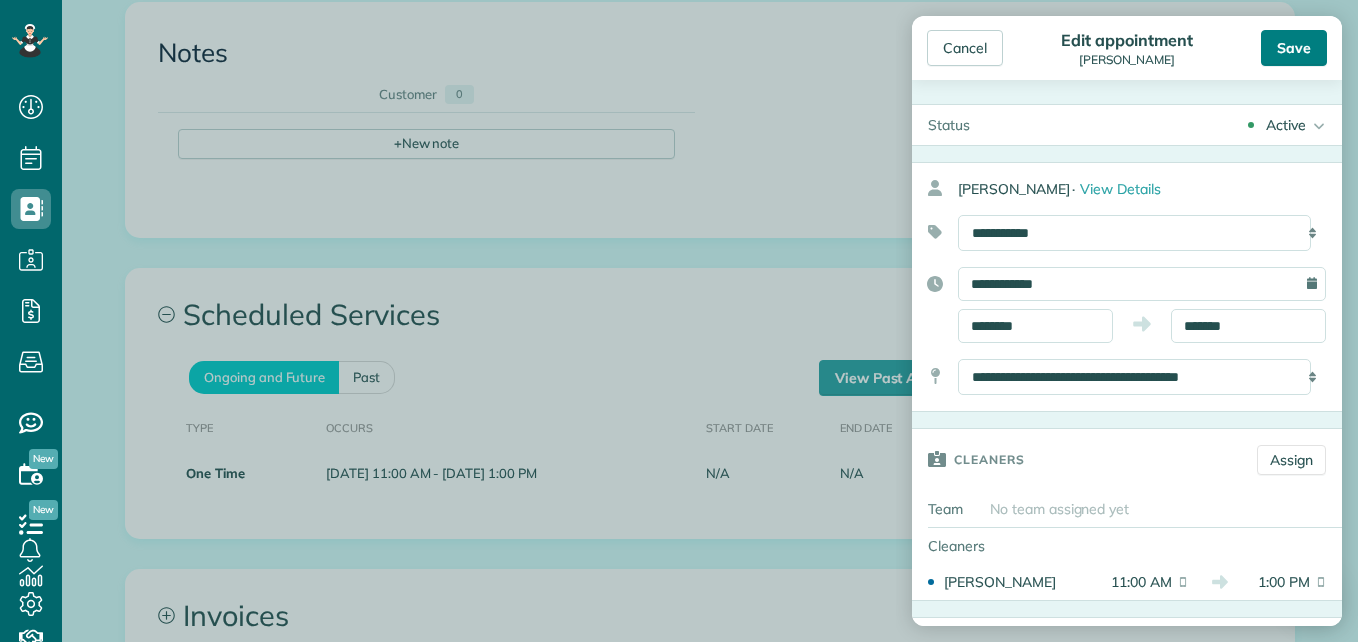 click on "Save" at bounding box center [1294, 48] 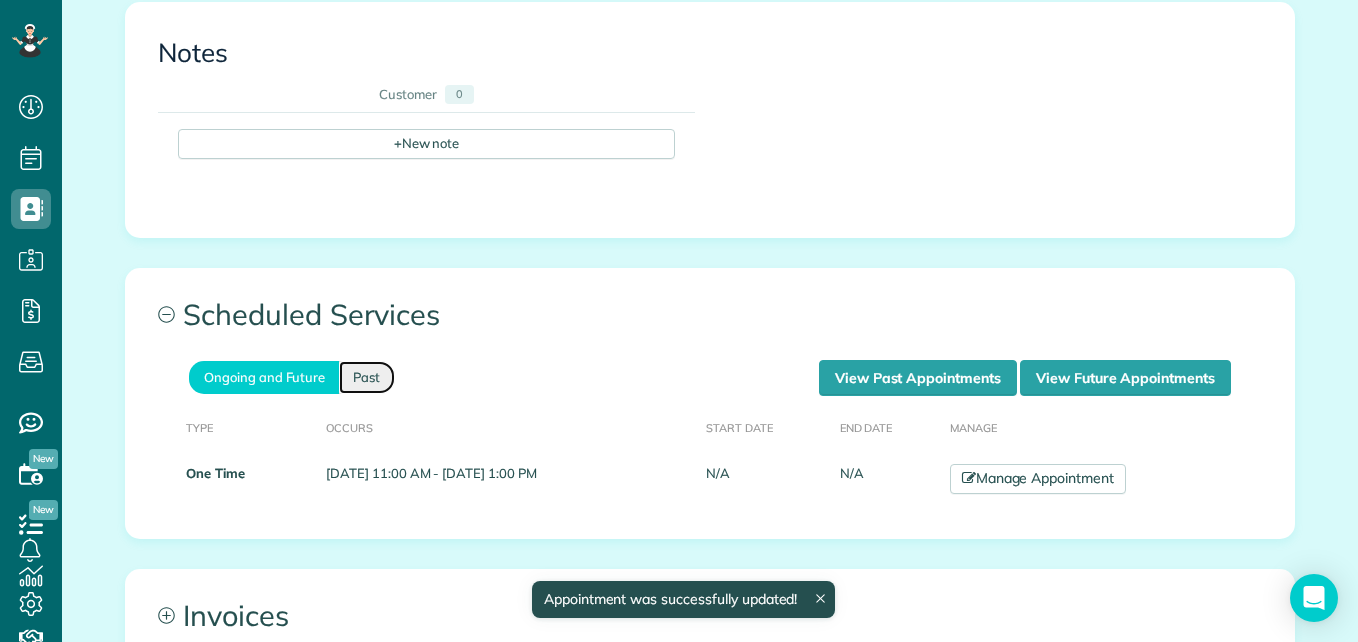 click on "Past" at bounding box center (367, 377) 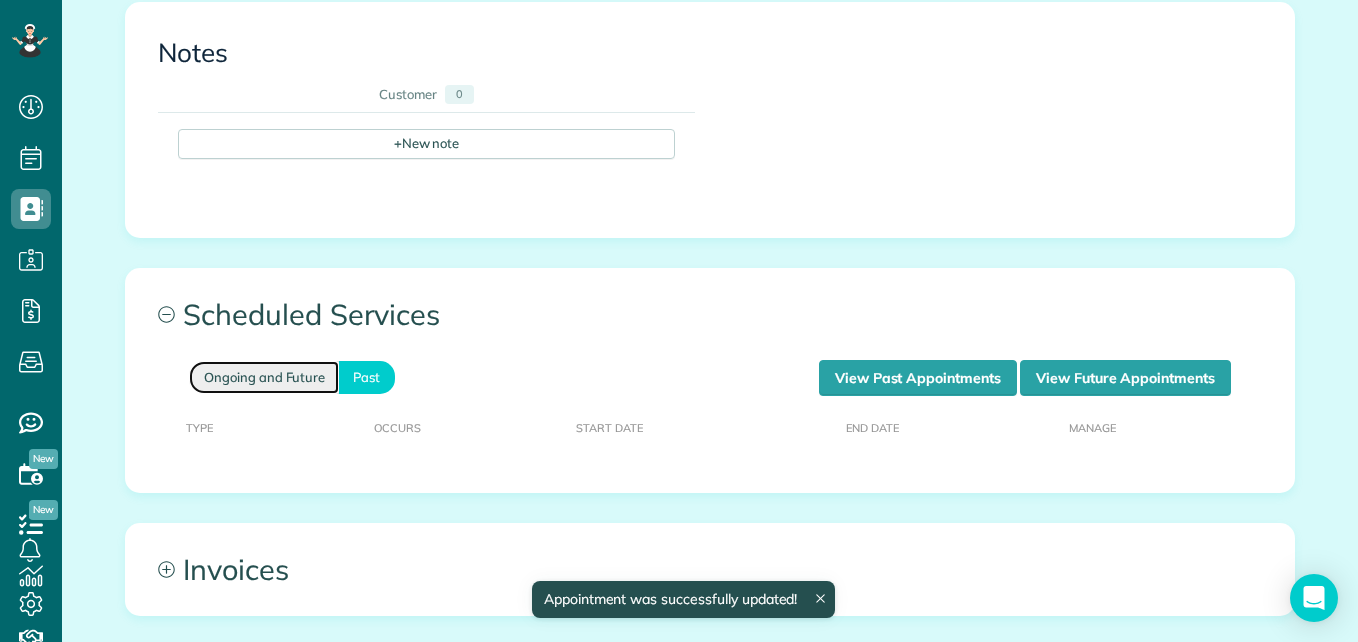 click on "Ongoing and Future" at bounding box center [264, 377] 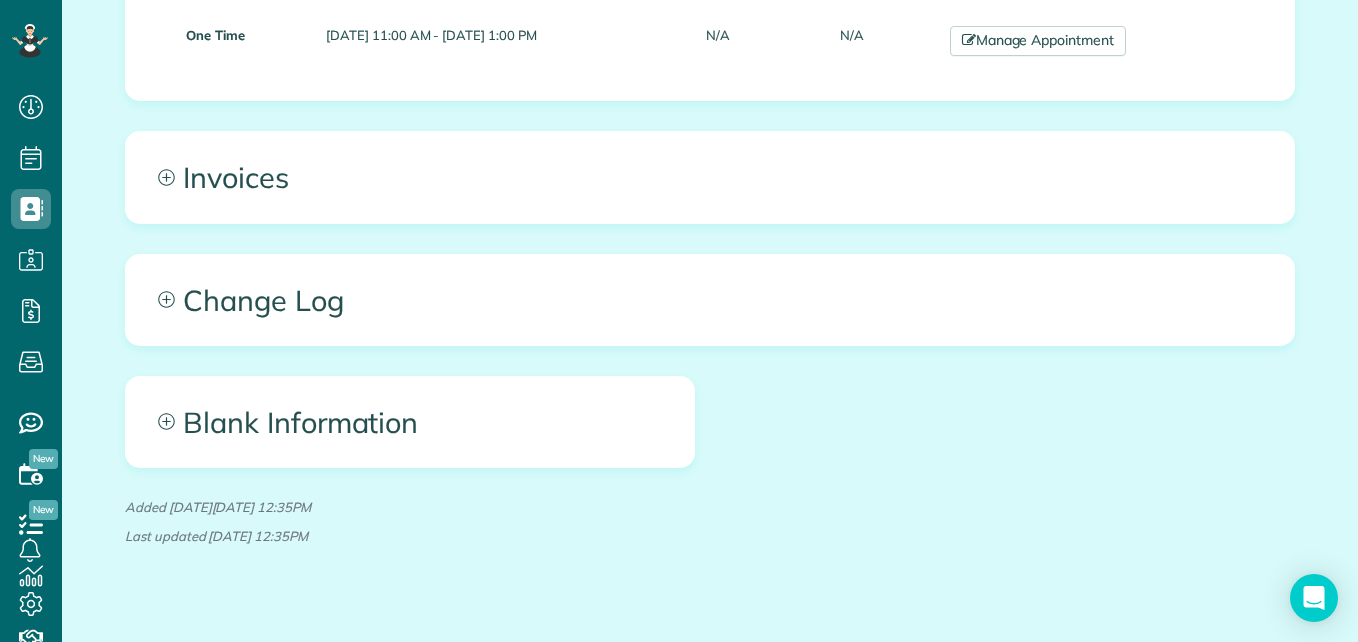 scroll, scrollTop: 1206, scrollLeft: 0, axis: vertical 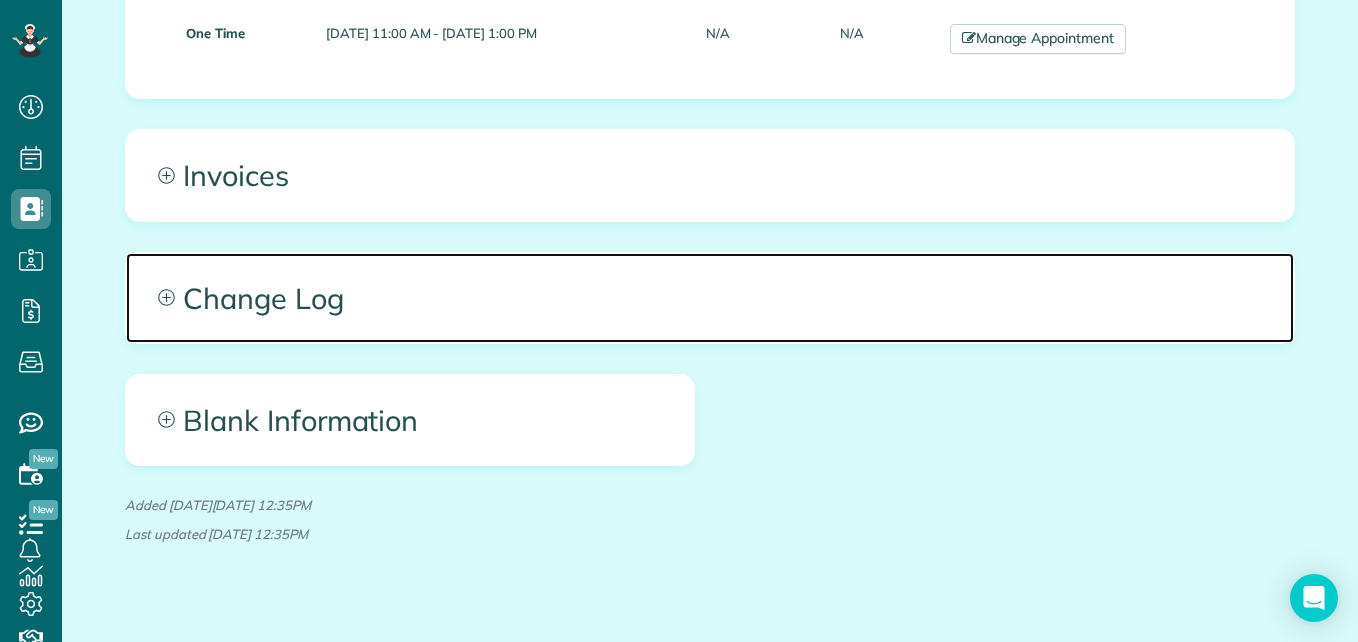 click on "Change Log" at bounding box center [710, 298] 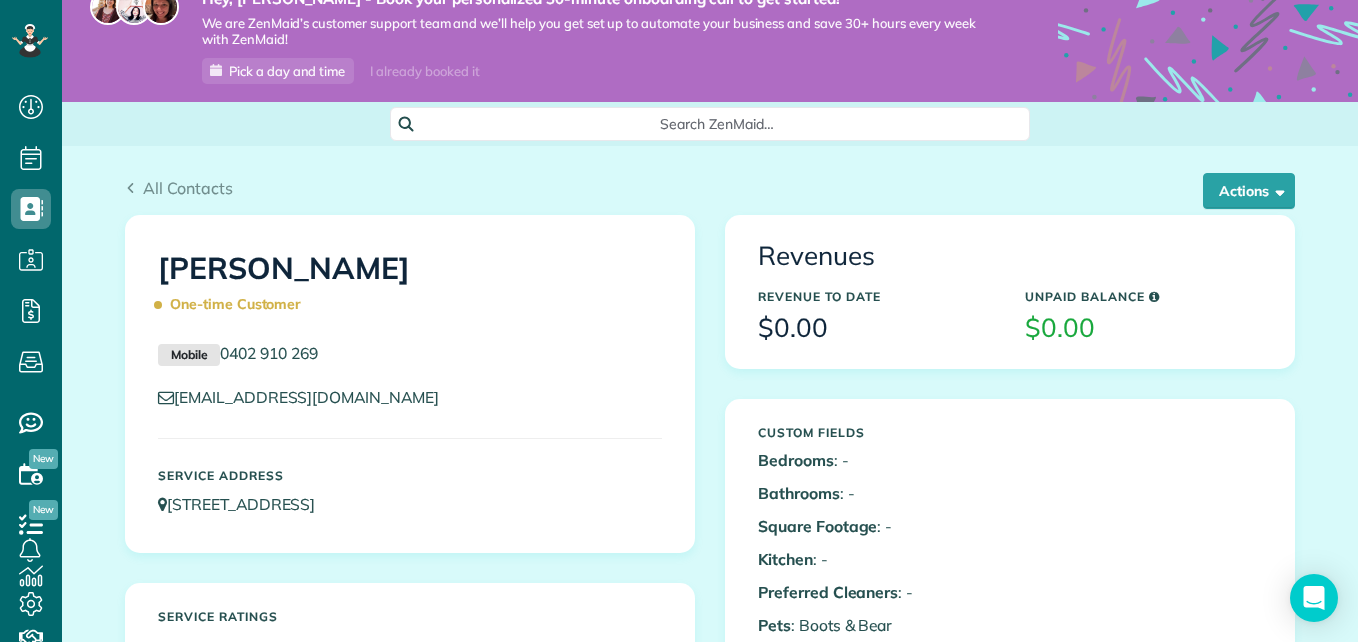 scroll, scrollTop: 0, scrollLeft: 0, axis: both 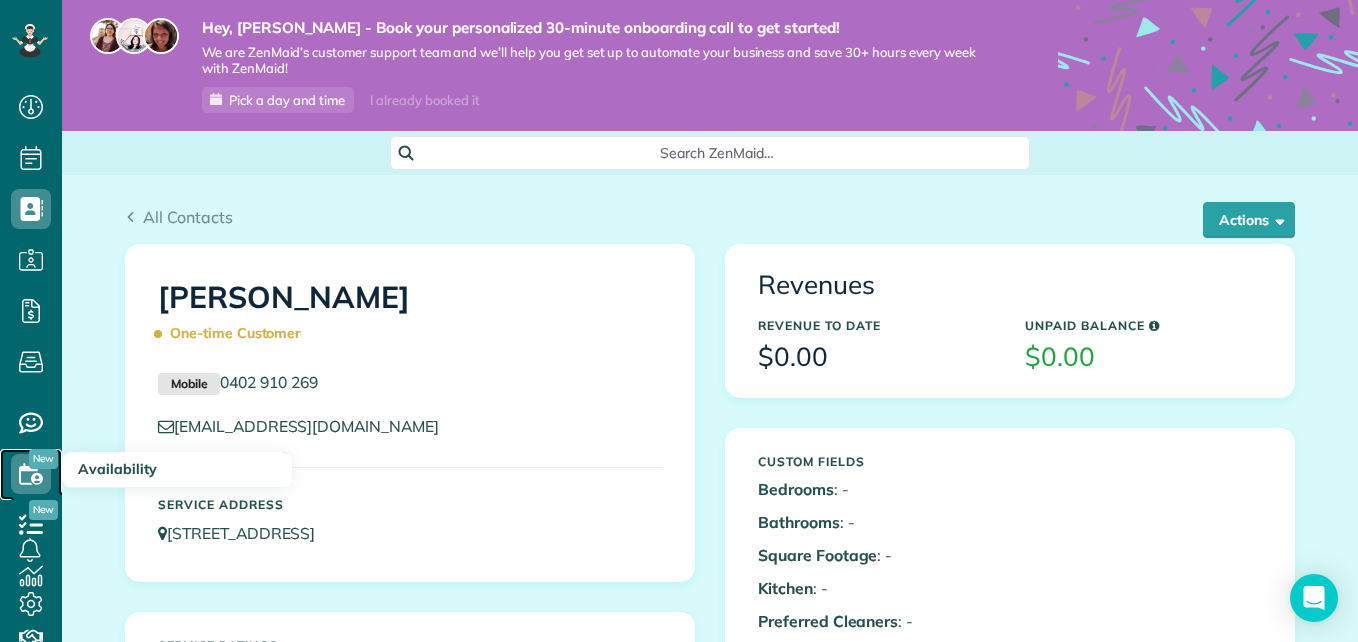 click 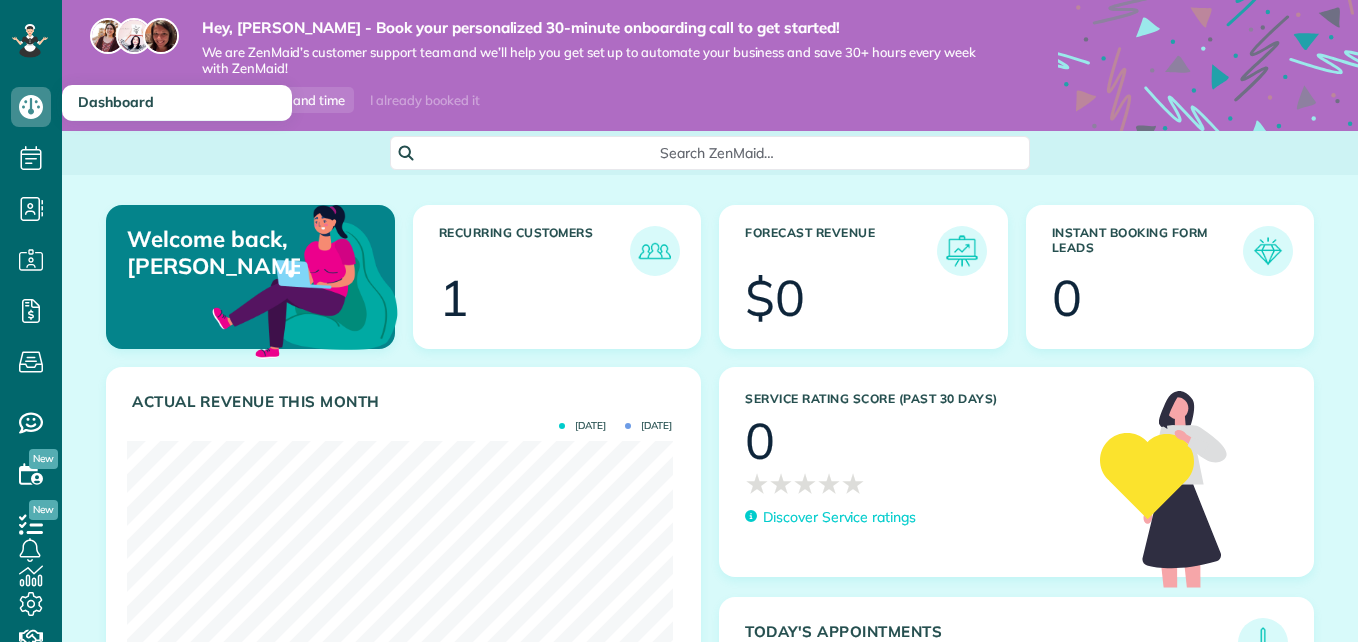 scroll, scrollTop: 0, scrollLeft: 0, axis: both 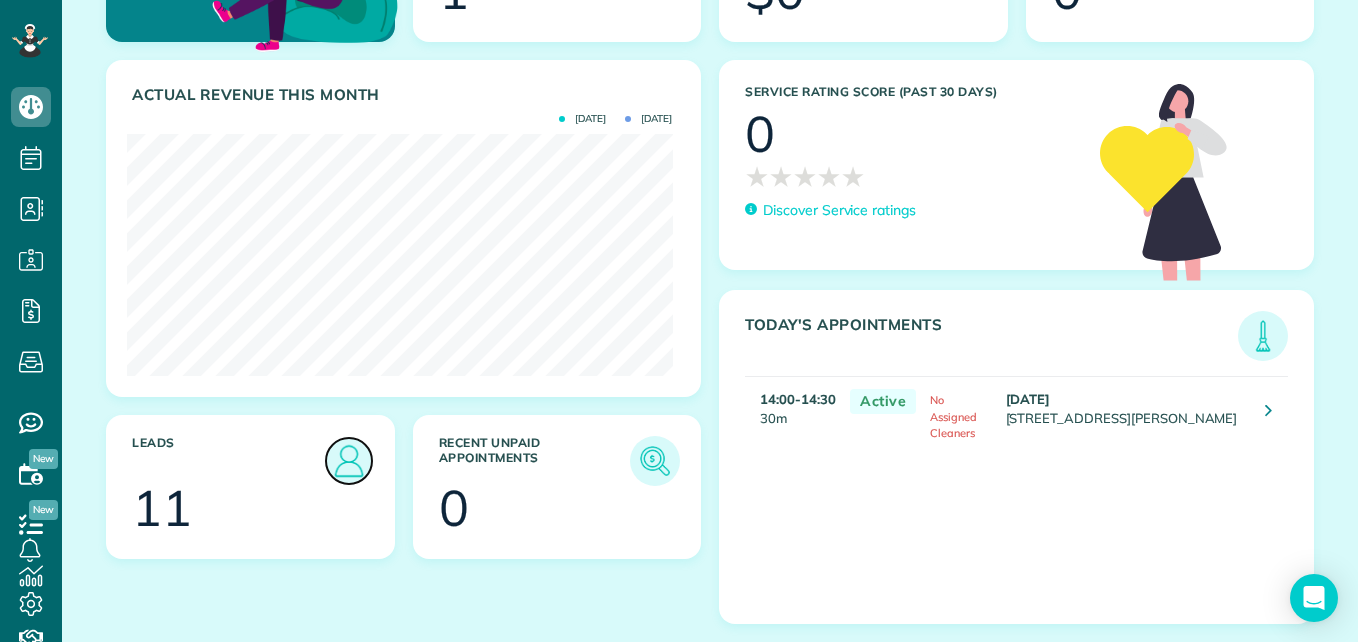 click at bounding box center (349, 461) 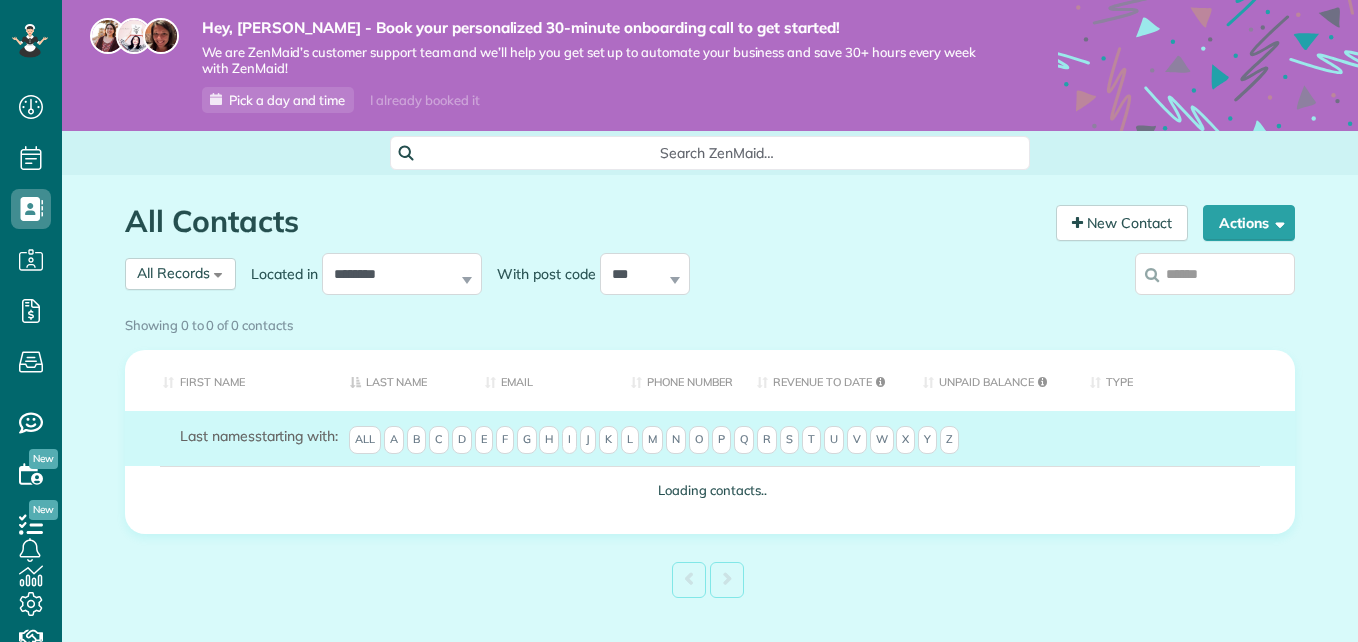 scroll, scrollTop: 0, scrollLeft: 0, axis: both 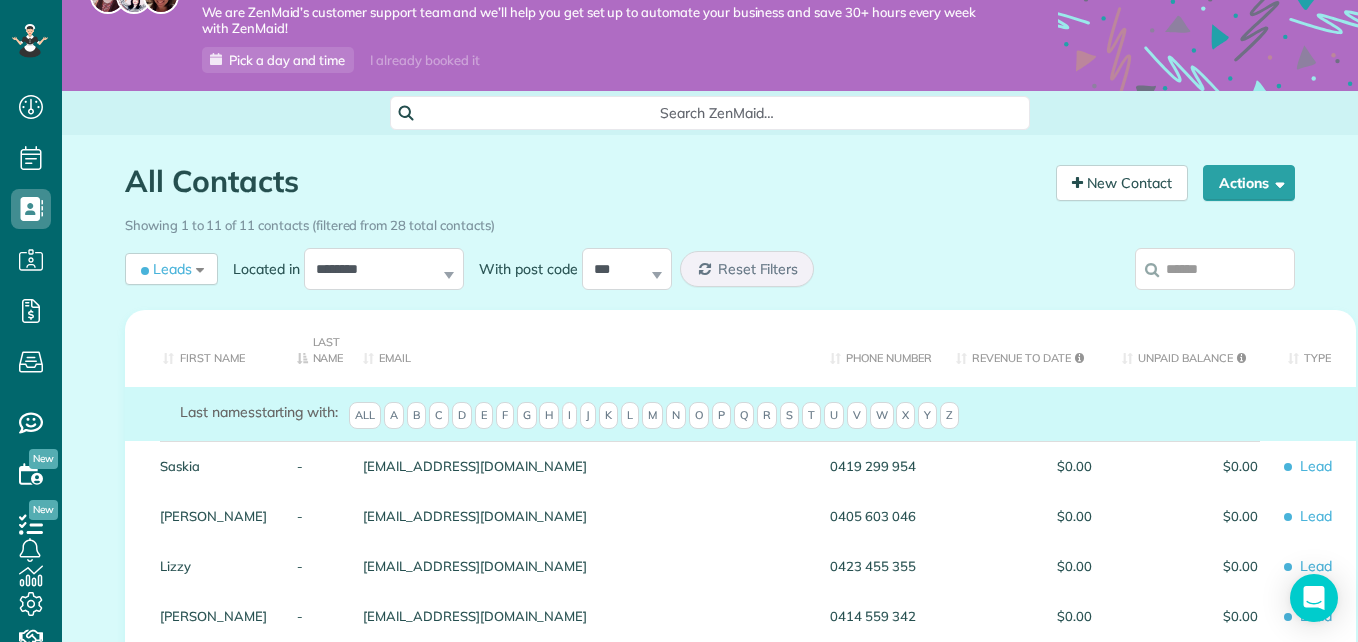 click on "All Contacts
Contacts in [GEOGRAPHIC_DATA] [2 min]
New Contact
Actions
New Contact
Export Appointments (QDS Friendly)
Sync Contacts to MailChimp..
Export data.." at bounding box center [710, 171] 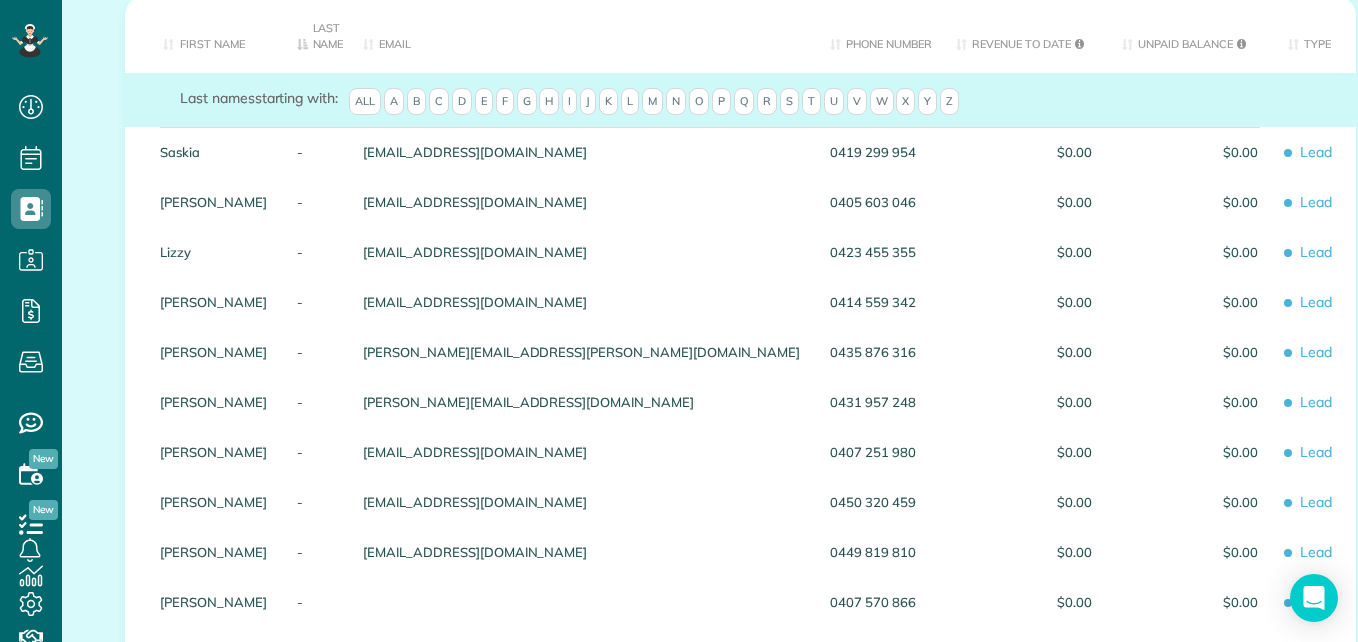 scroll, scrollTop: 351, scrollLeft: 0, axis: vertical 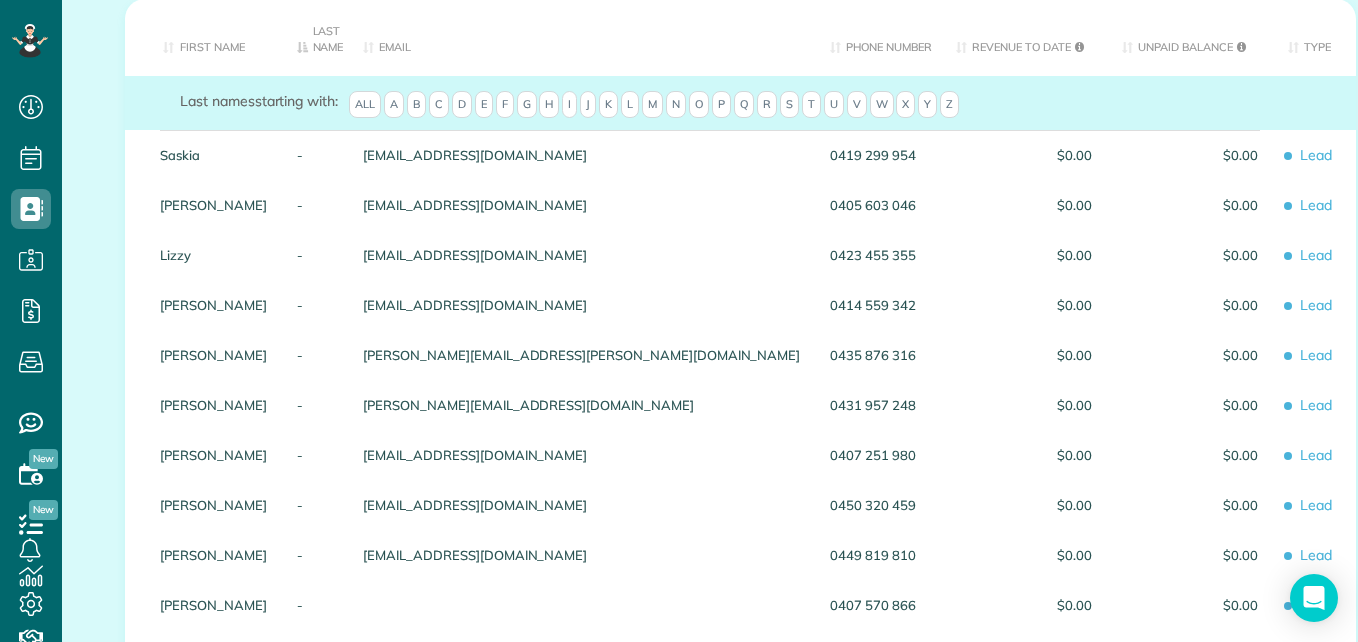click on "All" at bounding box center (365, 105) 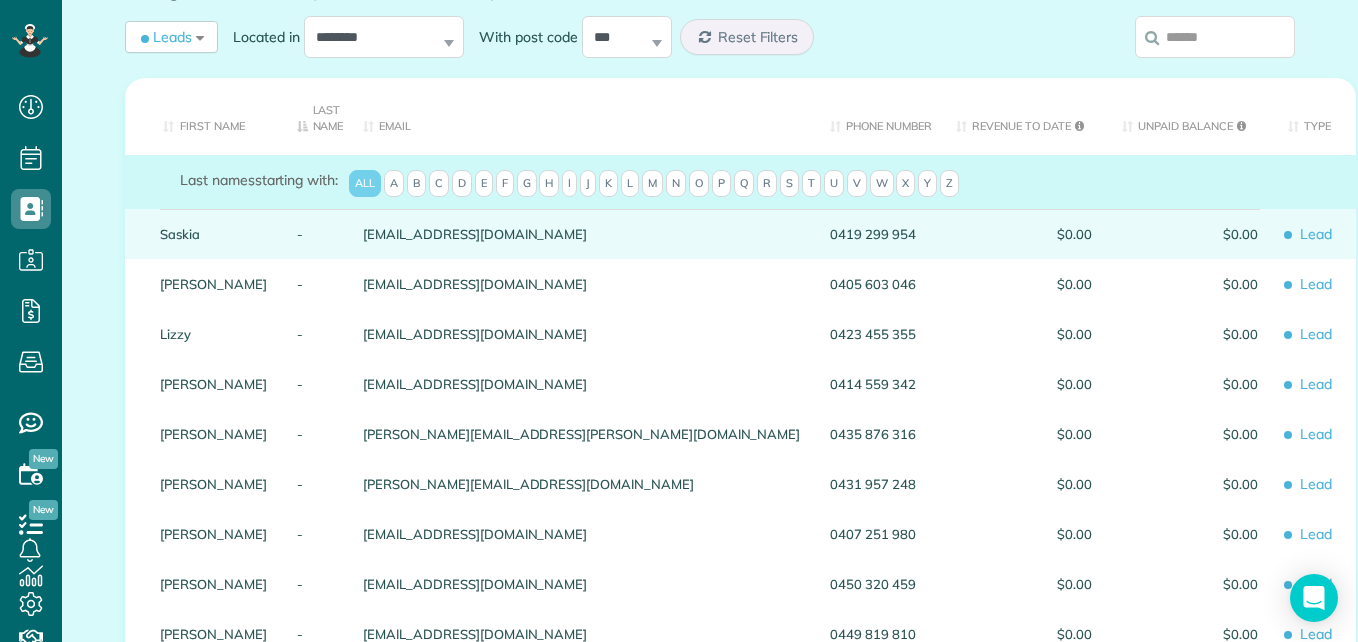 scroll, scrollTop: 178, scrollLeft: 0, axis: vertical 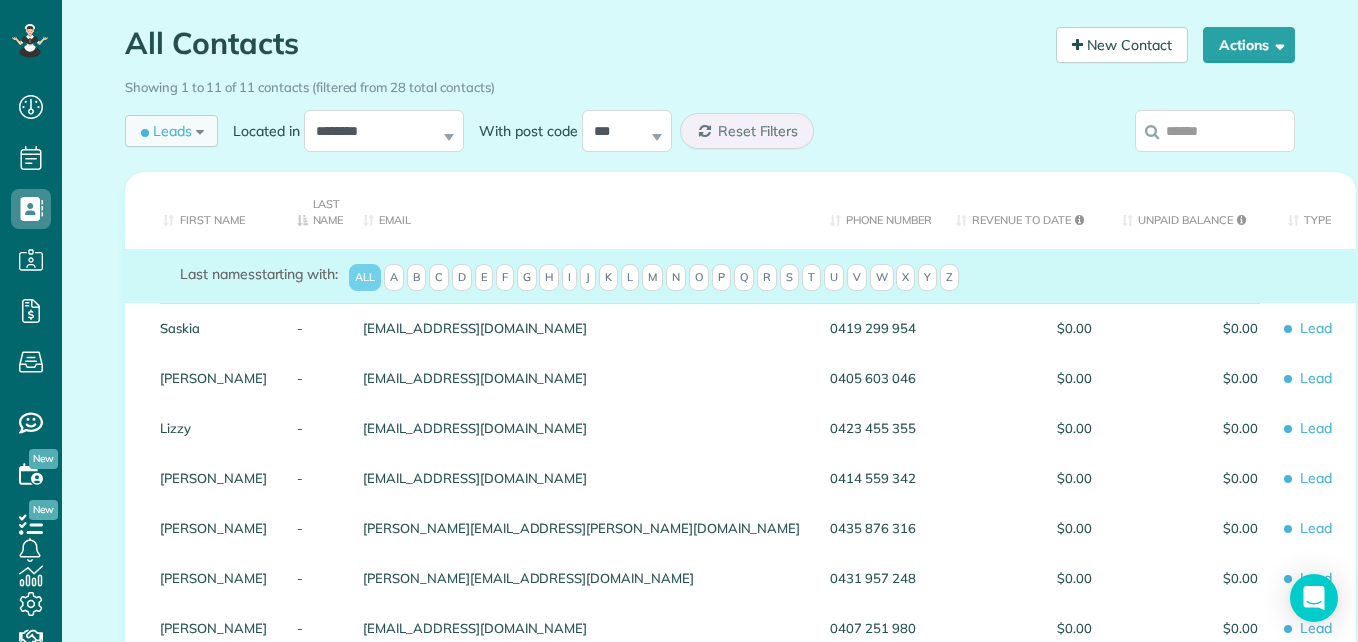 click on "Leads
All Records
All Customers
Leads
Former Customers
Recurring Customers
One-time Customers" at bounding box center (171, 131) 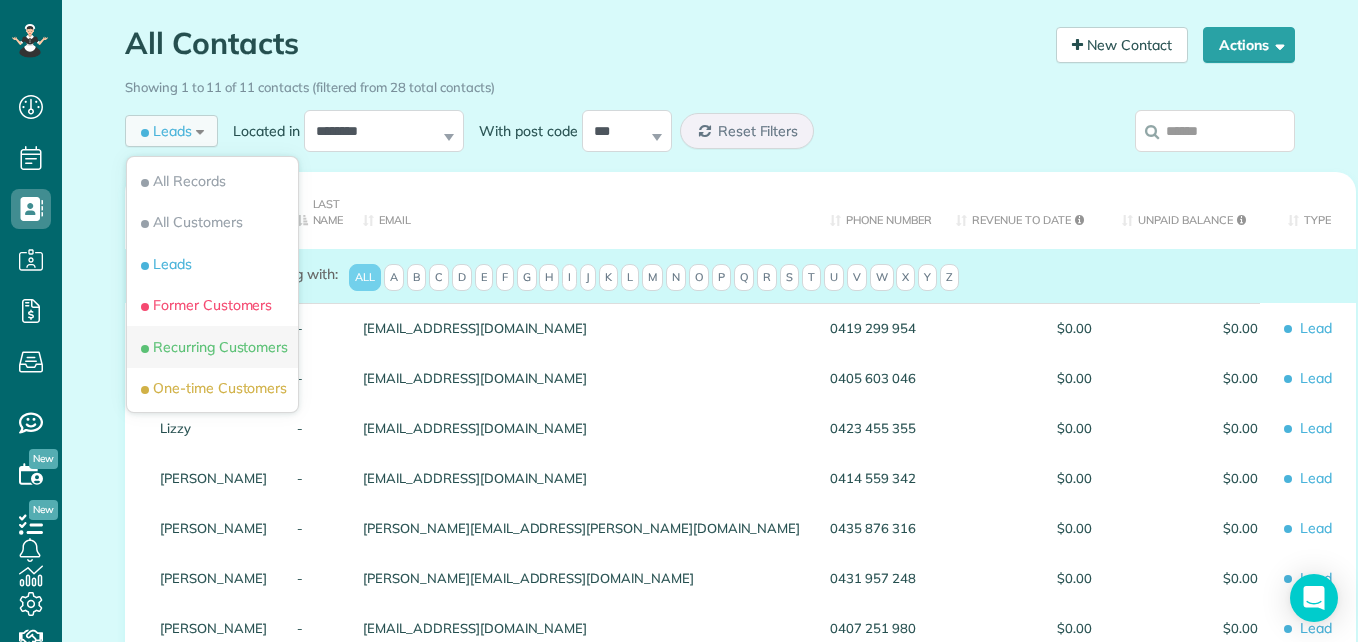click on "Recurring Customers" at bounding box center [212, 347] 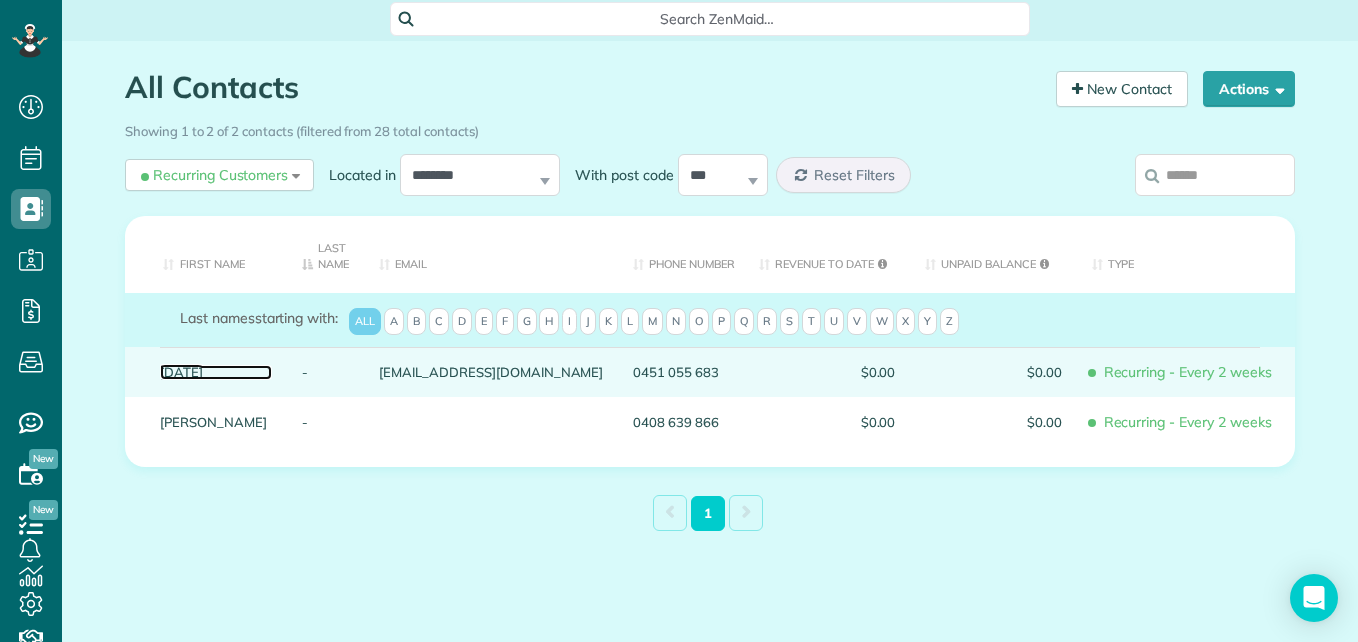 click on "[DATE]" at bounding box center [216, 372] 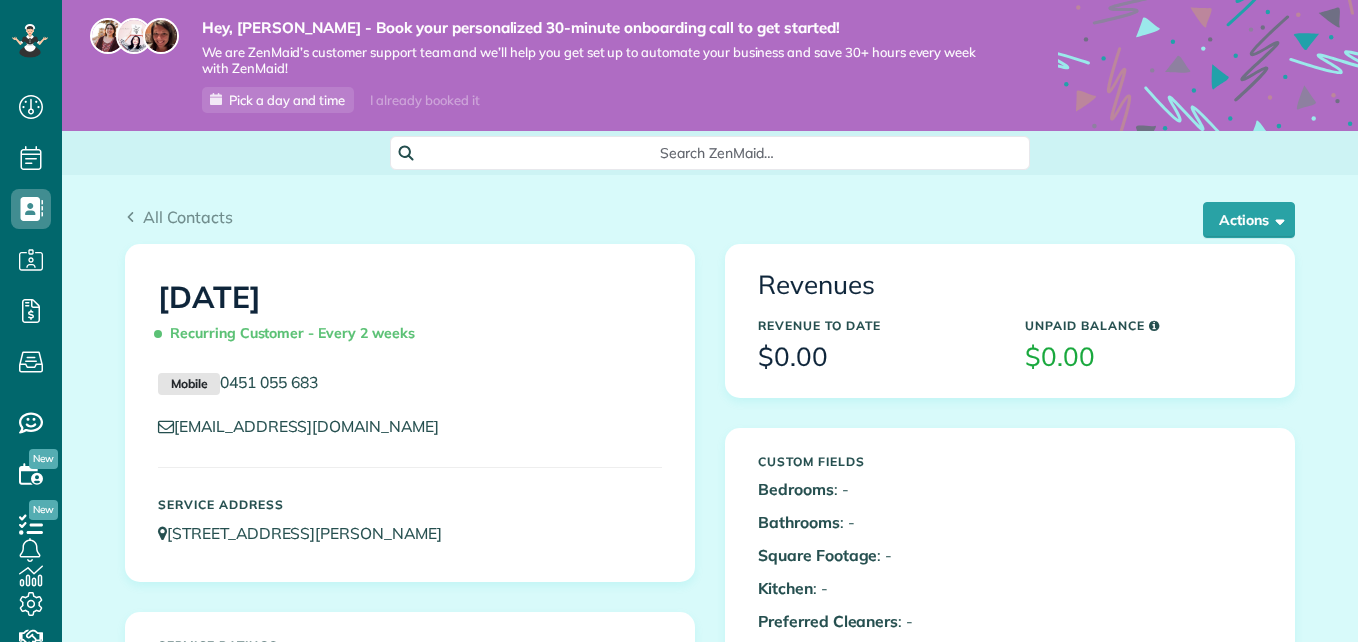 scroll, scrollTop: 0, scrollLeft: 0, axis: both 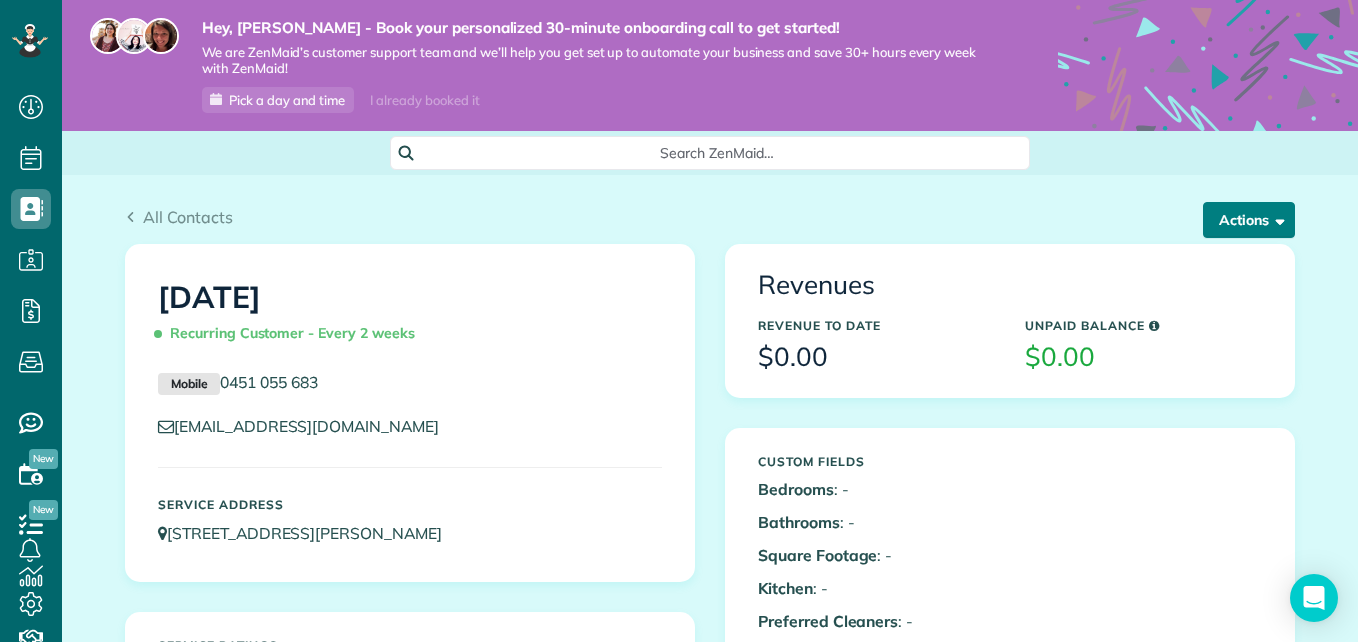click on "Actions" at bounding box center [1249, 220] 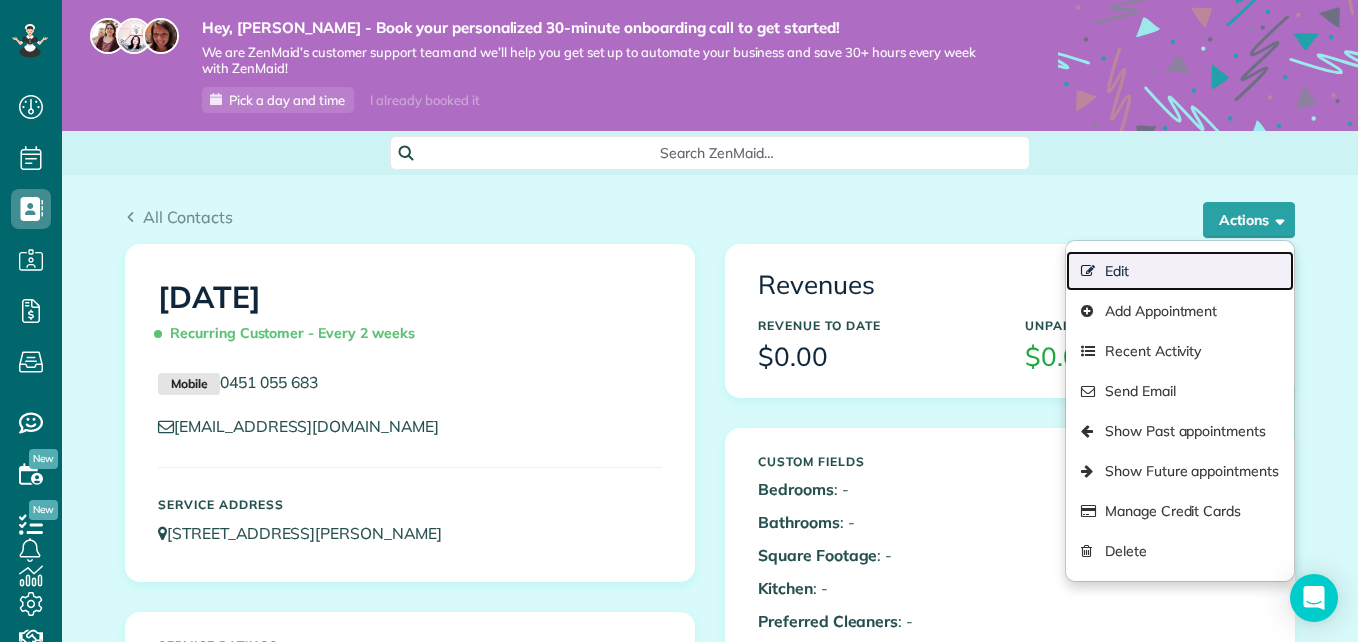 click on "Edit" at bounding box center (1180, 271) 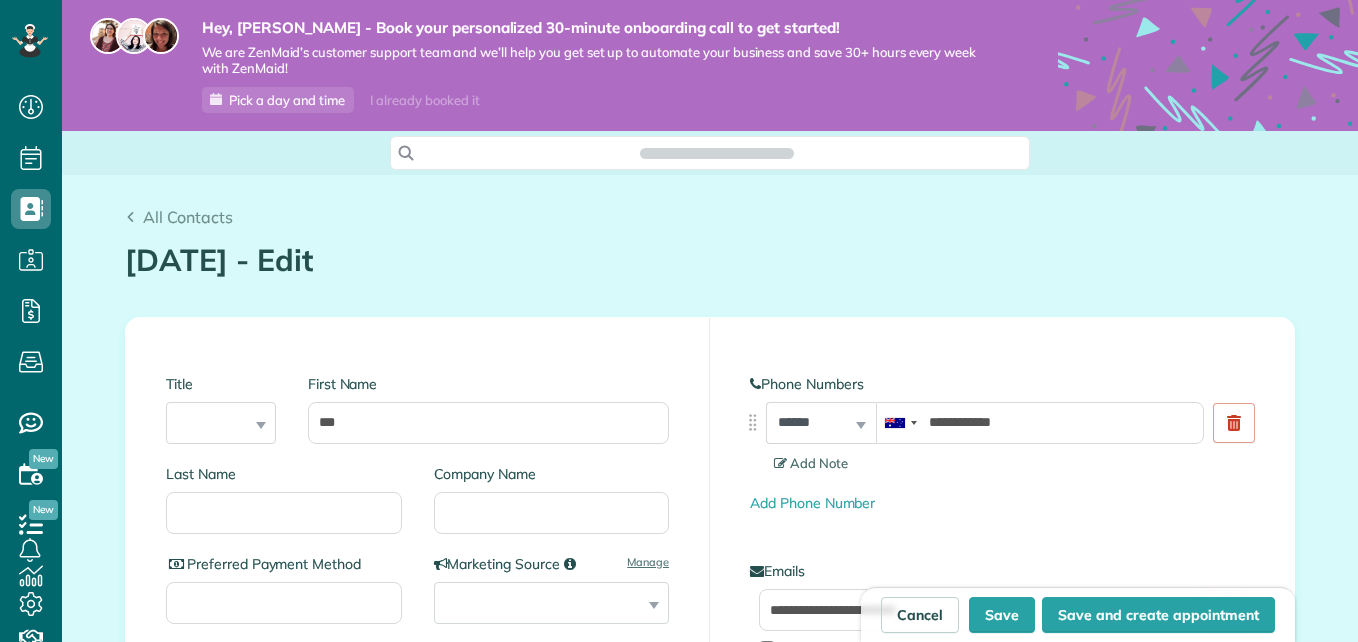 scroll, scrollTop: 0, scrollLeft: 0, axis: both 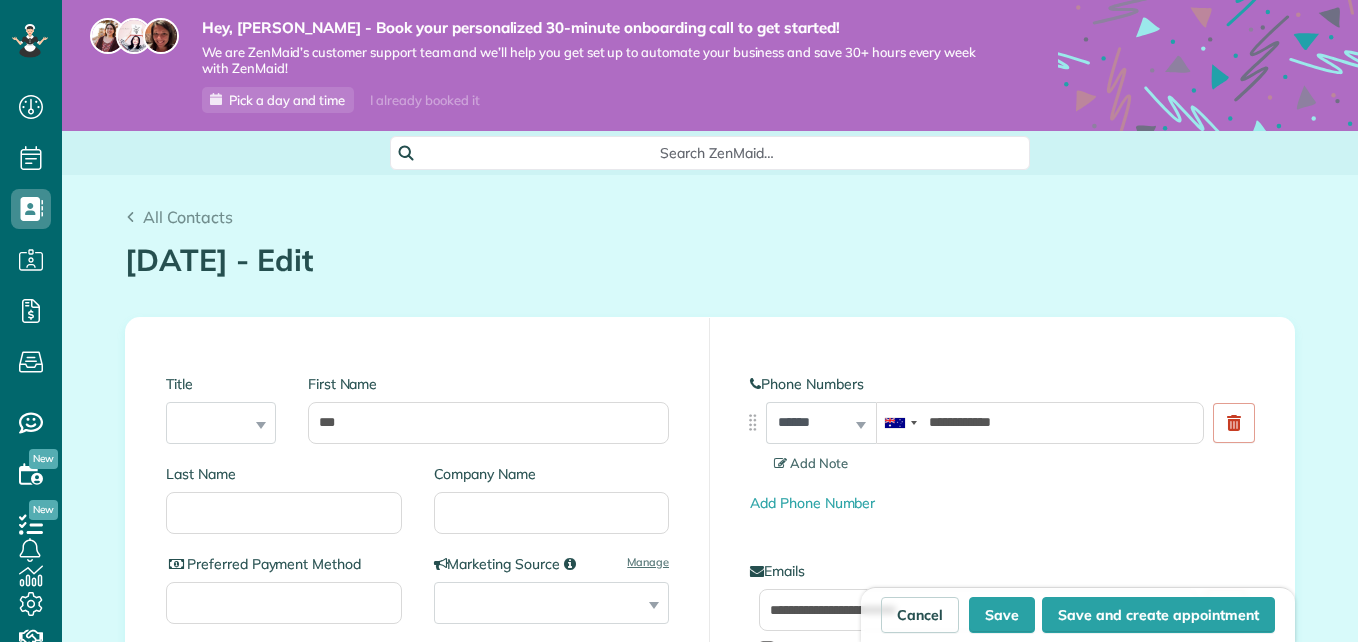 type on "**********" 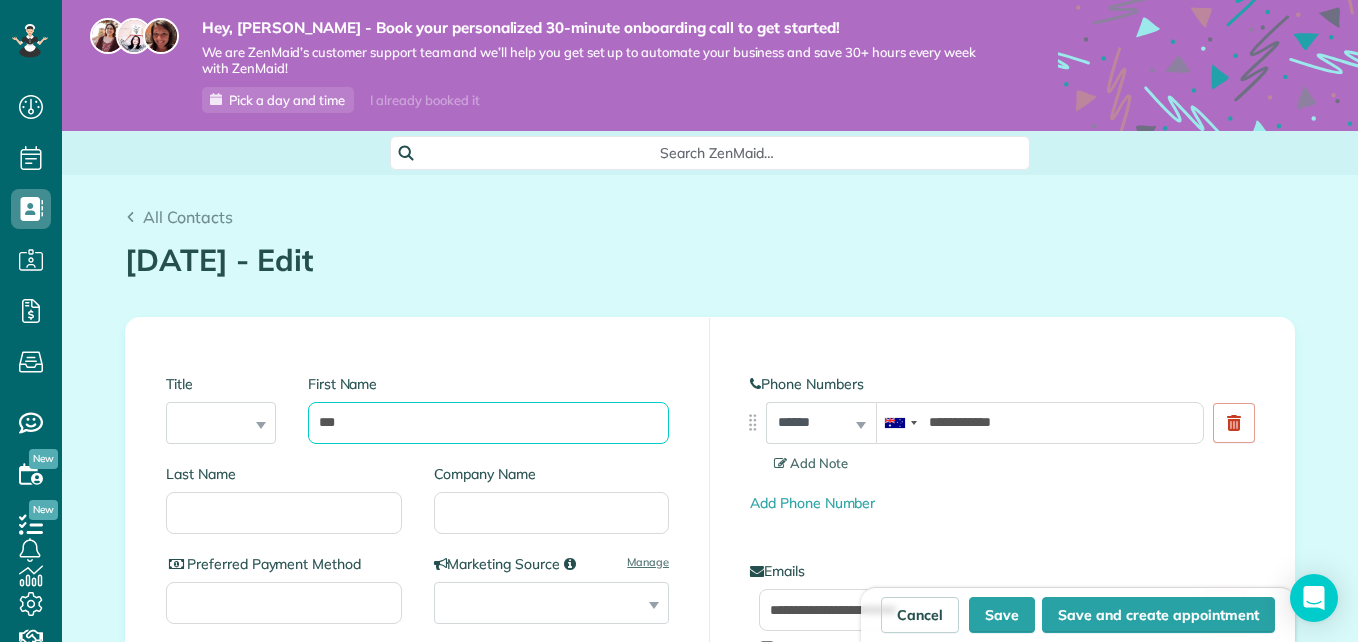 click on "***" at bounding box center [488, 423] 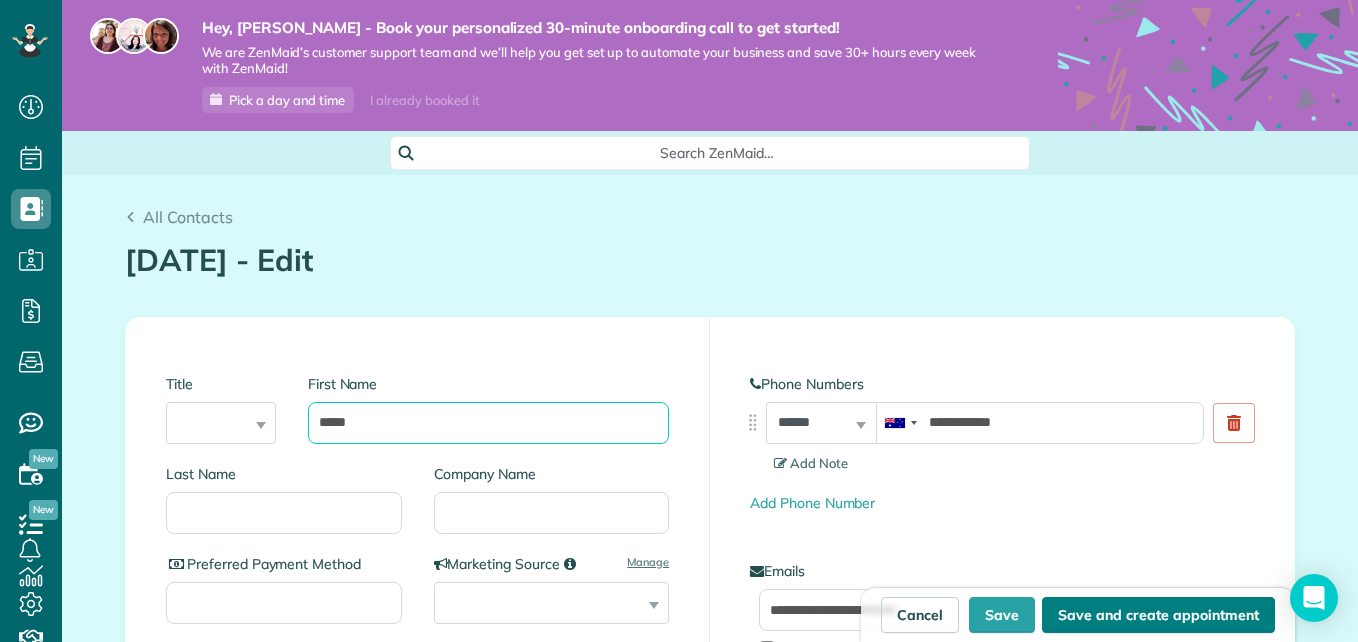 type on "*****" 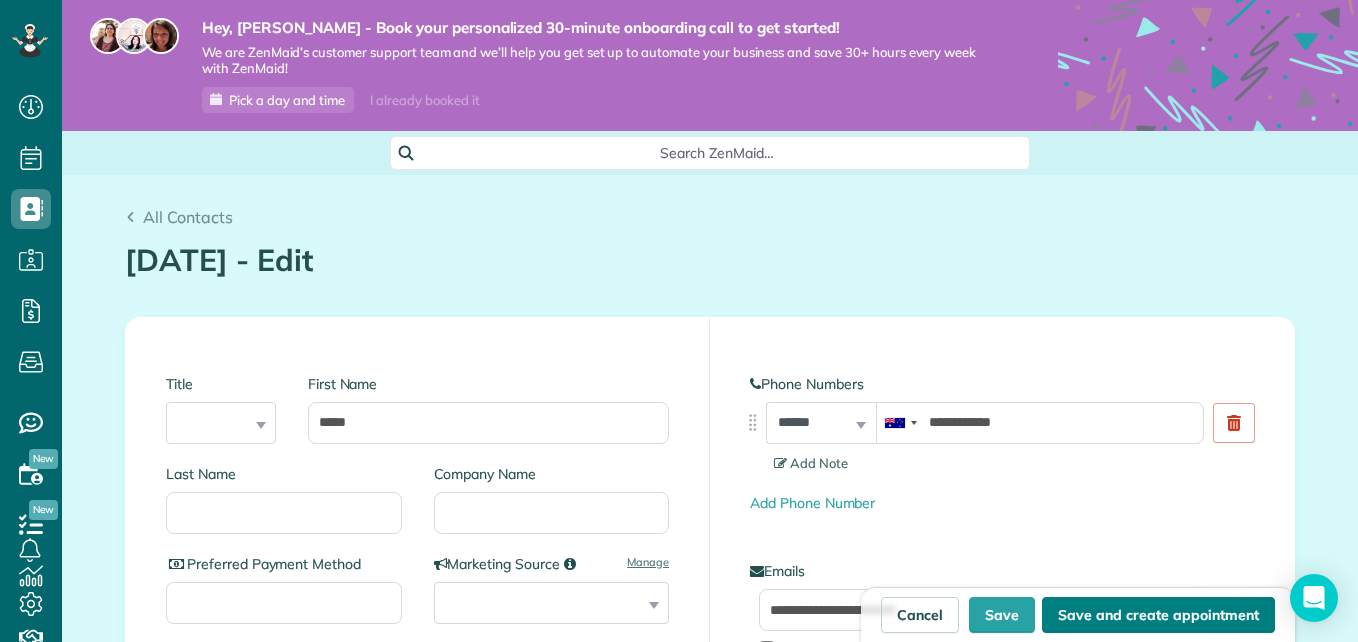 click on "Save and create appointment" at bounding box center [1158, 615] 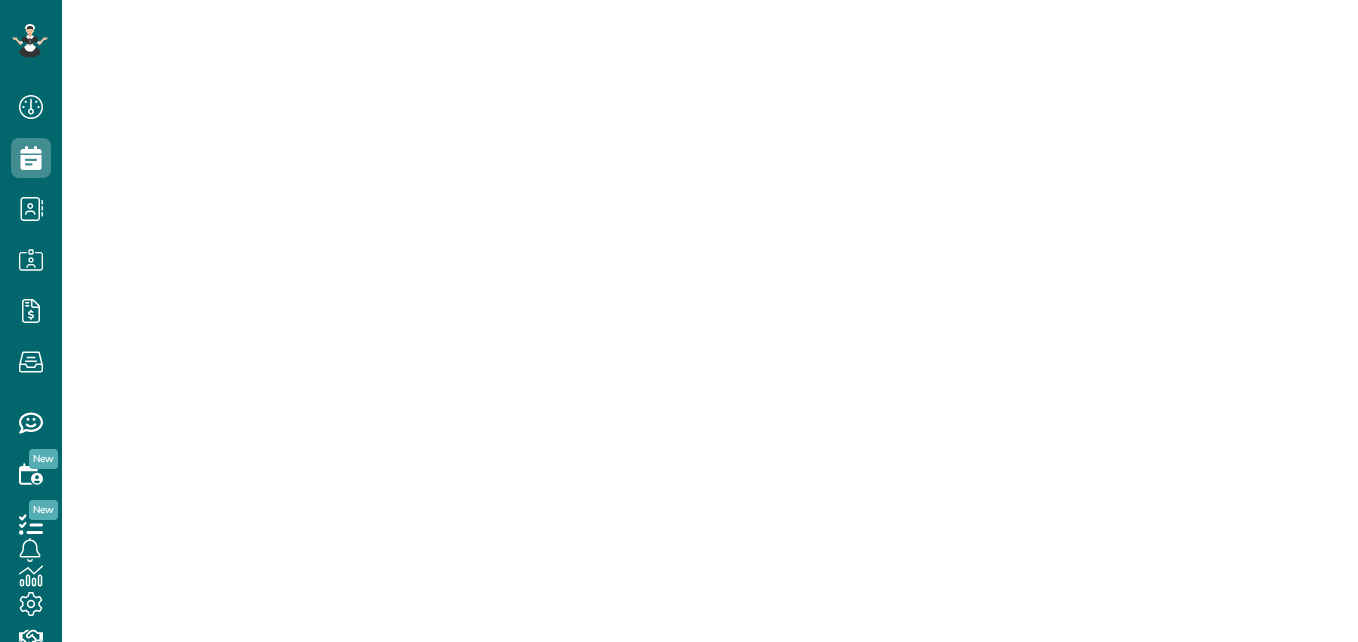 scroll, scrollTop: 0, scrollLeft: 0, axis: both 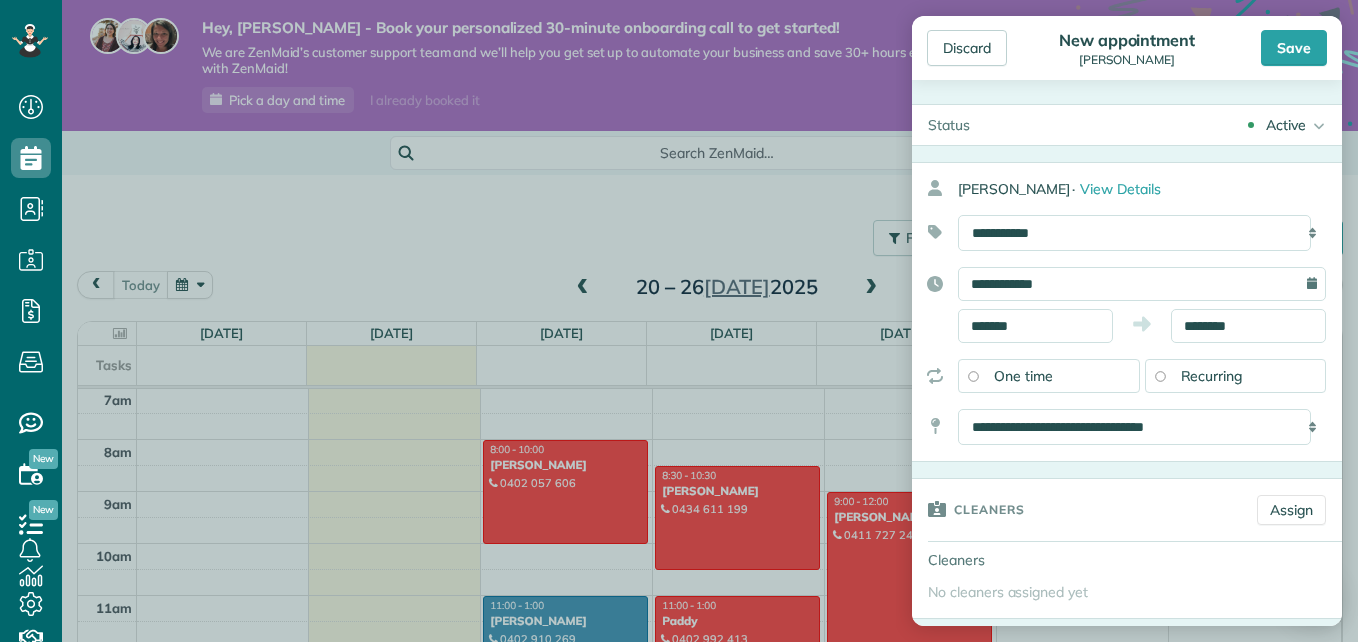 click on "Recurring" at bounding box center [1236, 376] 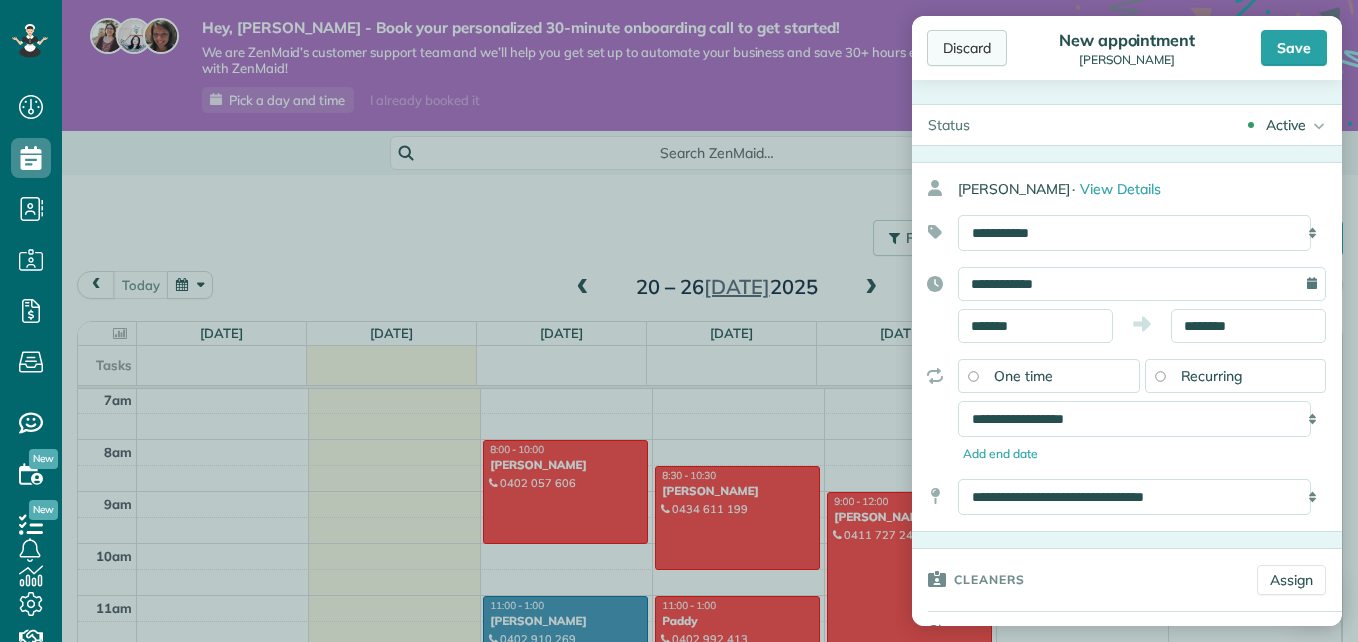 click on "Discard" at bounding box center [967, 48] 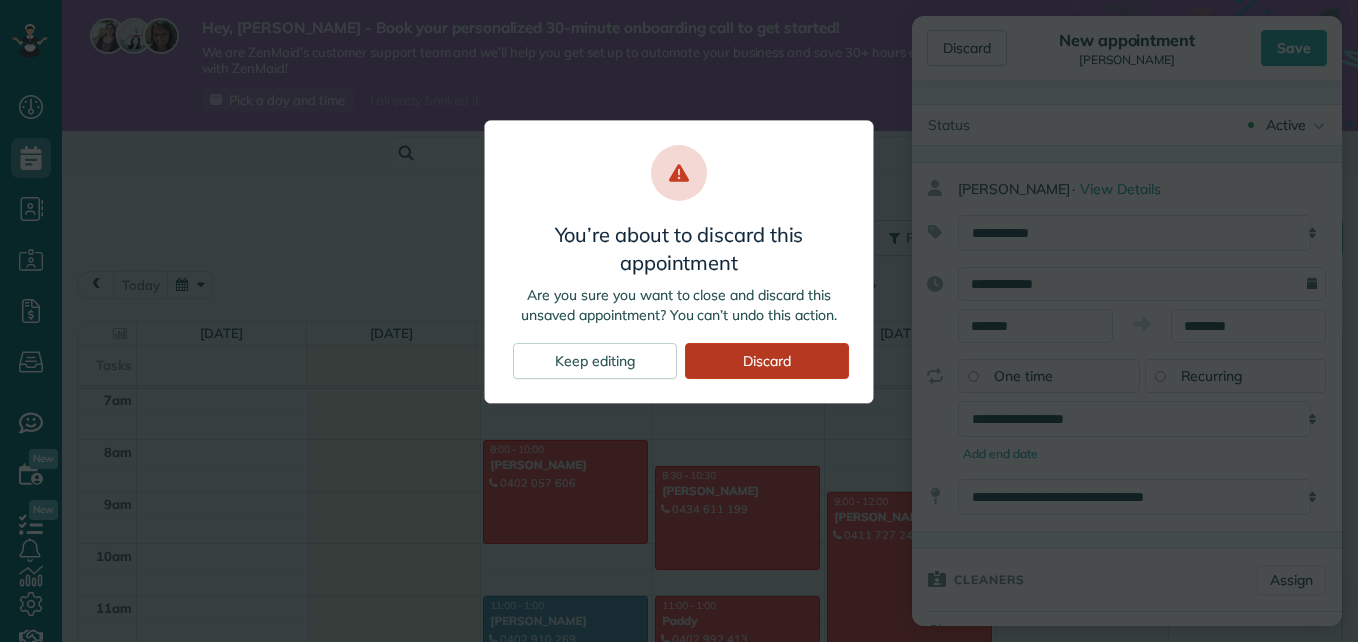 click on "Discard" at bounding box center [767, 361] 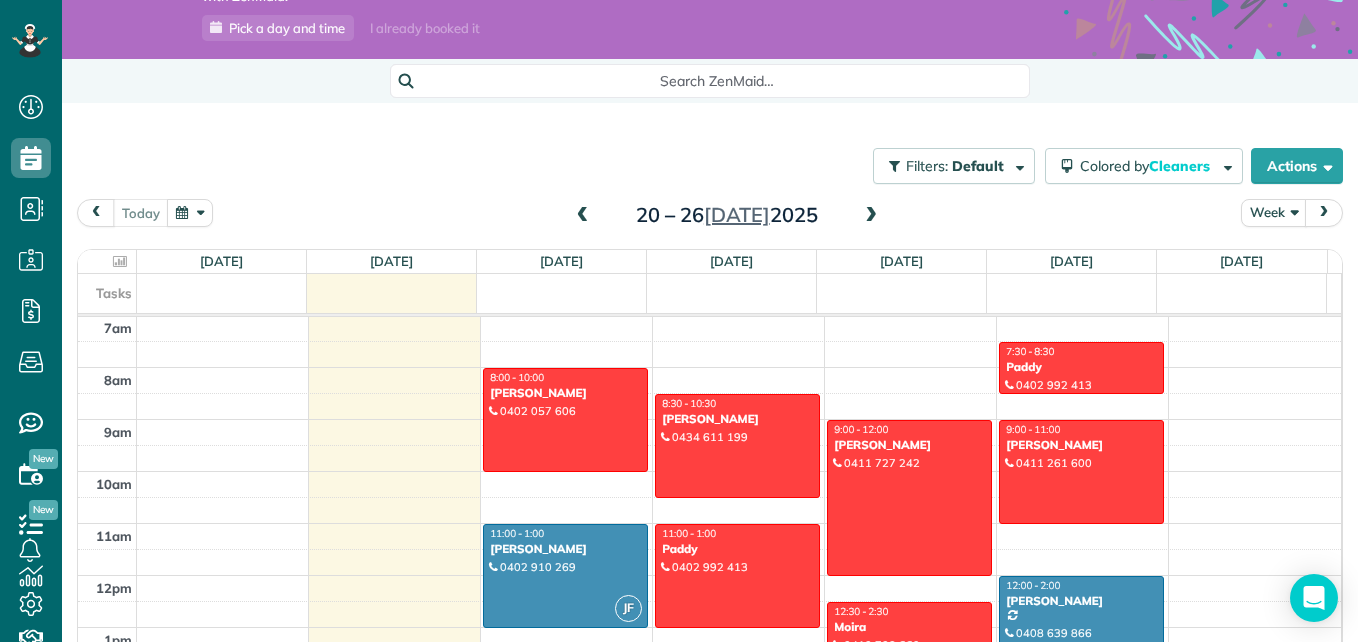 scroll, scrollTop: 73, scrollLeft: 0, axis: vertical 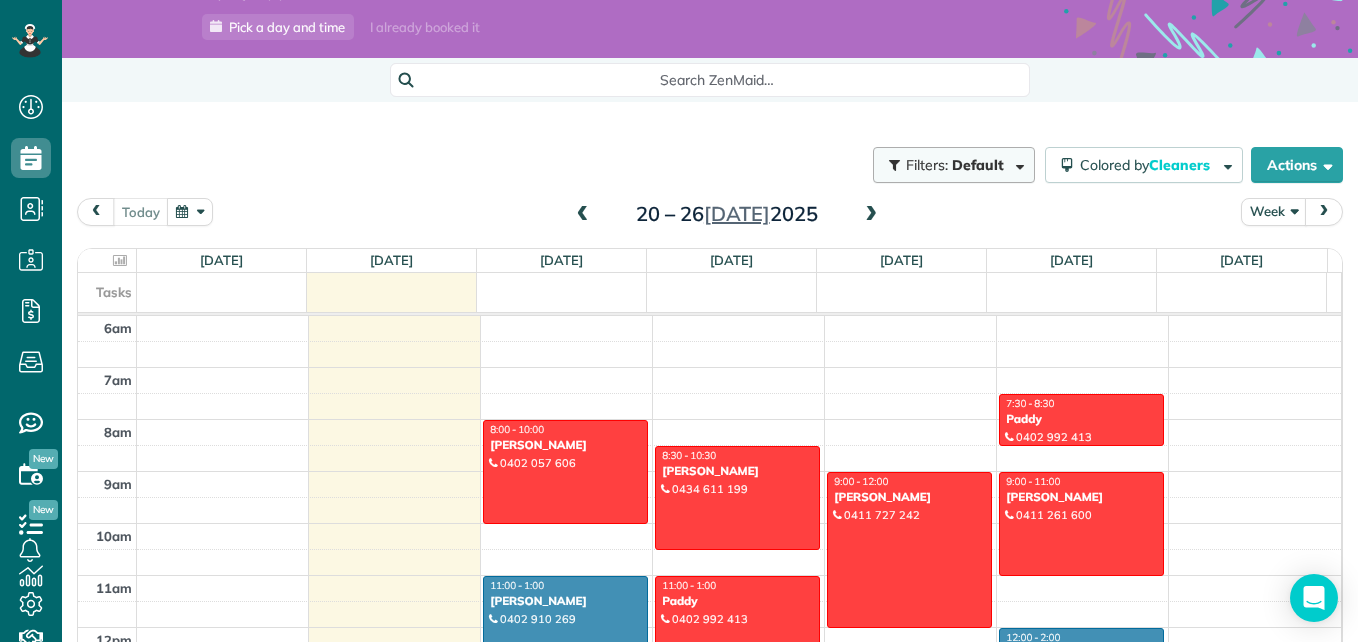 click on "Default" at bounding box center (978, 165) 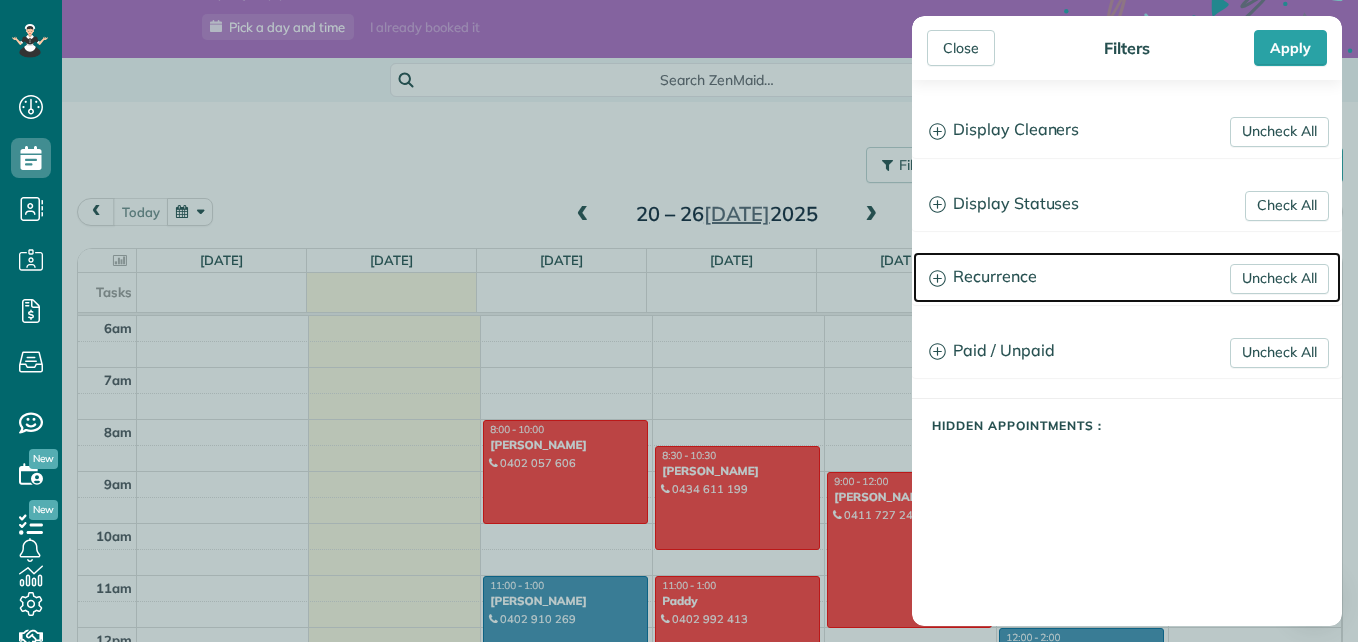 click 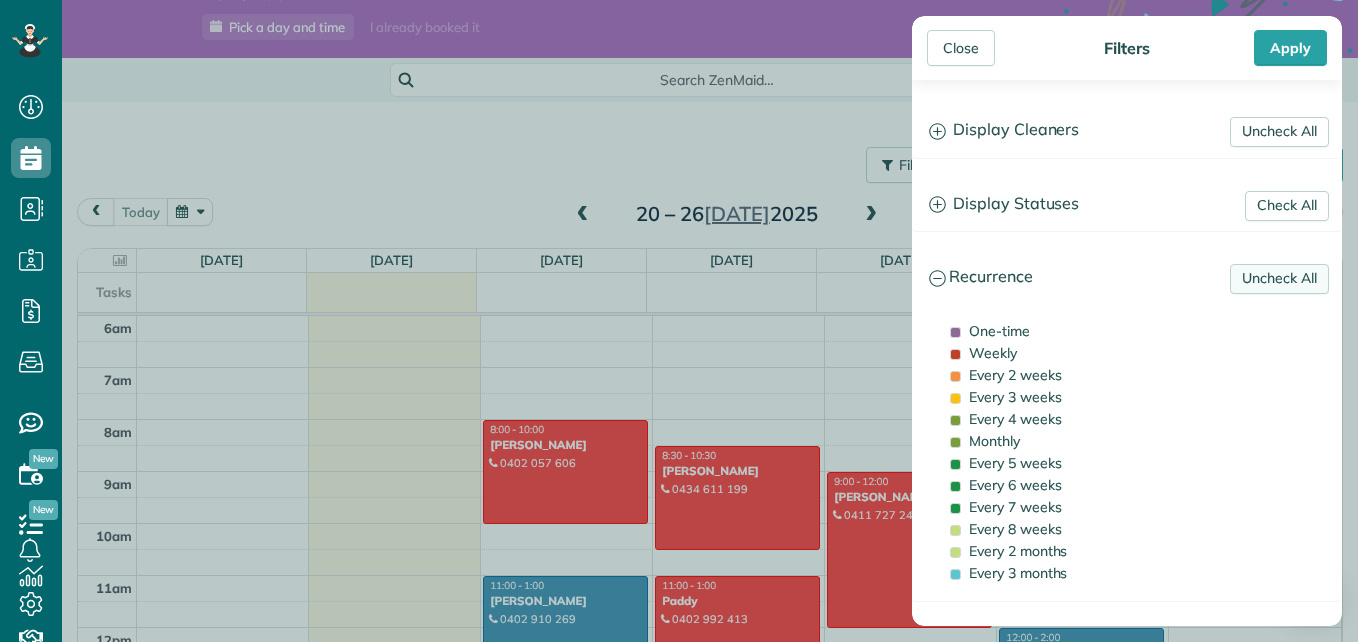 click on "Uncheck All" at bounding box center (1279, 279) 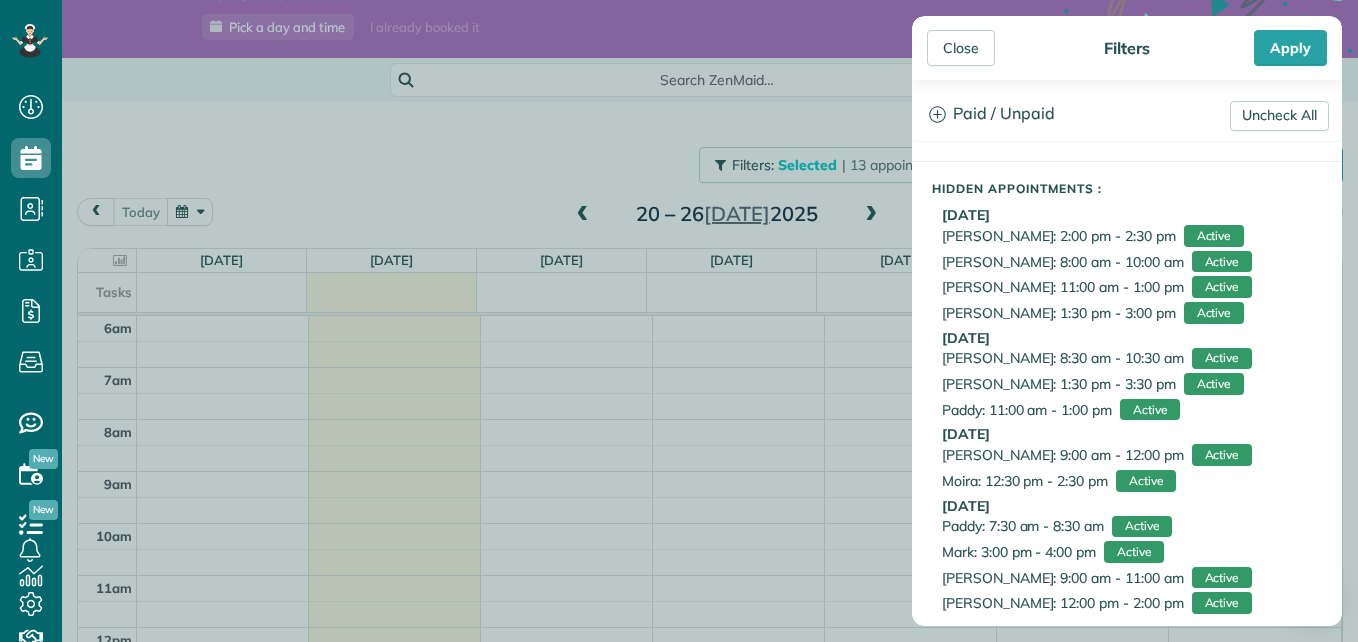 scroll, scrollTop: 555, scrollLeft: 0, axis: vertical 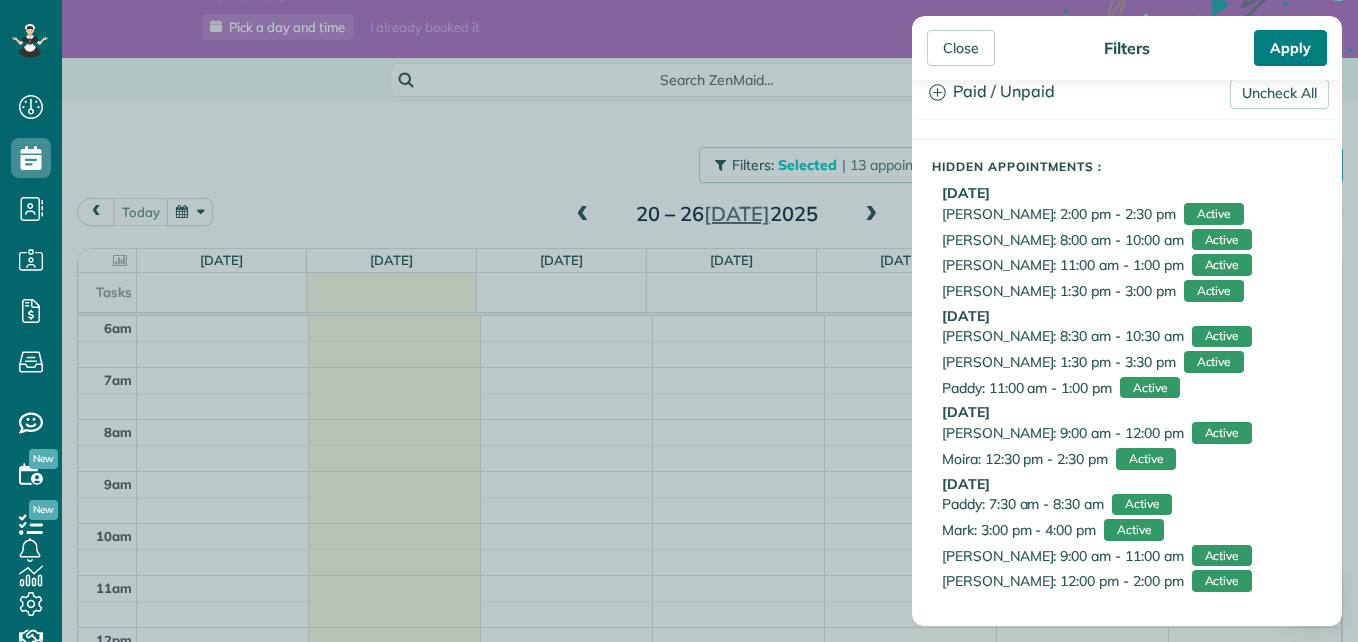 click on "Apply" at bounding box center (1290, 48) 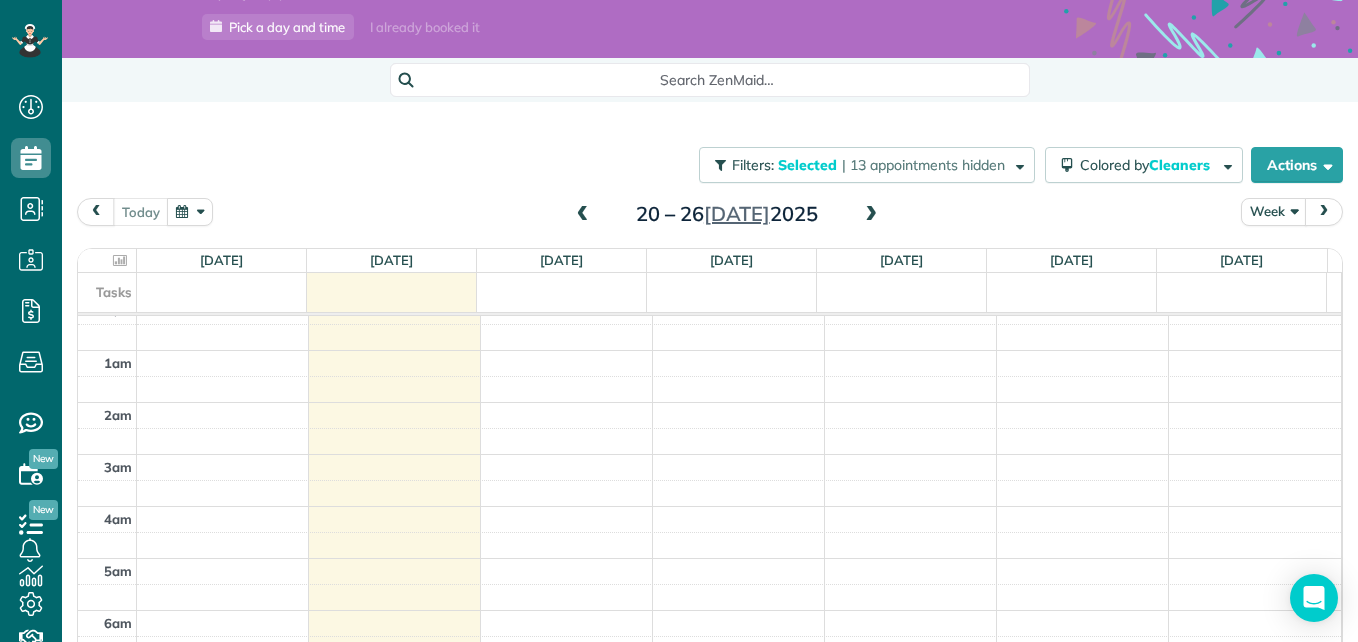 scroll, scrollTop: 0, scrollLeft: 0, axis: both 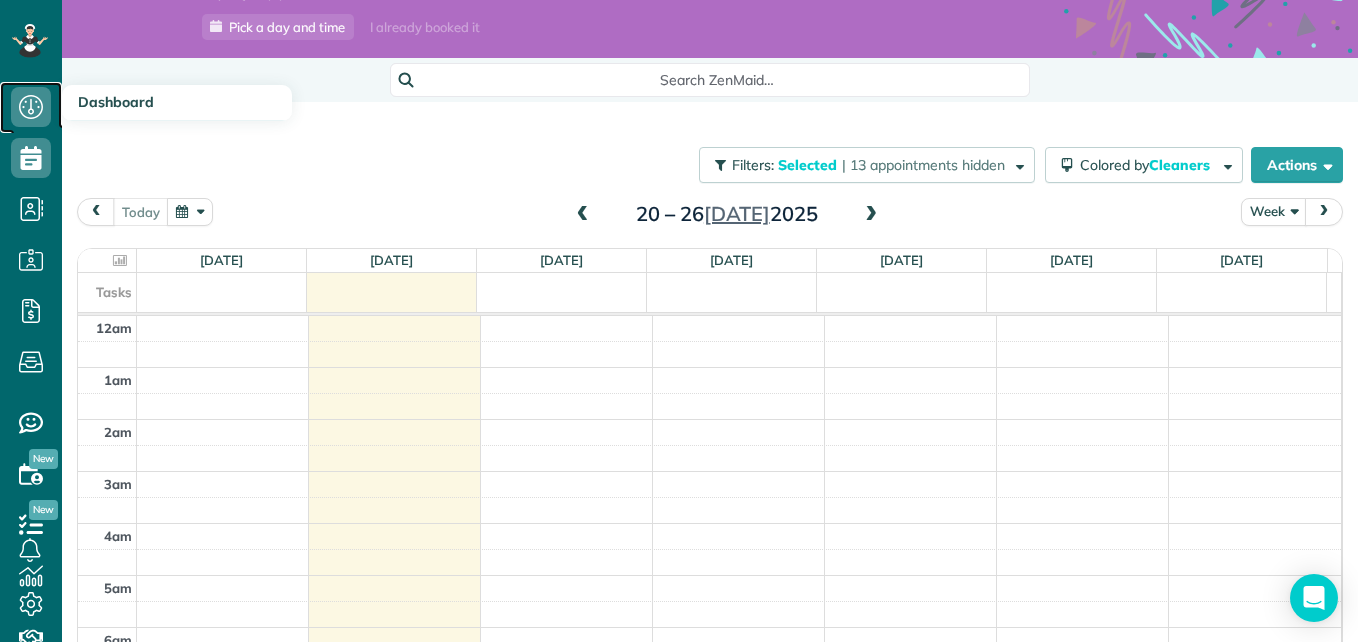 click 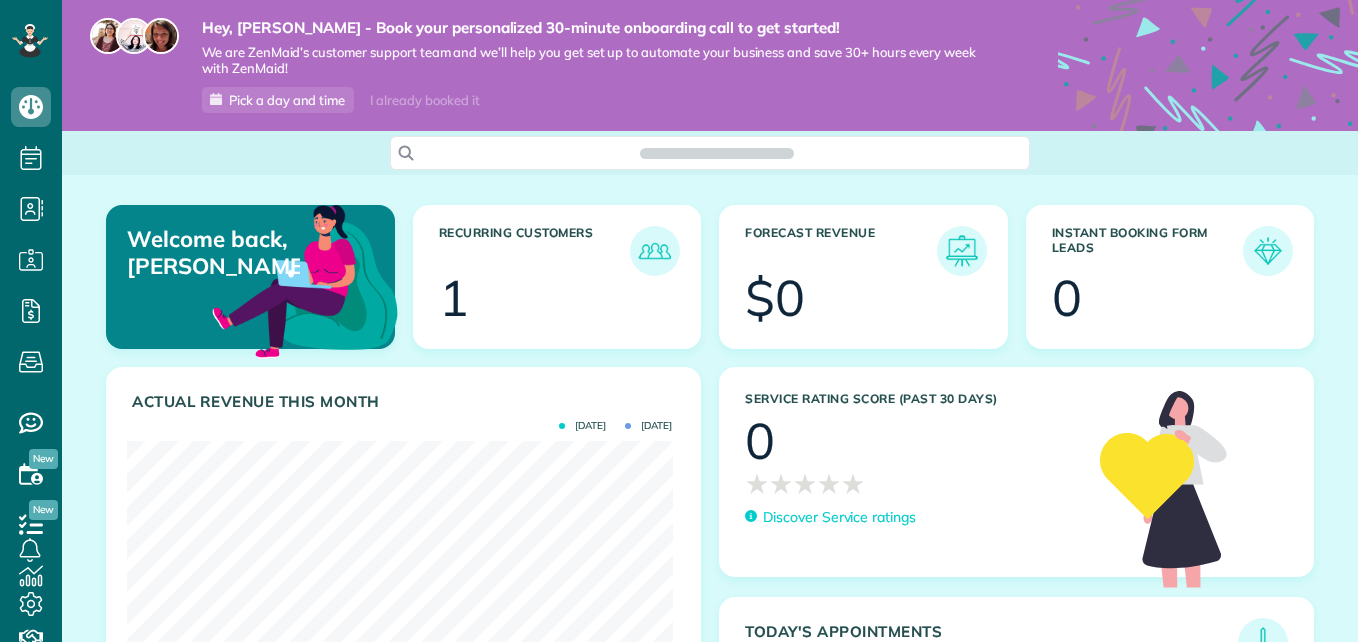 scroll, scrollTop: 0, scrollLeft: 0, axis: both 